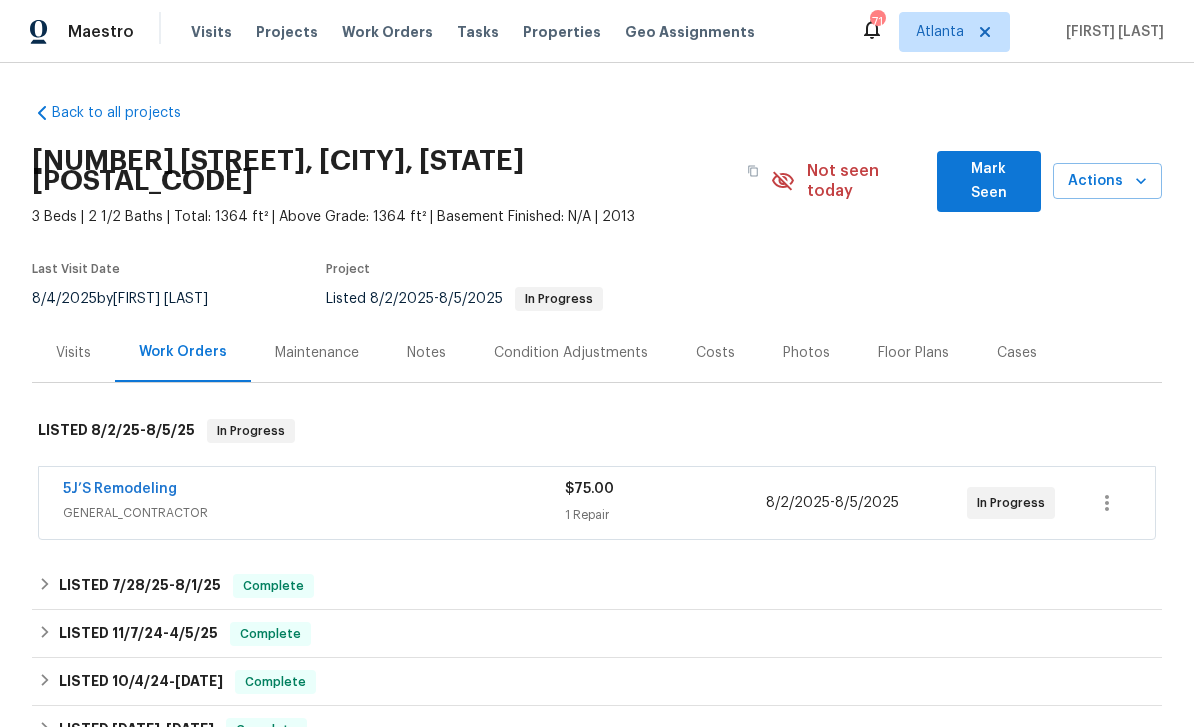 scroll, scrollTop: 0, scrollLeft: 0, axis: both 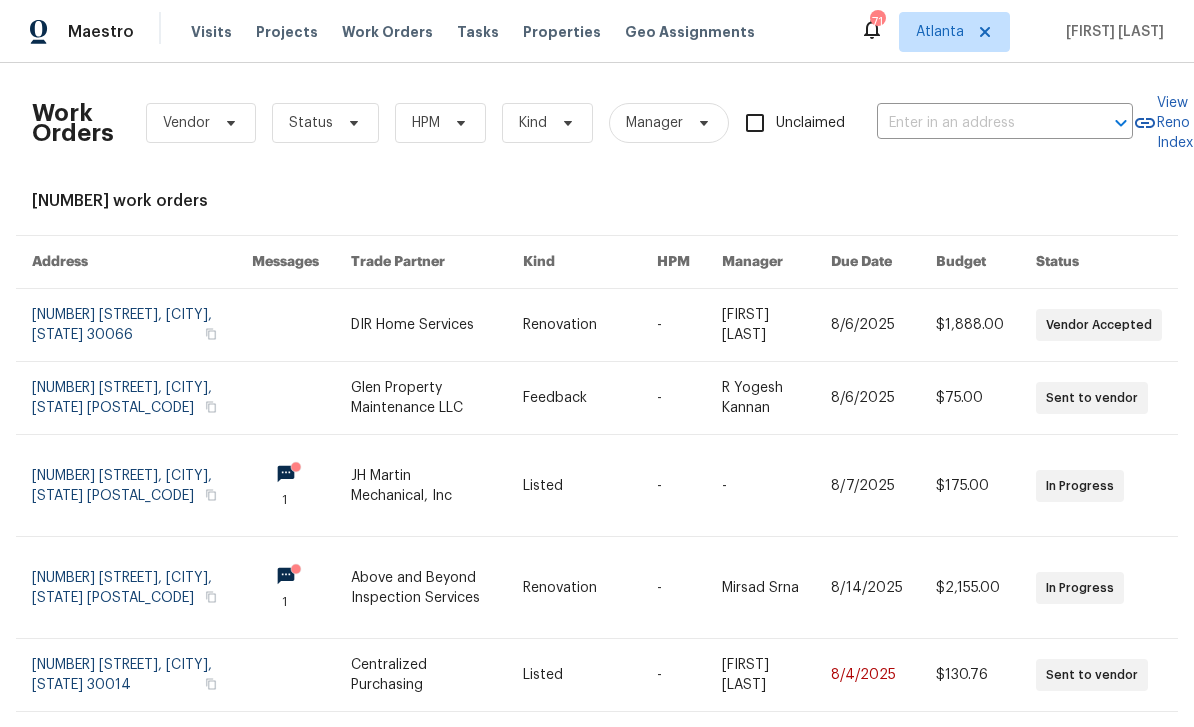 click at bounding box center [977, 123] 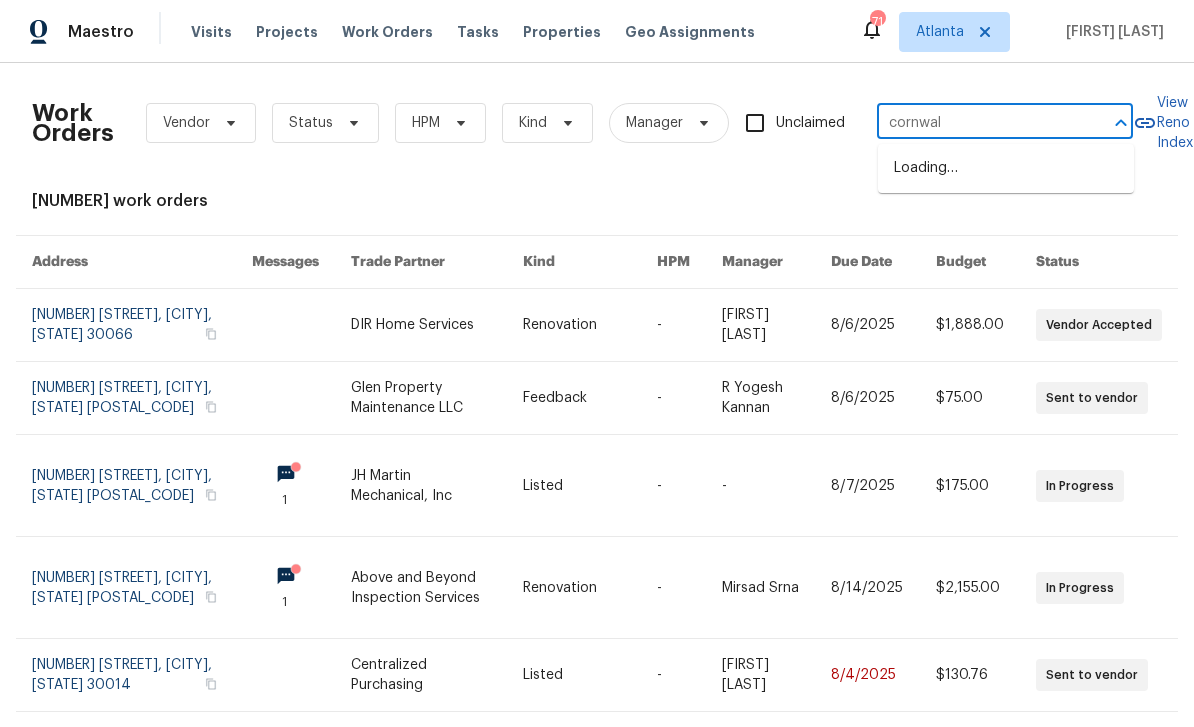 type on "cornwall" 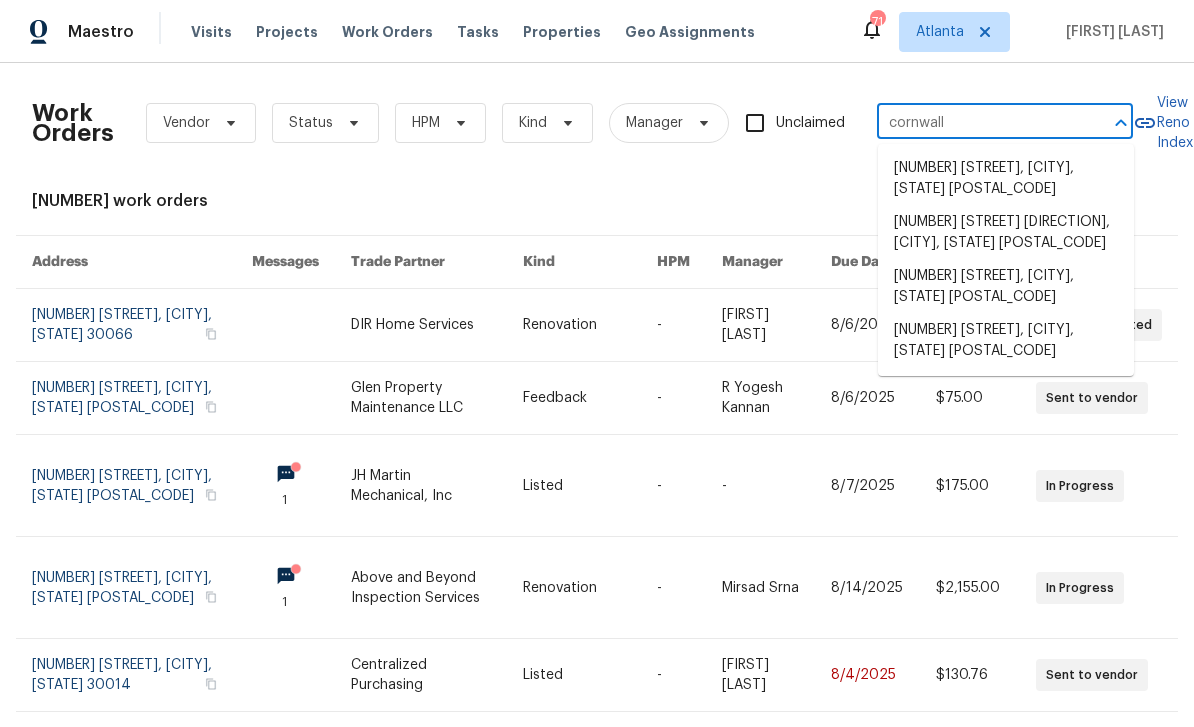 click on "1376 Cornwall Rd, Decatur, GA 30032" at bounding box center (1006, 287) 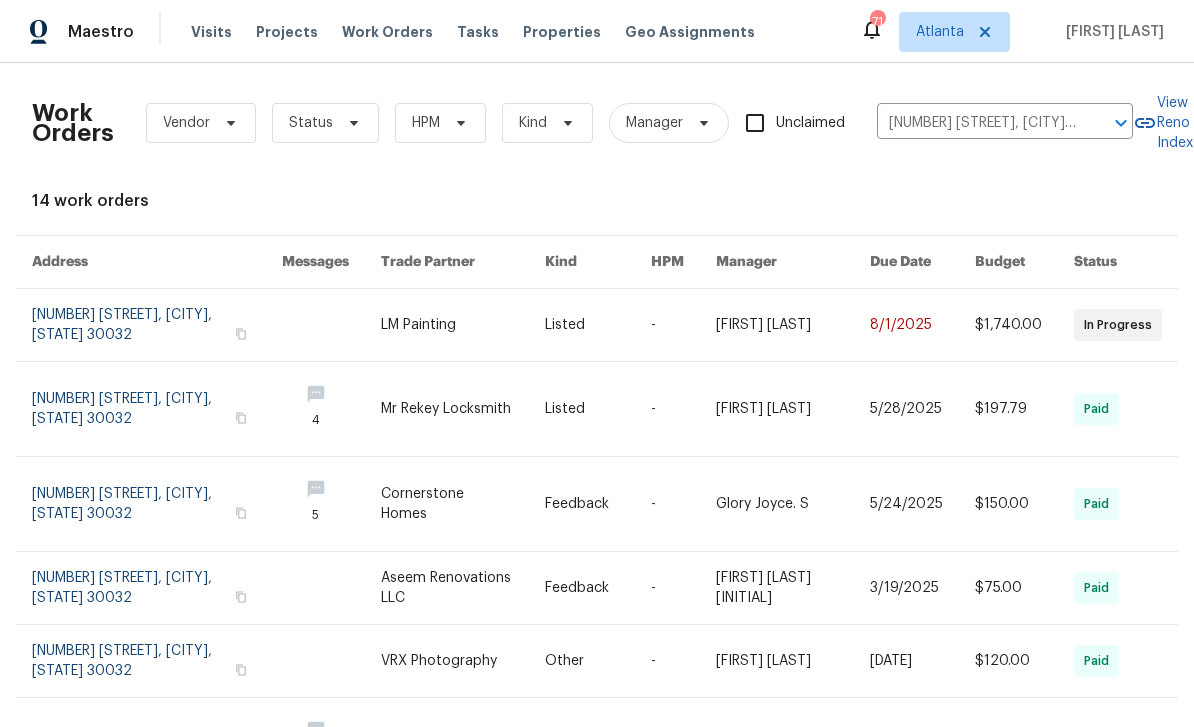 click at bounding box center [157, 325] 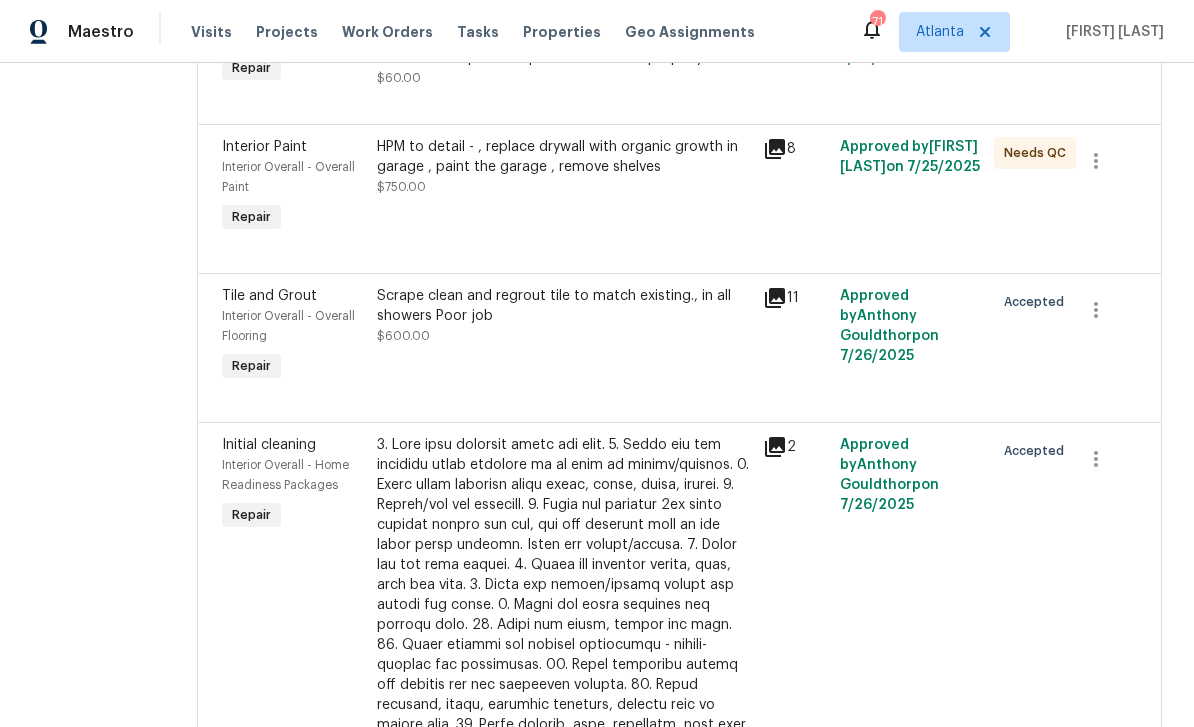 scroll, scrollTop: 562, scrollLeft: 0, axis: vertical 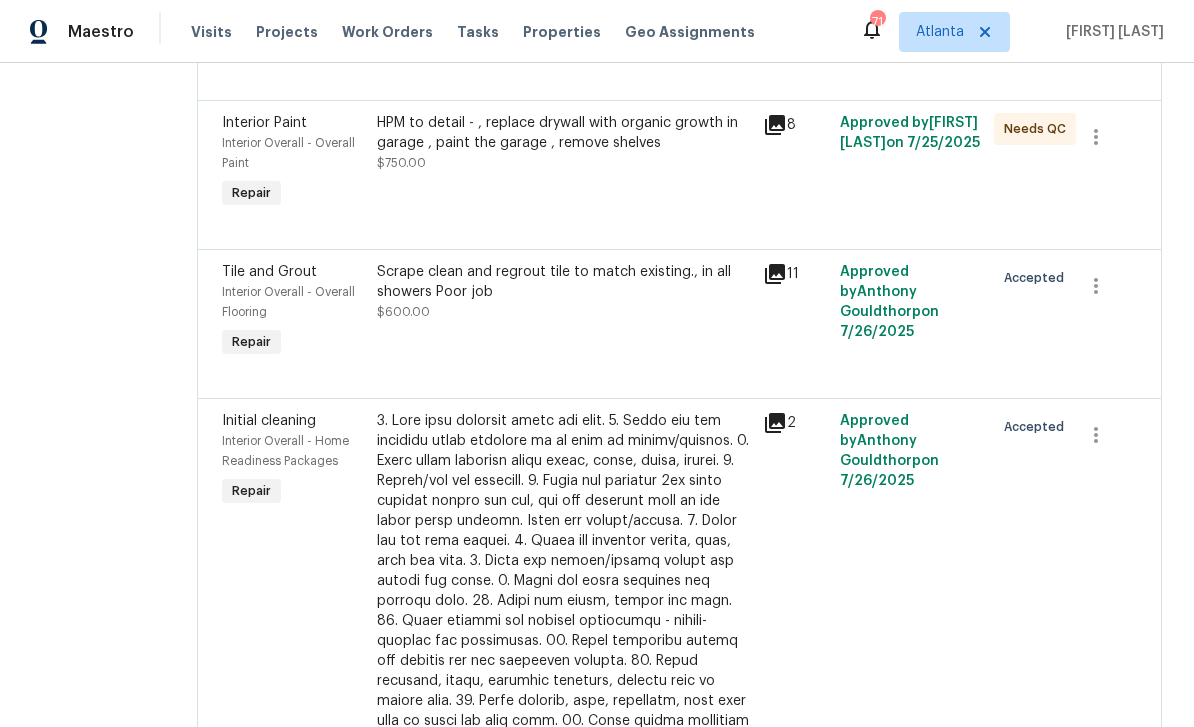click on "Scrape clean and regrout tile to match existing., in all showers
Poor job" at bounding box center [564, 282] 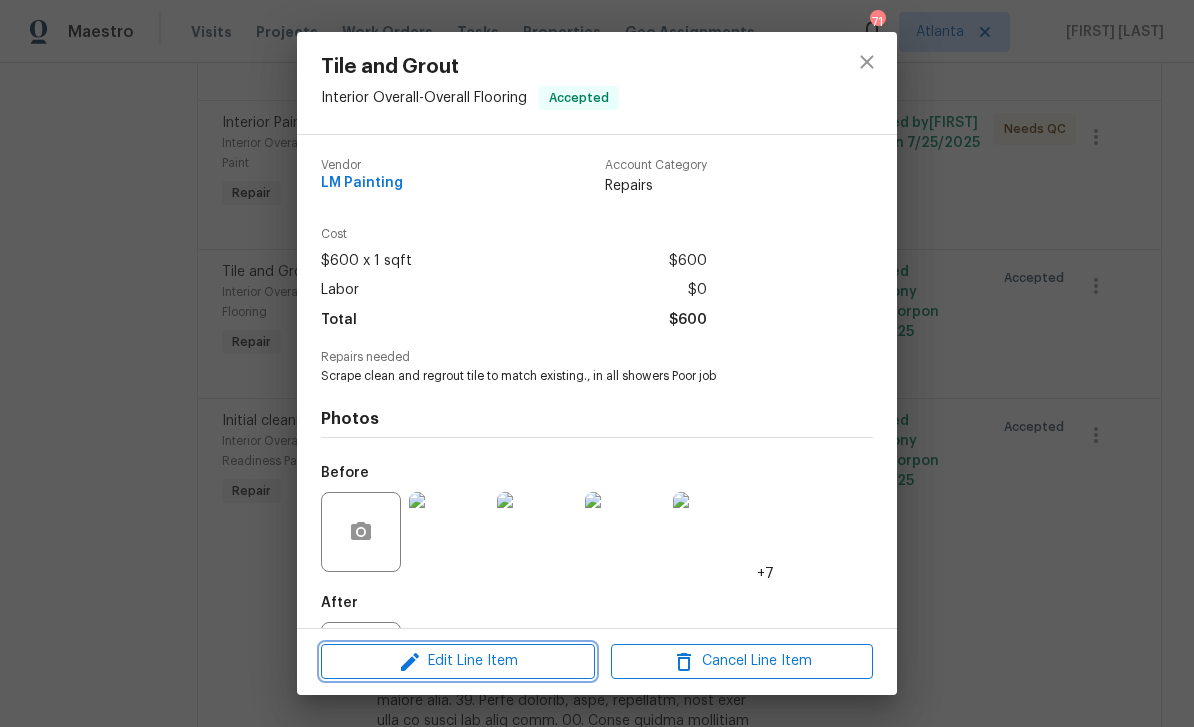 click on "Edit Line Item" at bounding box center (458, 661) 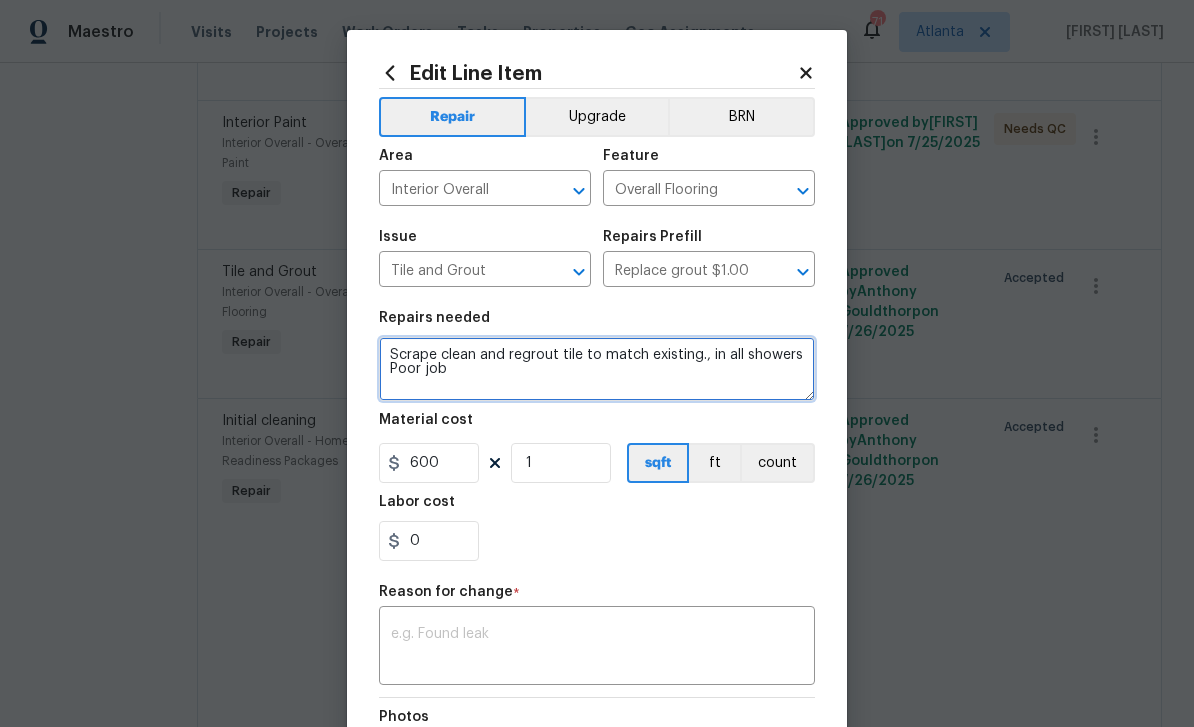 click on "Scrape clean and regrout tile to match existing., in all showers
Poor job" at bounding box center [597, 369] 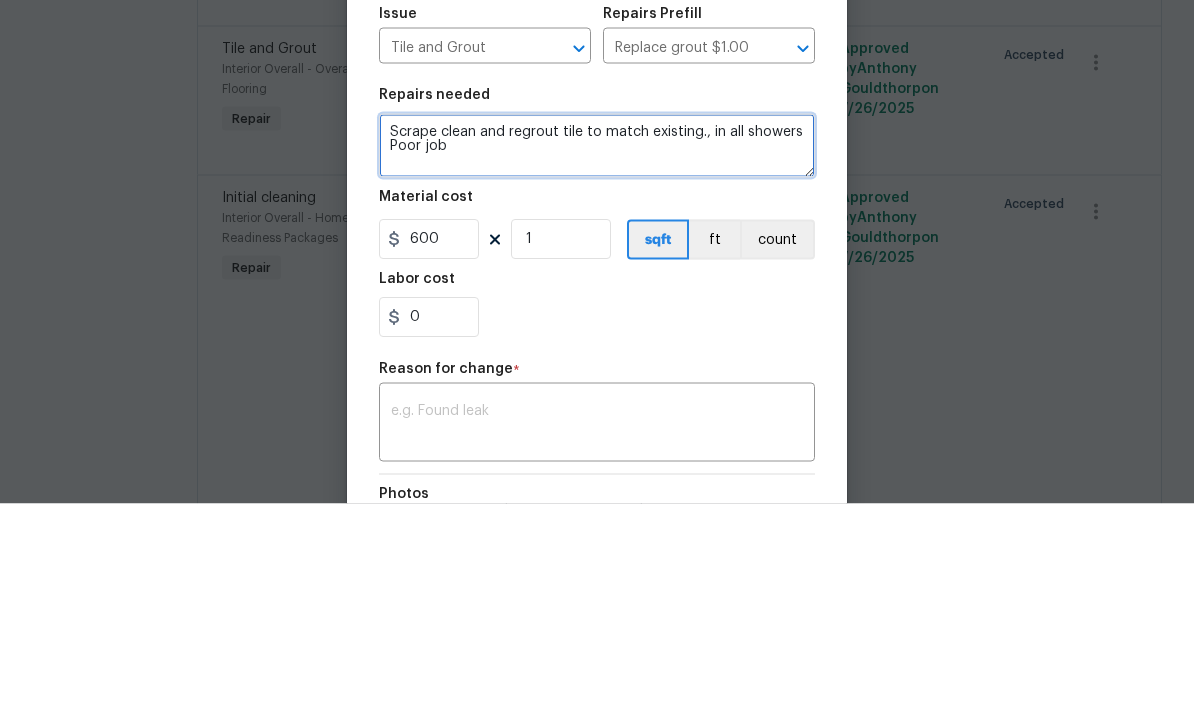 click on "Scrape clean and regrout tile to match existing., in all showers
Poor job" at bounding box center (597, 369) 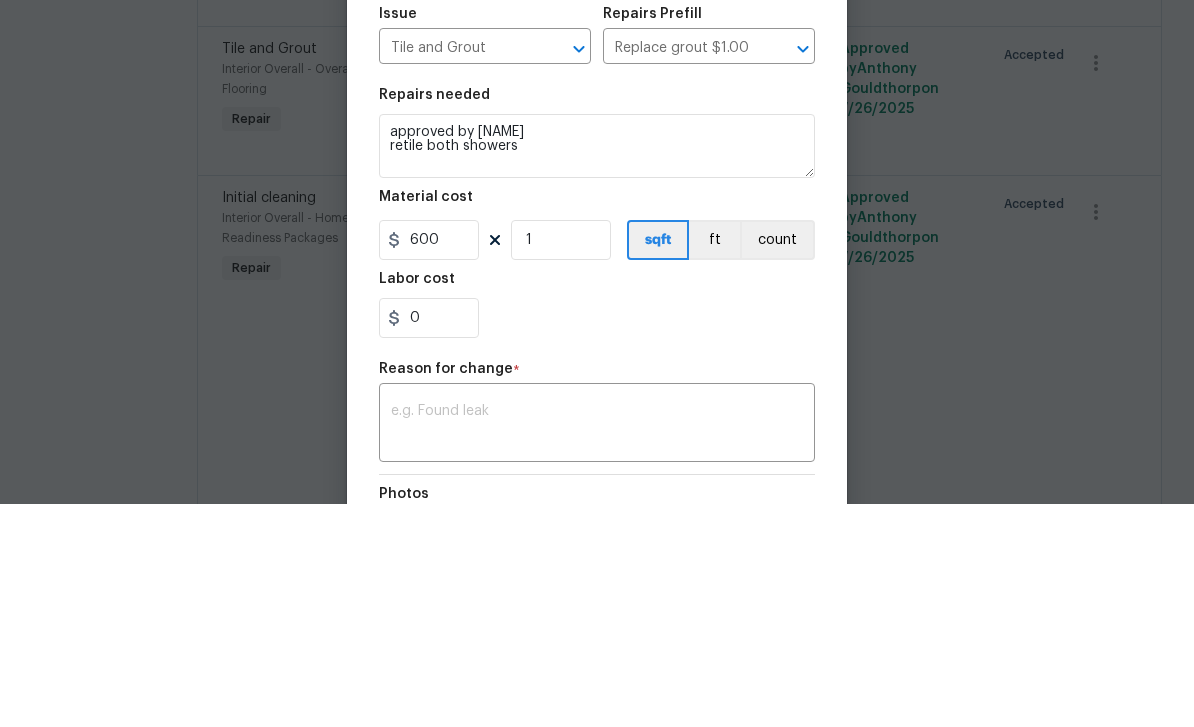 scroll, scrollTop: 64, scrollLeft: 0, axis: vertical 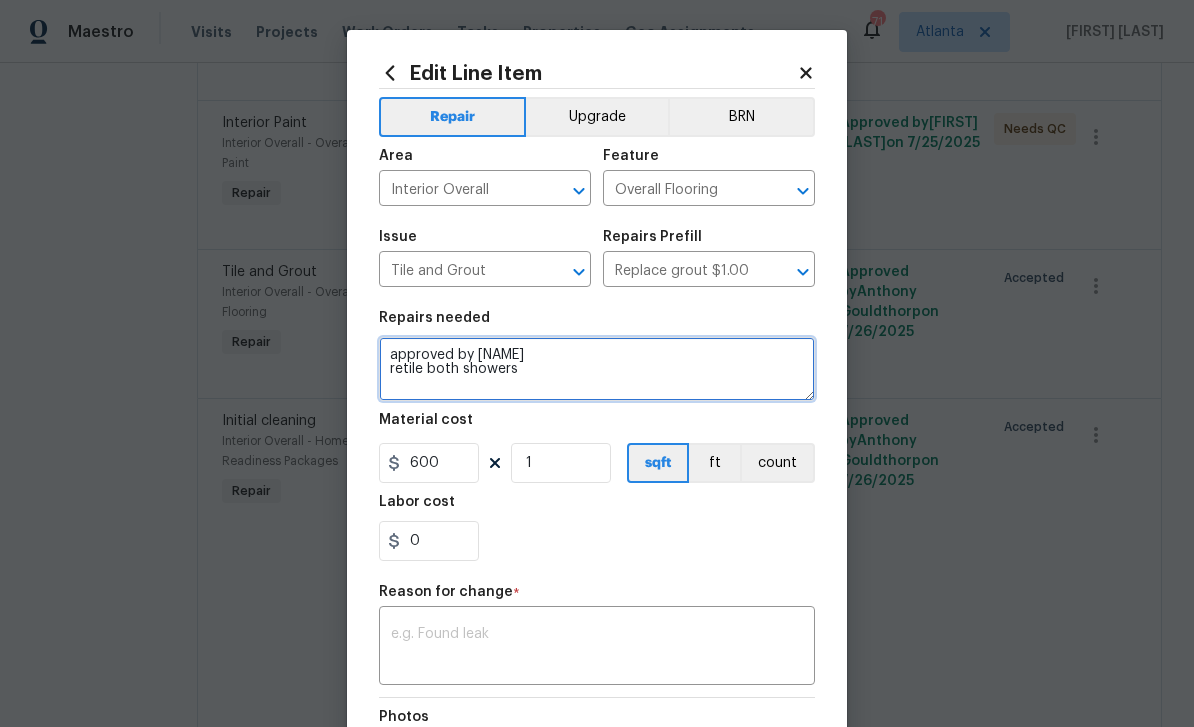 type on "approved by Ashley
retile both showers" 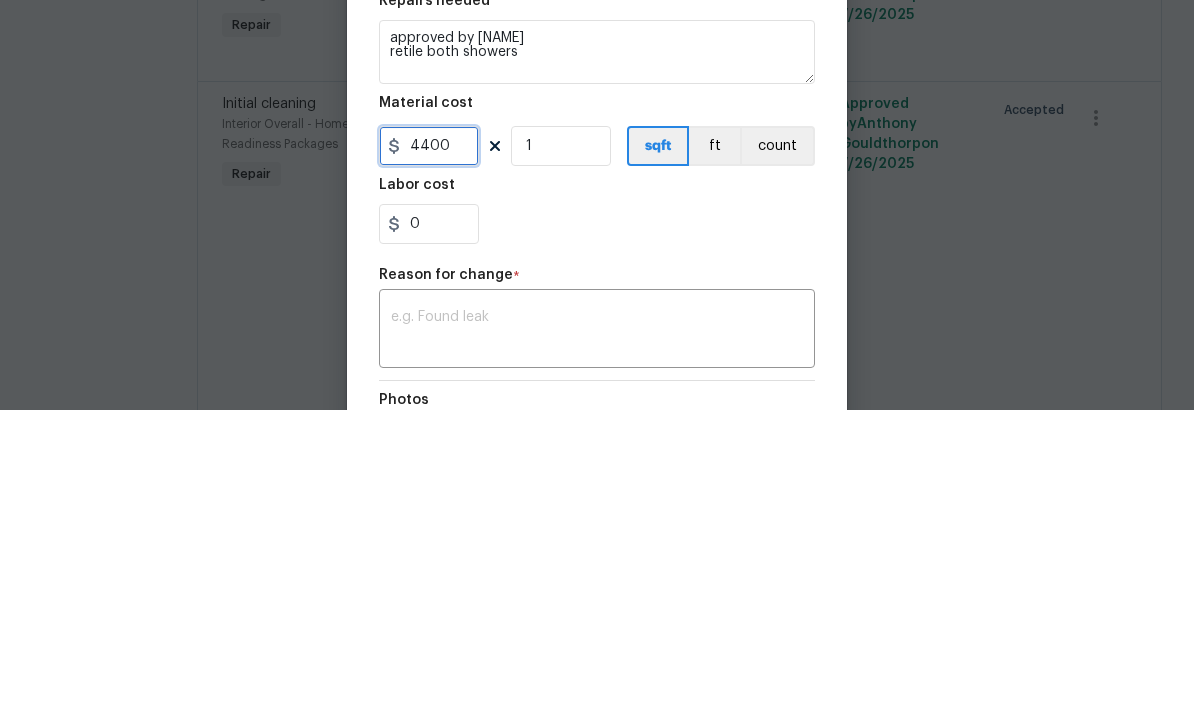 type on "4400" 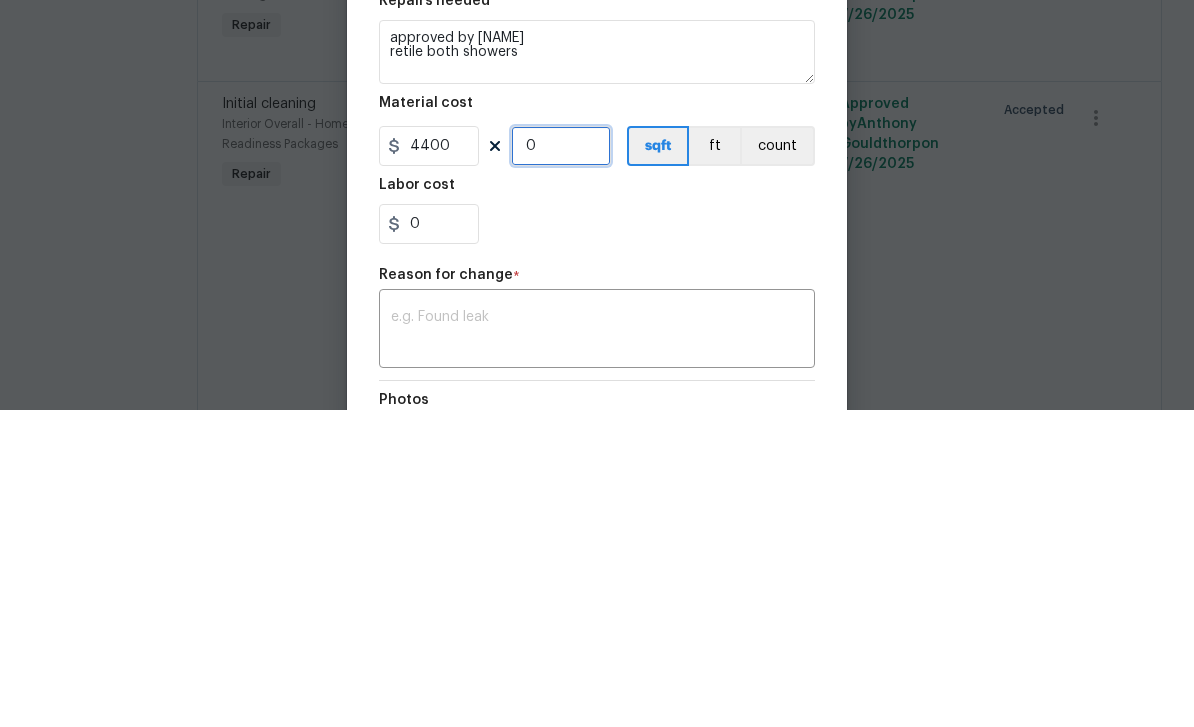 type on "2" 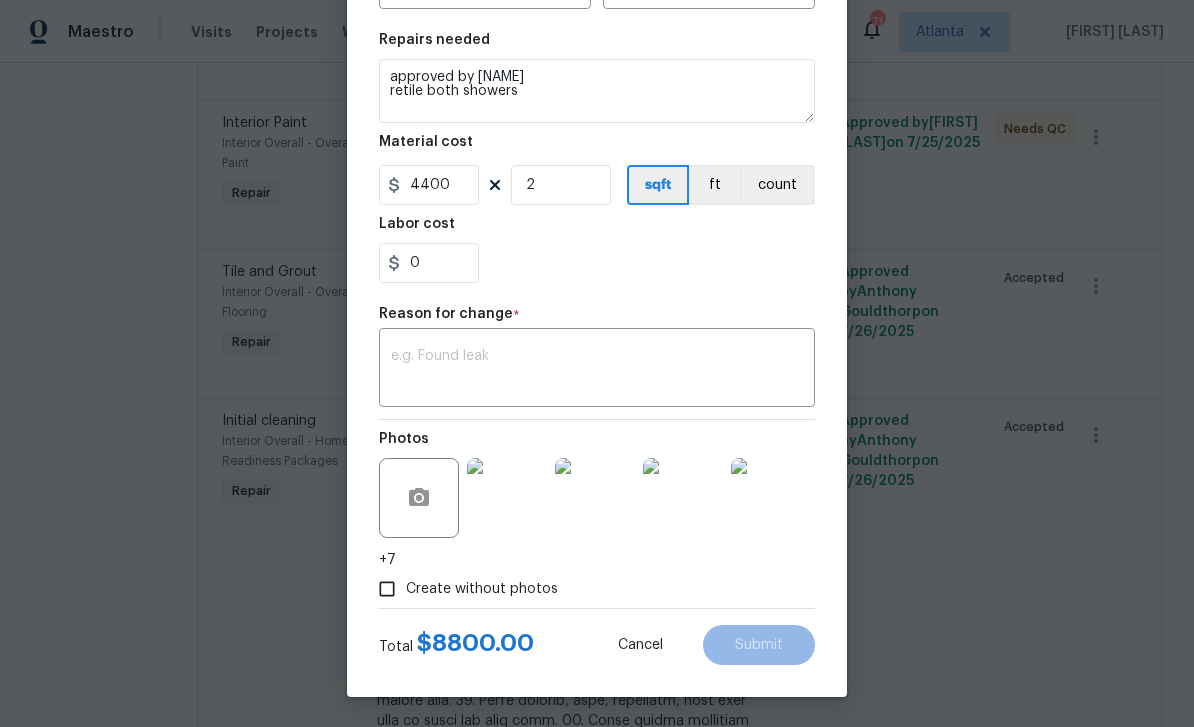scroll, scrollTop: 282, scrollLeft: 0, axis: vertical 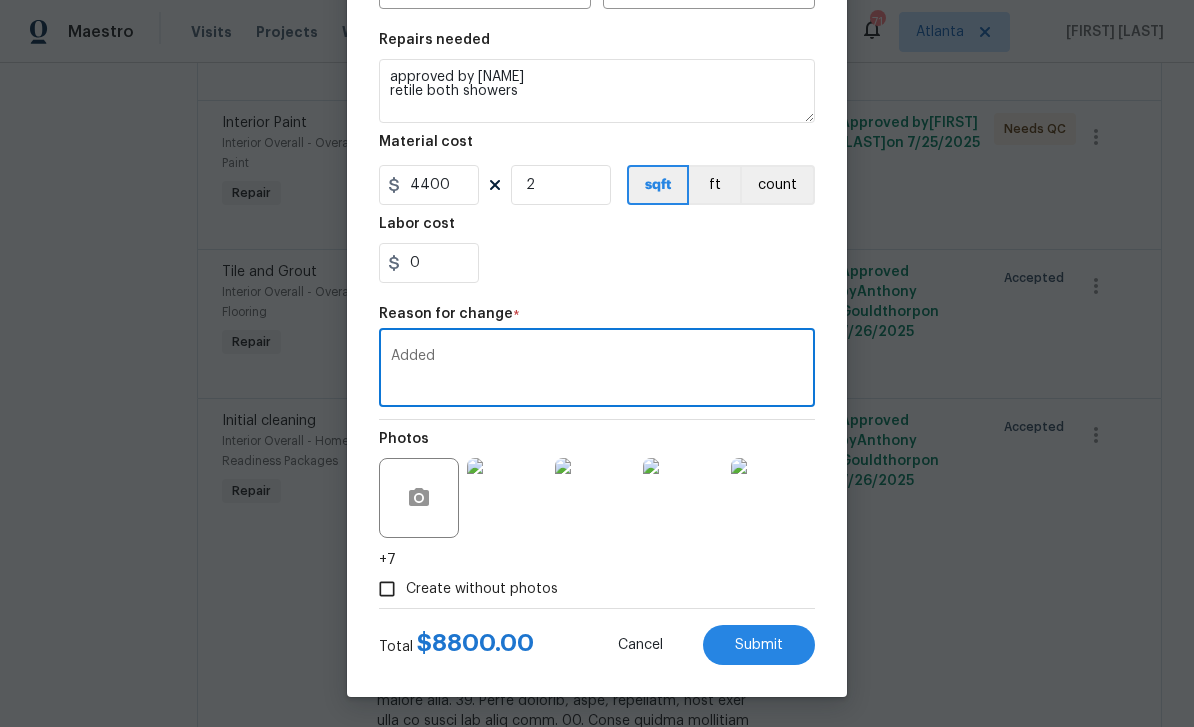 type on "Added" 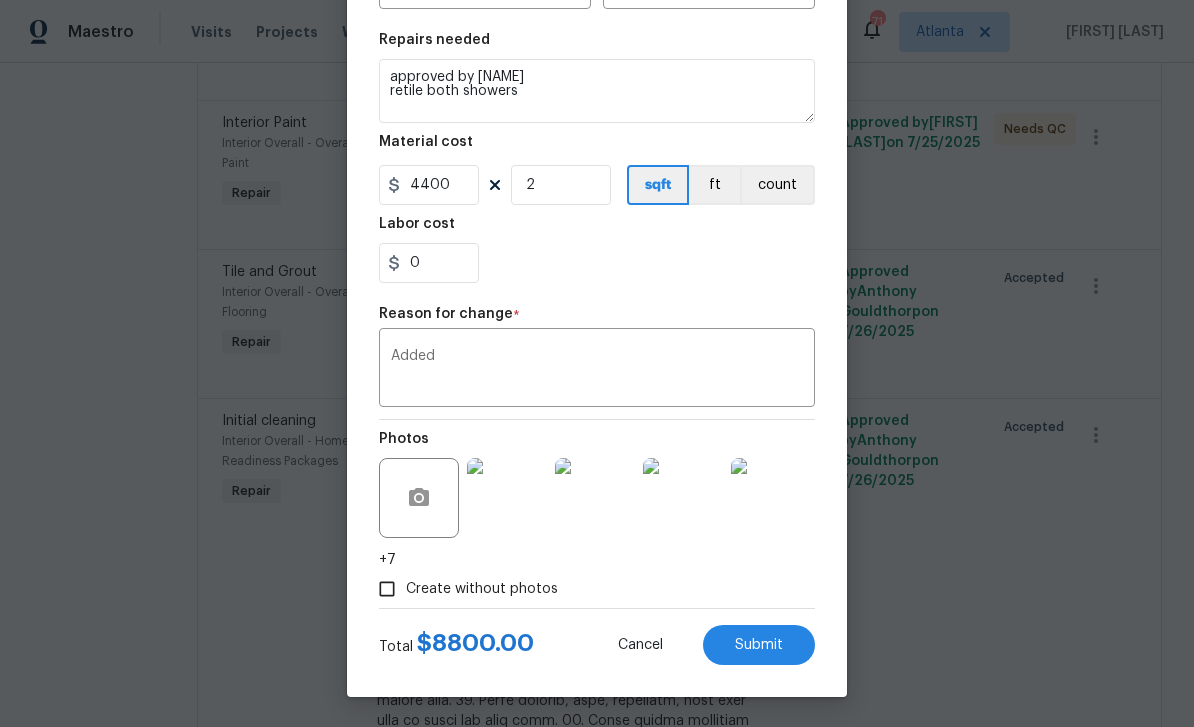 scroll, scrollTop: 282, scrollLeft: 0, axis: vertical 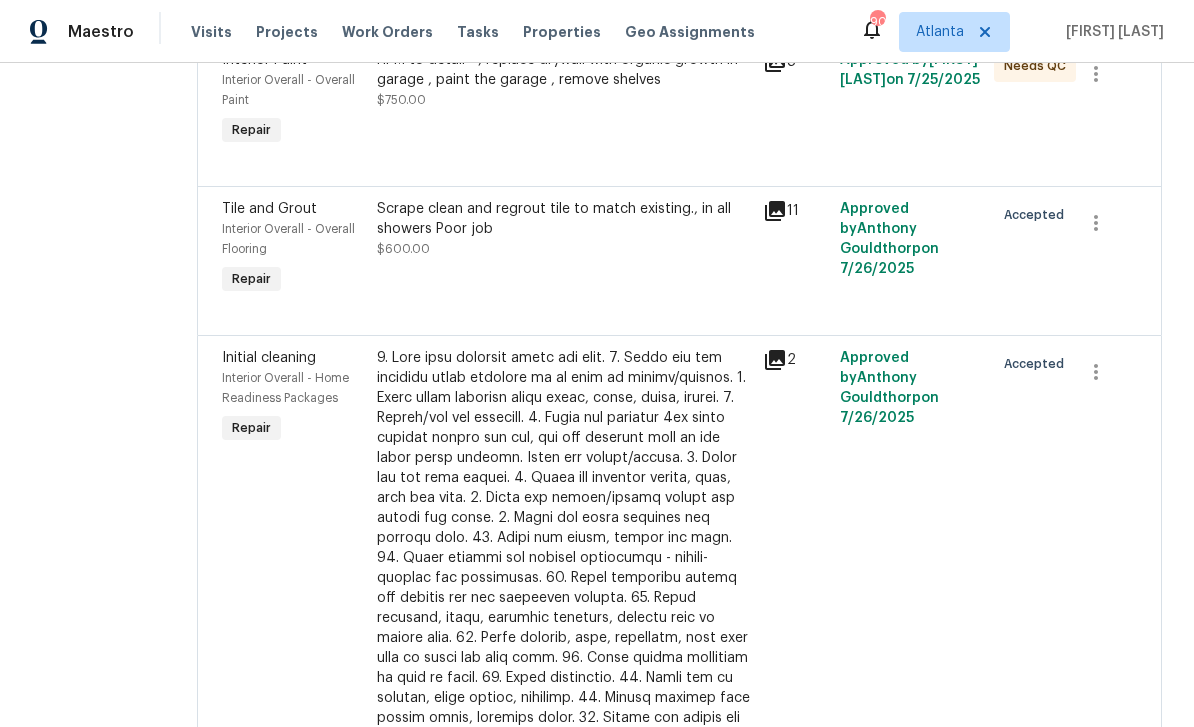 click on "Scrape clean and regrout tile to match existing., in all showers
Poor job $600.00" at bounding box center (564, 229) 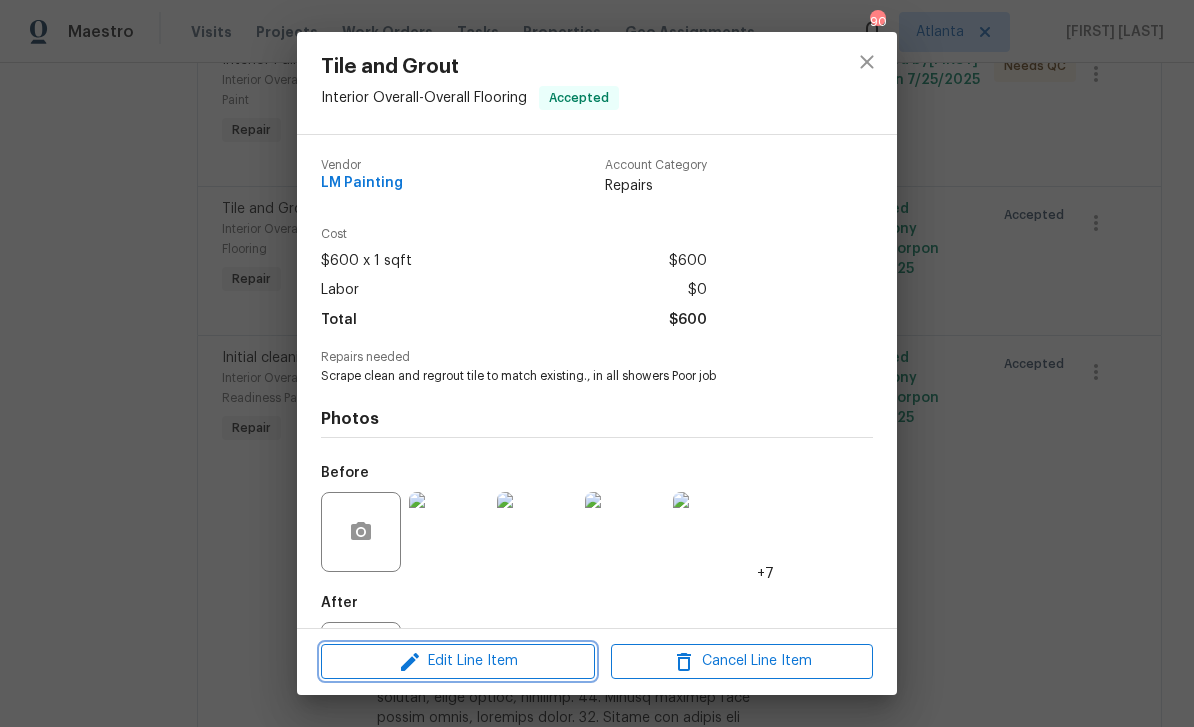 click on "Edit Line Item" at bounding box center [458, 661] 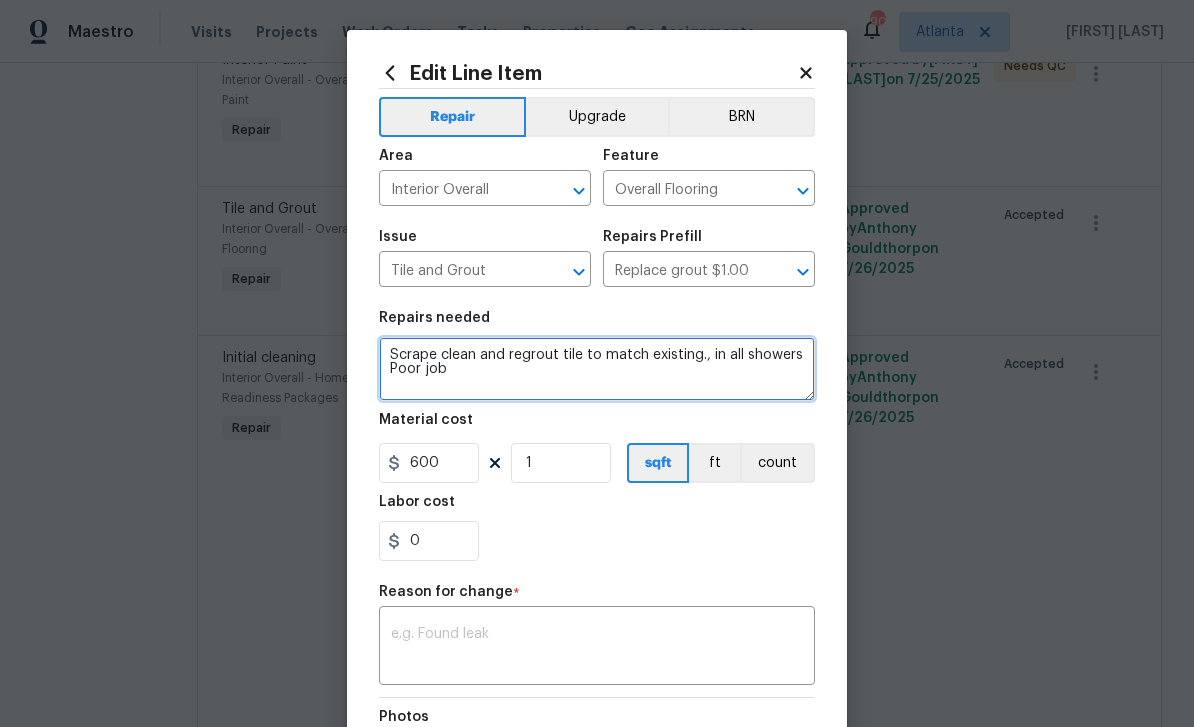 click on "Scrape clean and regrout tile to match existing., in all showers
Poor job" at bounding box center (597, 369) 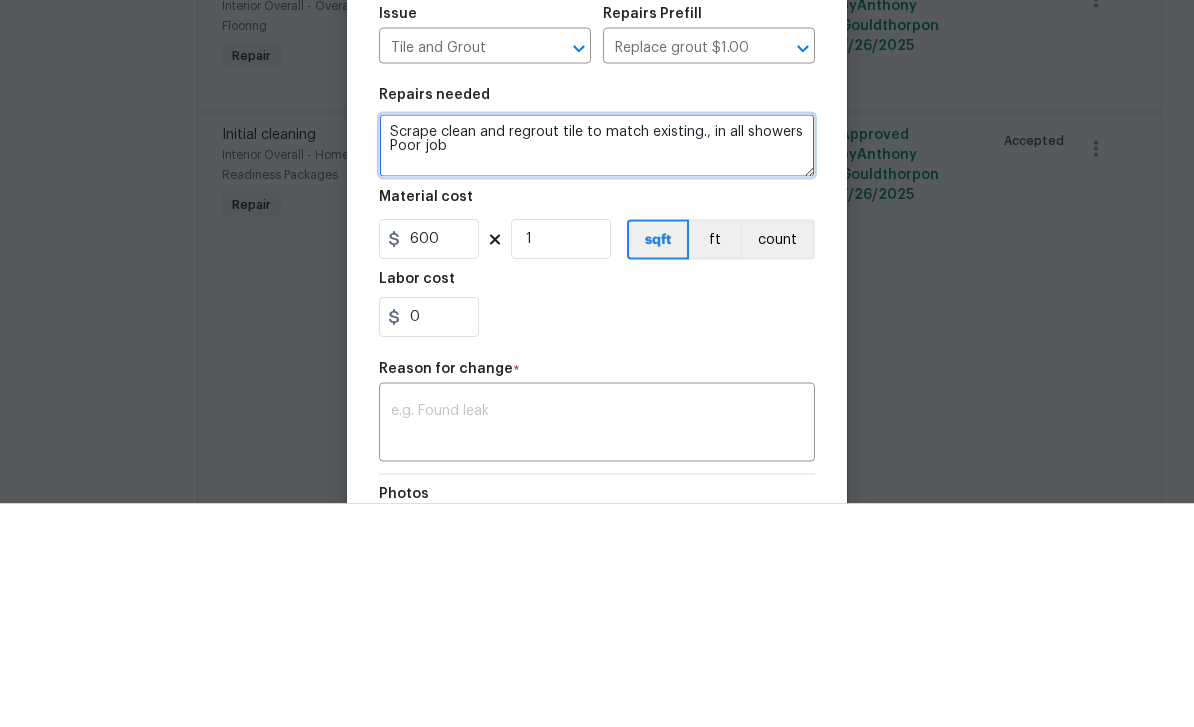 click on "Scrape clean and regrout tile to match existing., in all showers
Poor job" at bounding box center [597, 369] 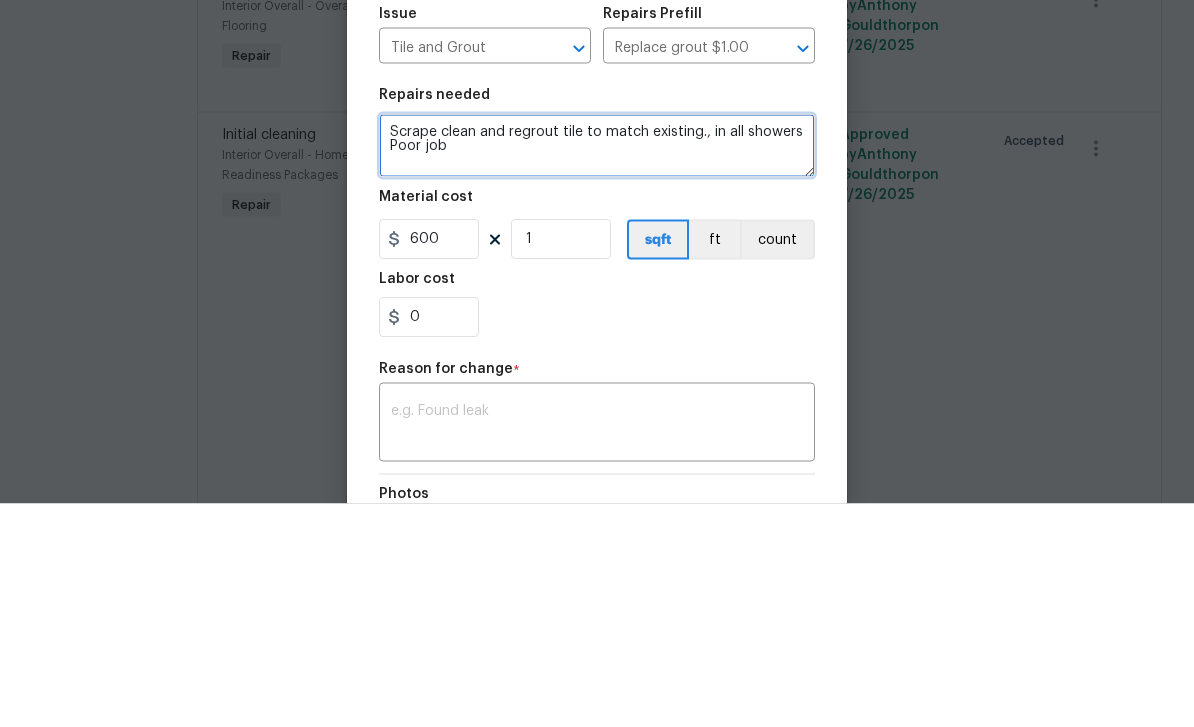 click on "Scrape clean and regrout tile to match existing., in all showers
Poor job" at bounding box center [597, 369] 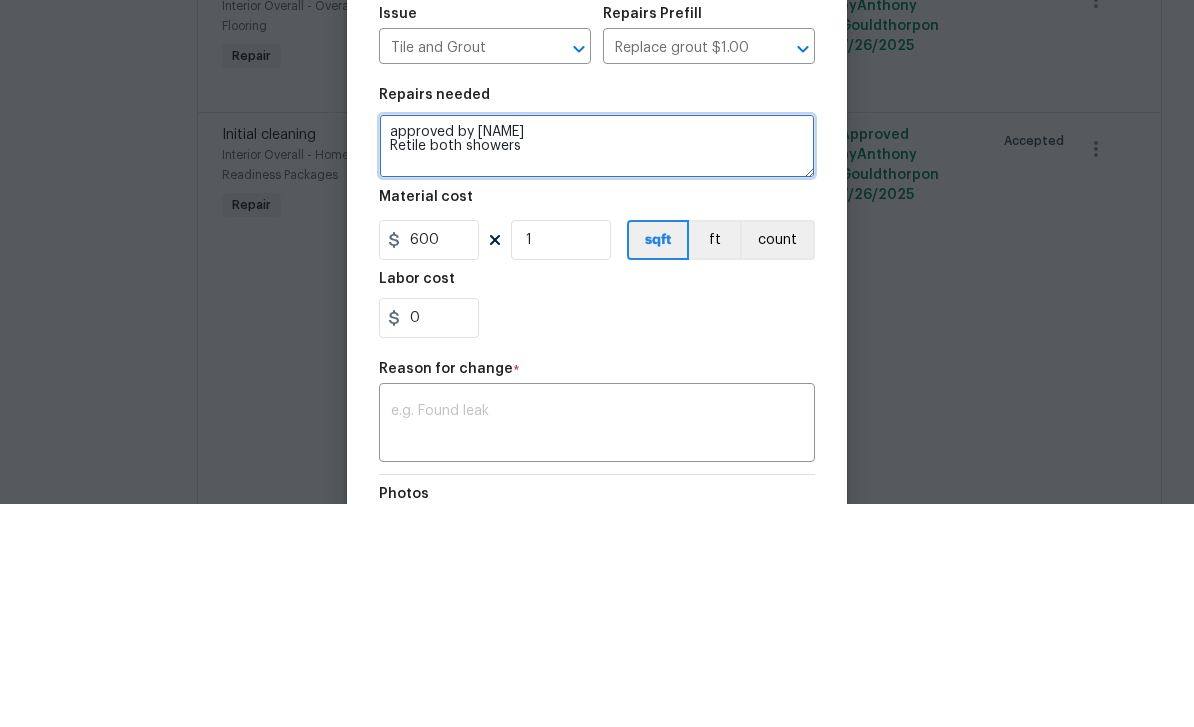 type on "approved by Ashley
Retile both showers" 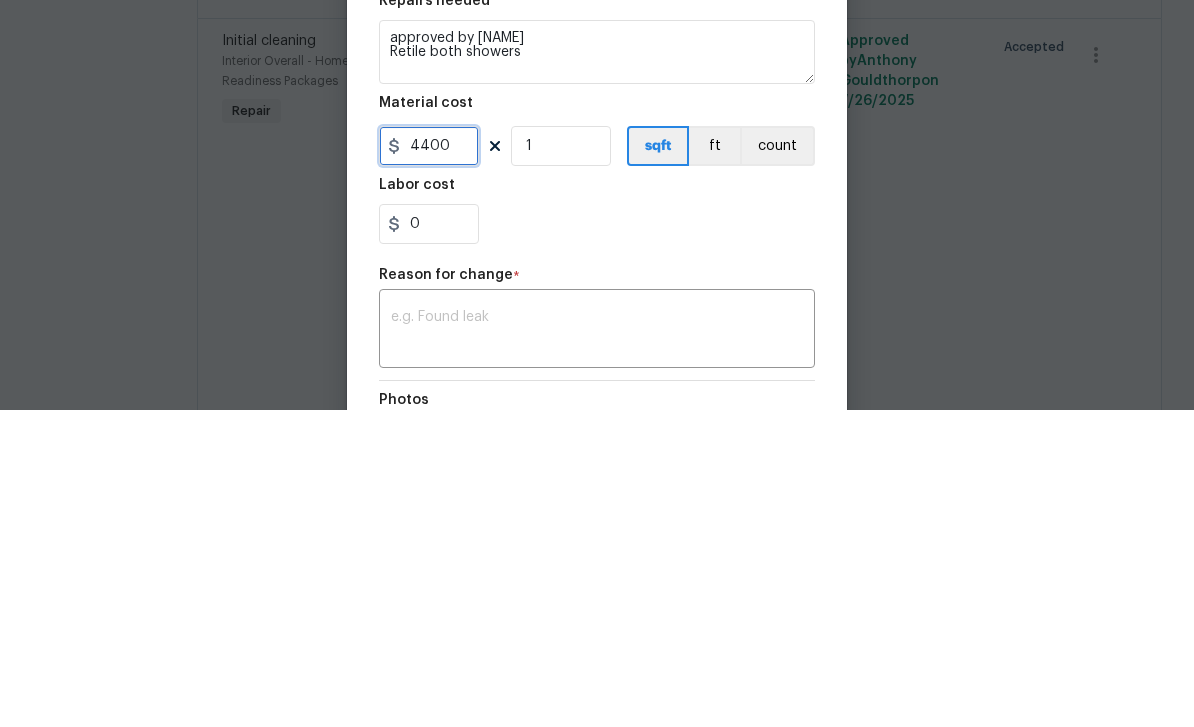 type on "4400" 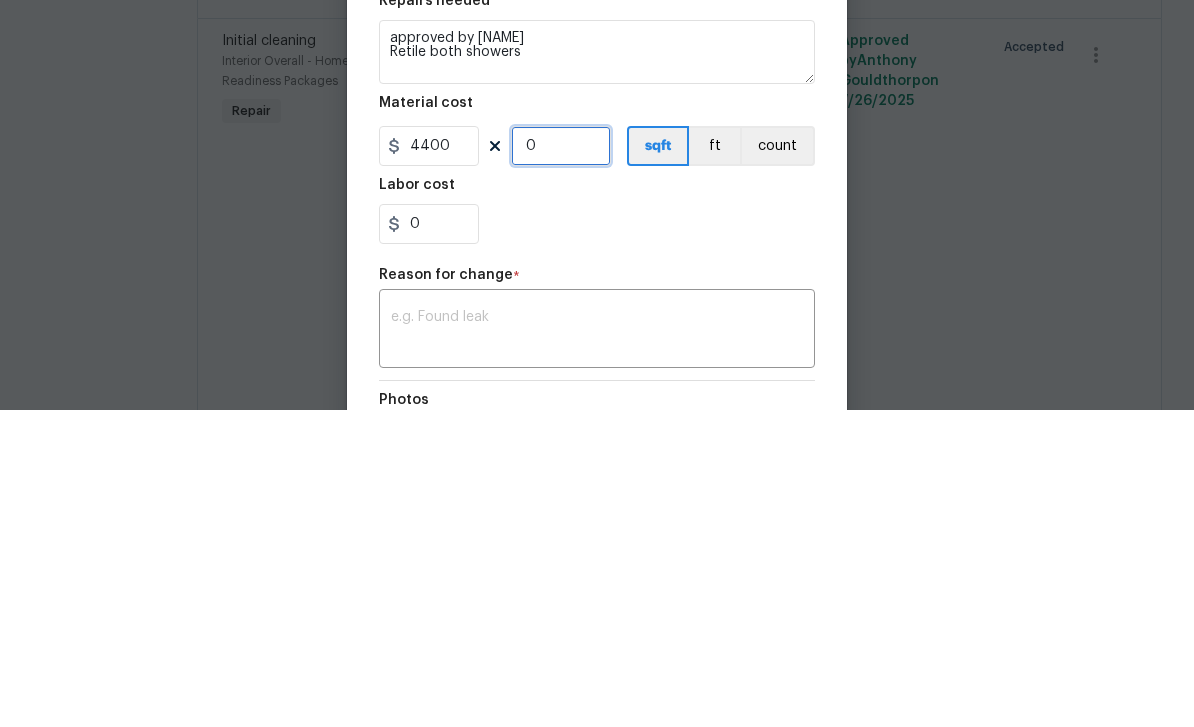 type on "2" 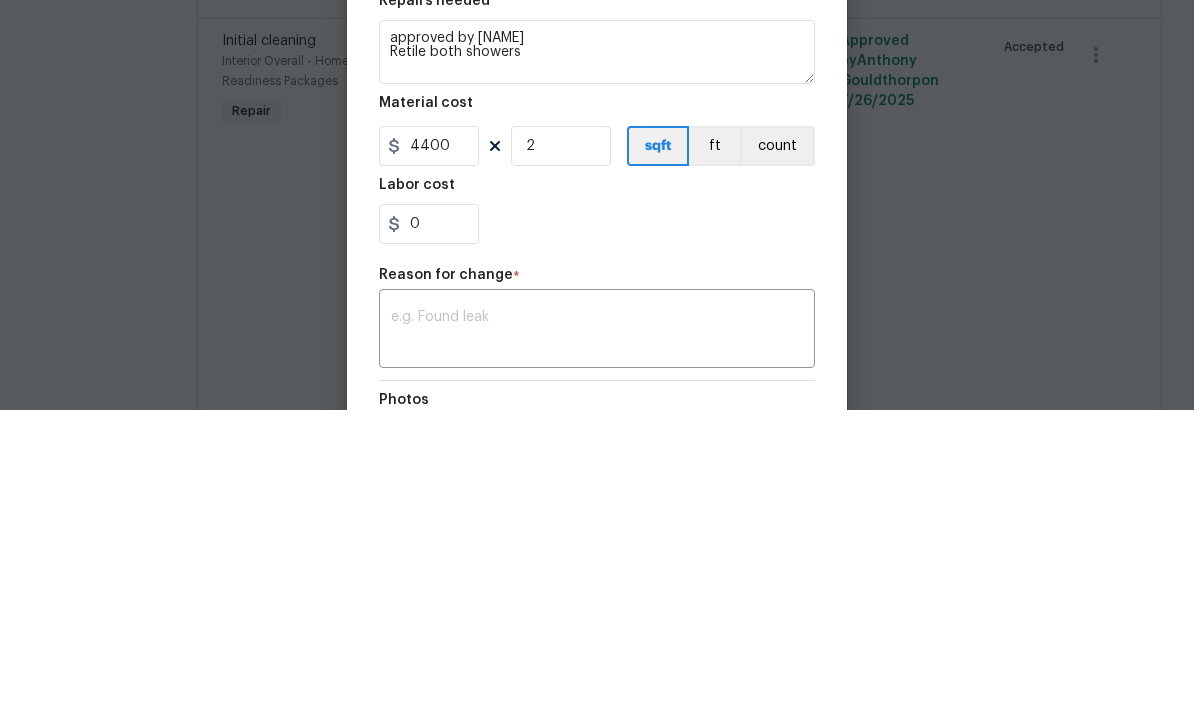 scroll, scrollTop: 64, scrollLeft: 0, axis: vertical 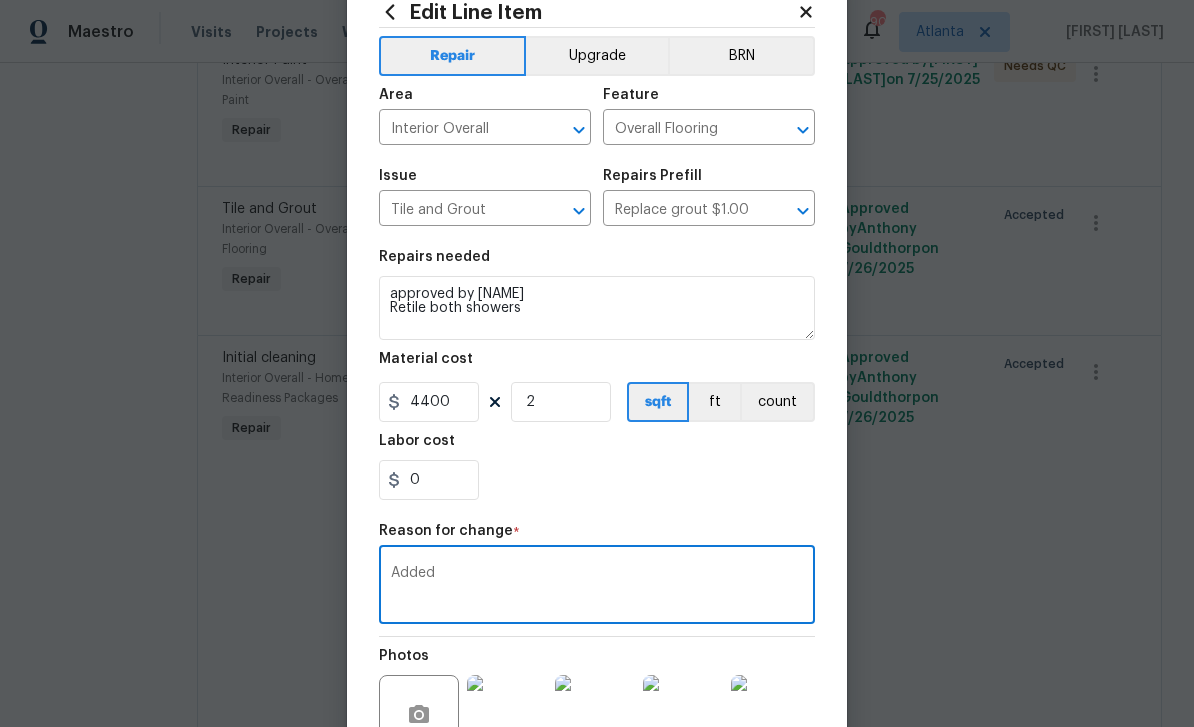 type on "Added" 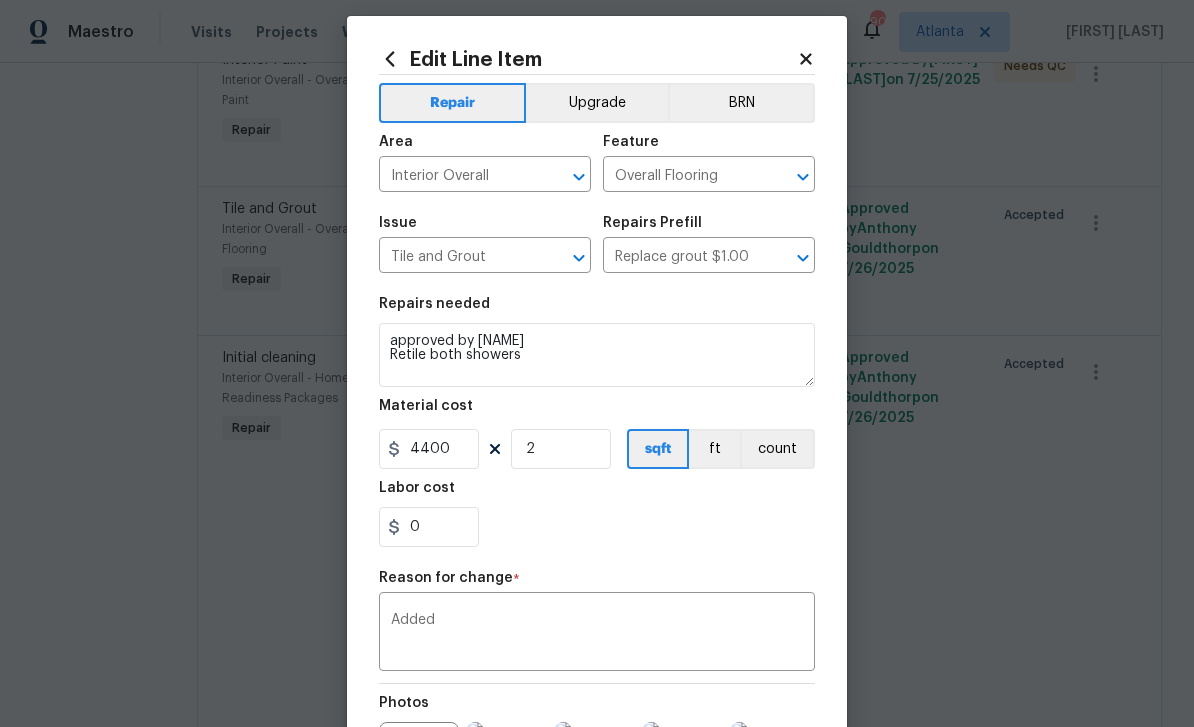 scroll, scrollTop: 10, scrollLeft: 0, axis: vertical 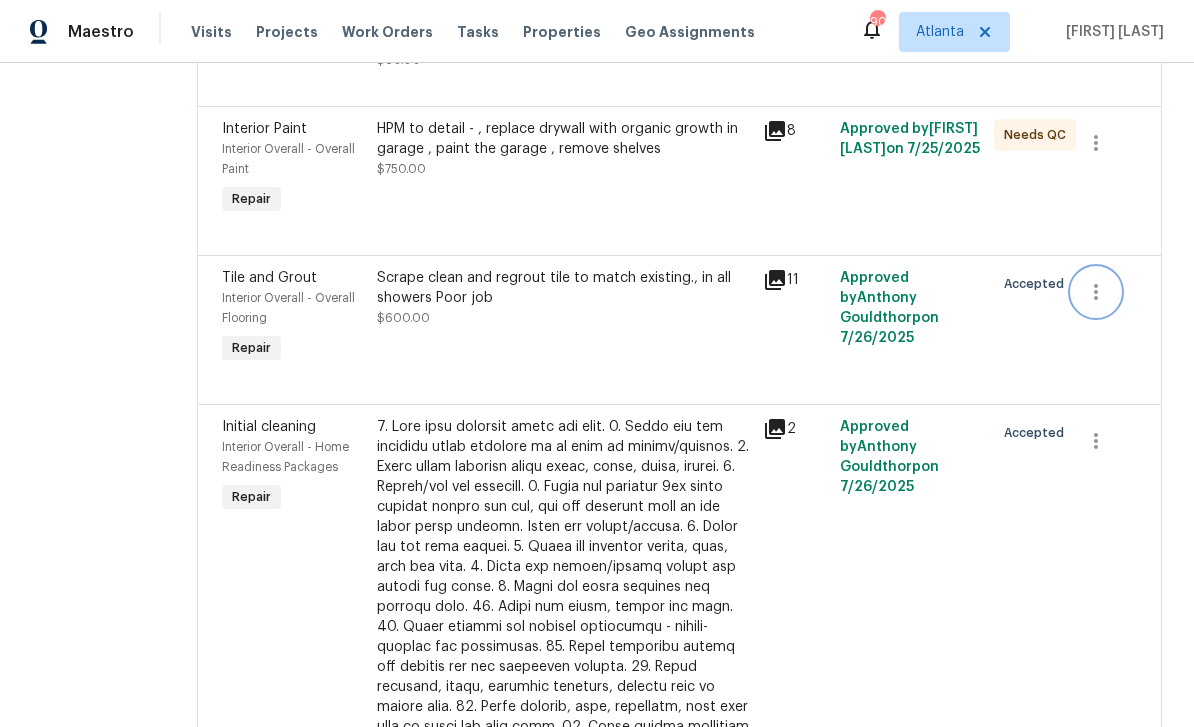 click 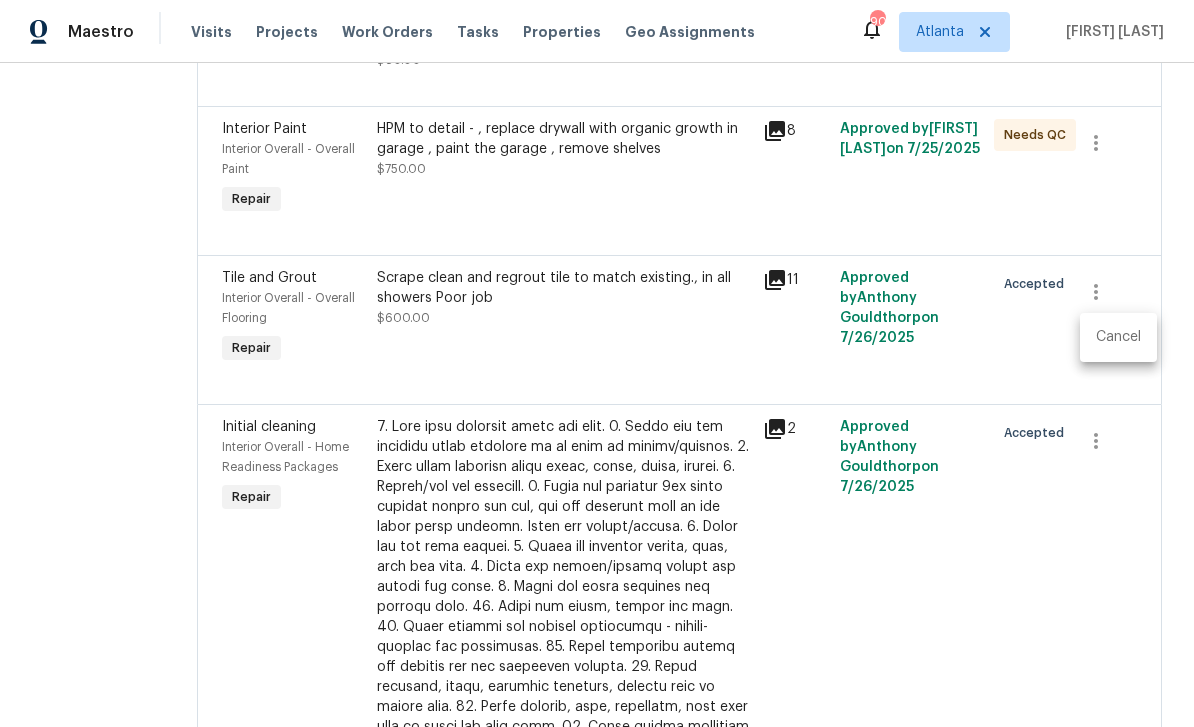click on "Cancel" at bounding box center [1118, 337] 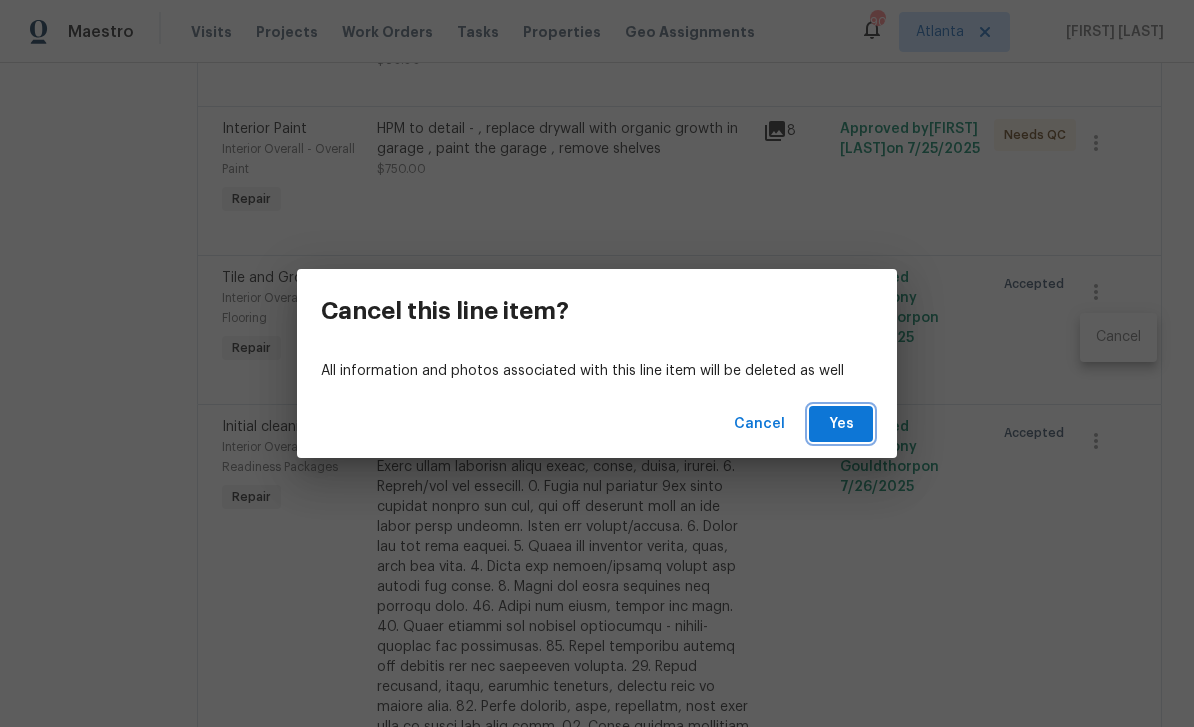 click on "Yes" at bounding box center (841, 424) 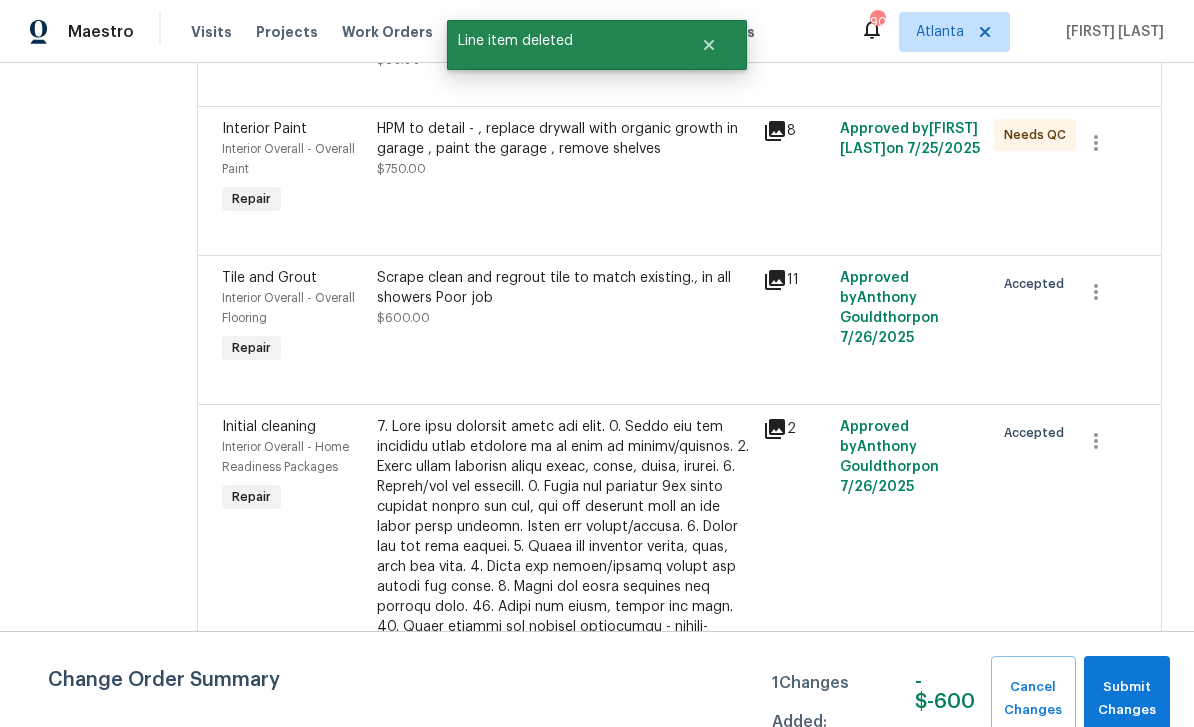 scroll, scrollTop: 0, scrollLeft: 0, axis: both 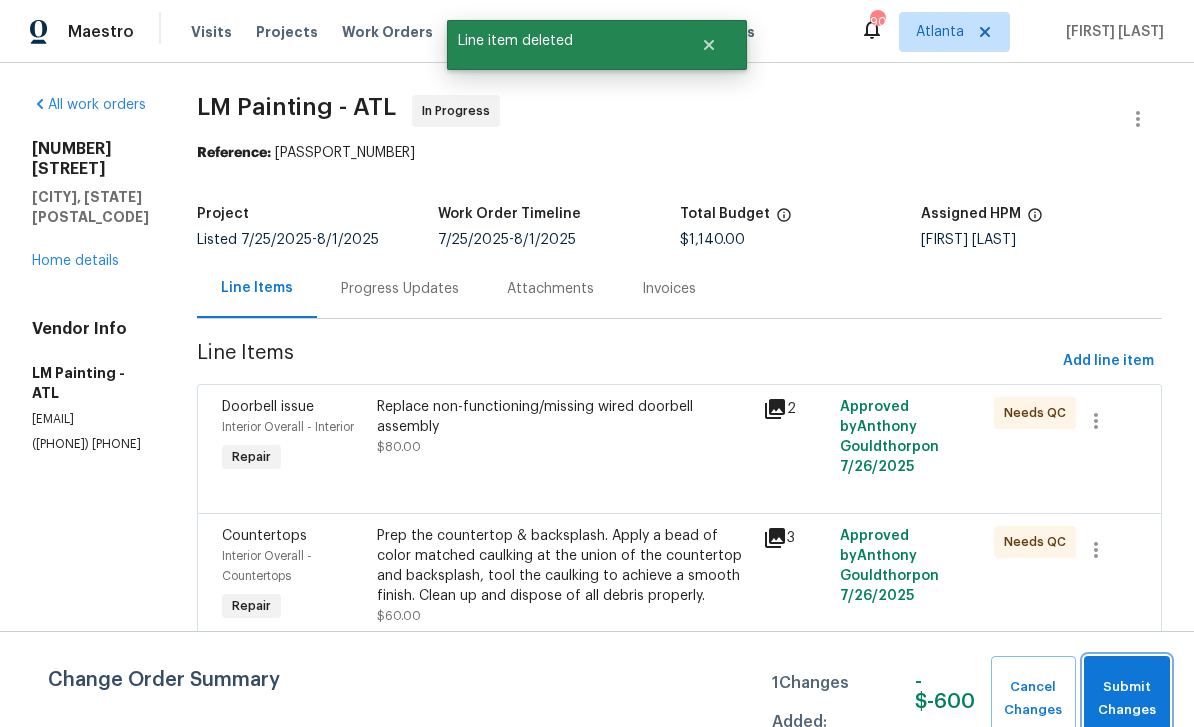 click on "Submit Changes" at bounding box center (1127, 699) 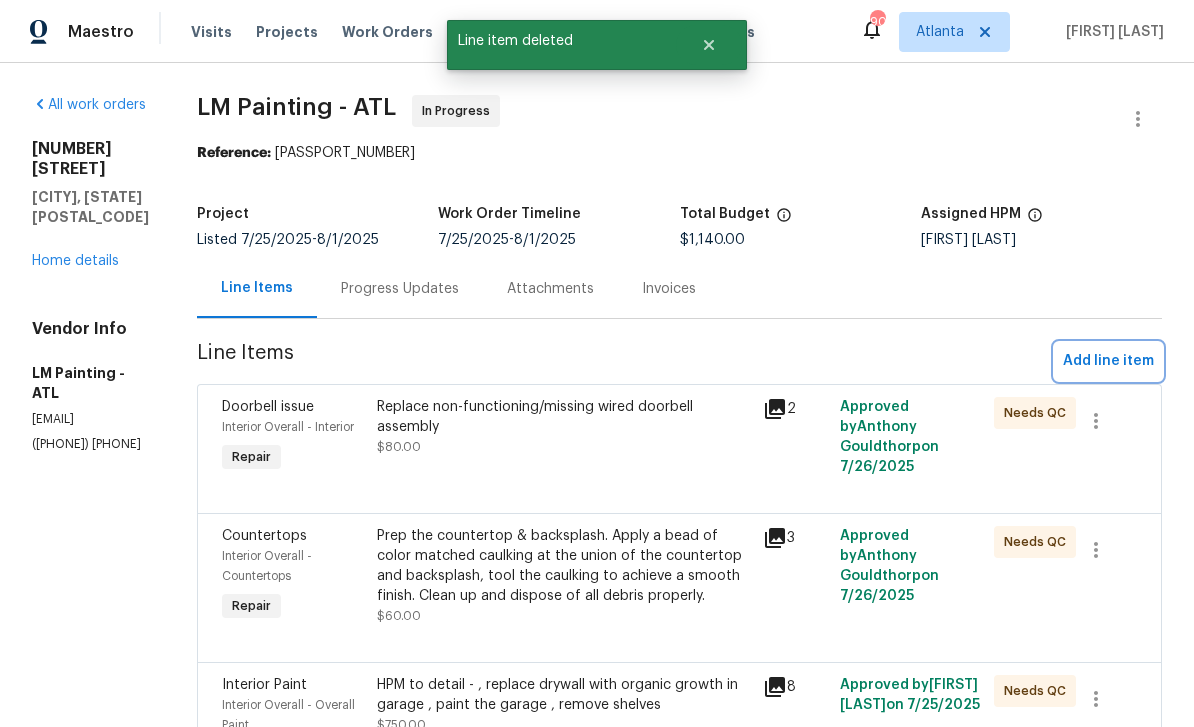 click on "Add line item" at bounding box center (1108, 361) 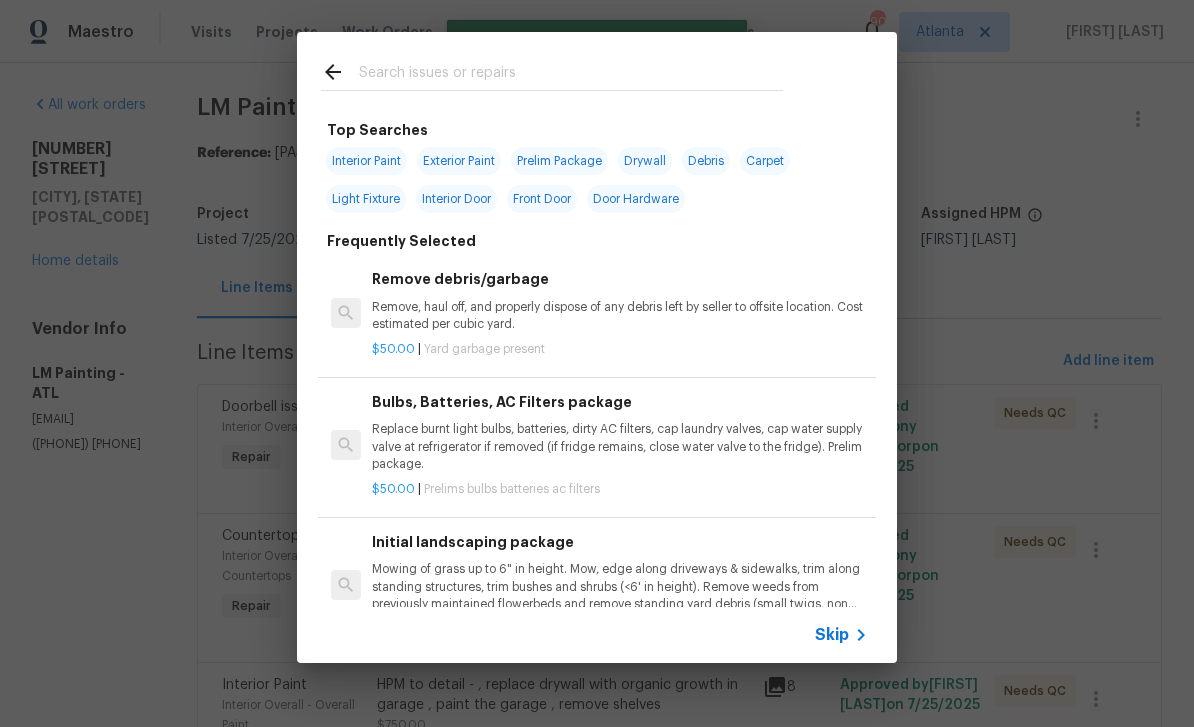 click at bounding box center (571, 75) 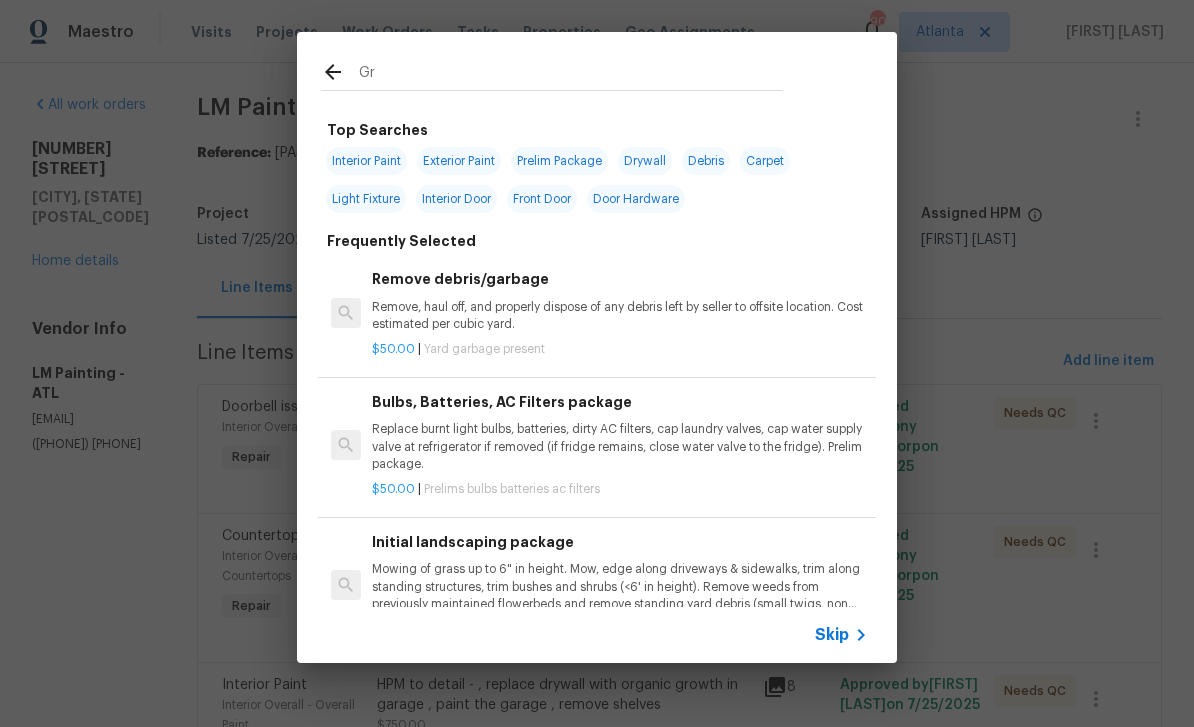 type on "Gro" 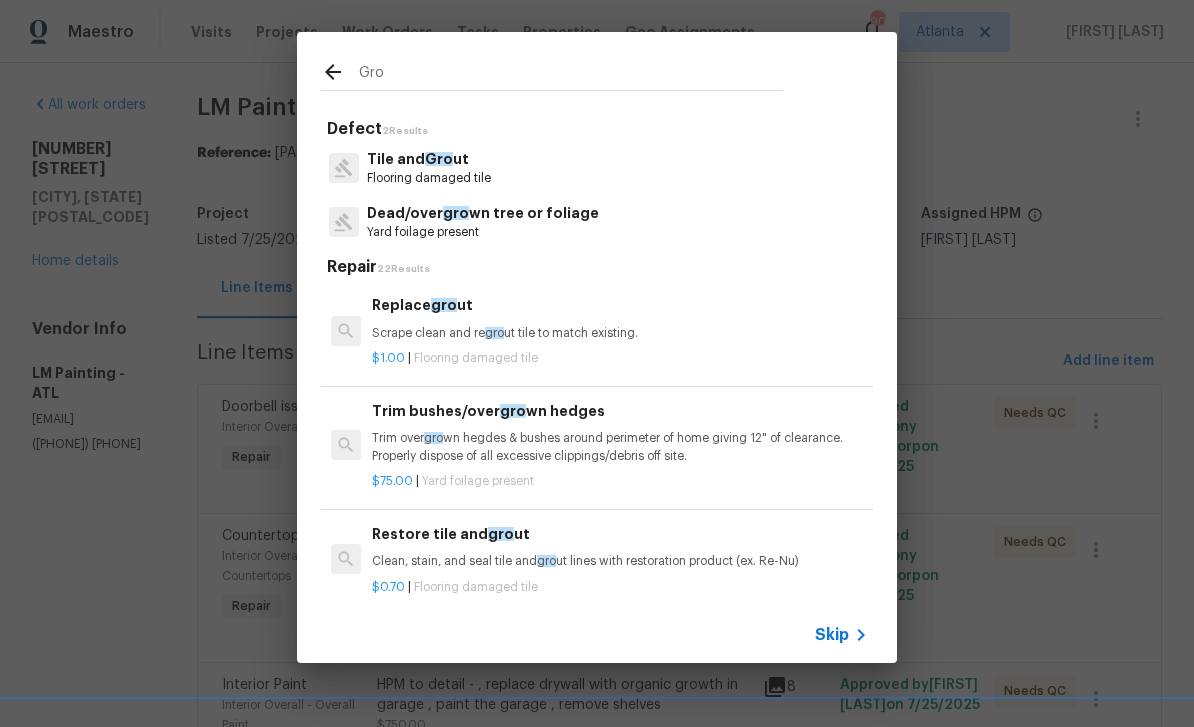 click on "Tile and  Gro ut" at bounding box center (429, 159) 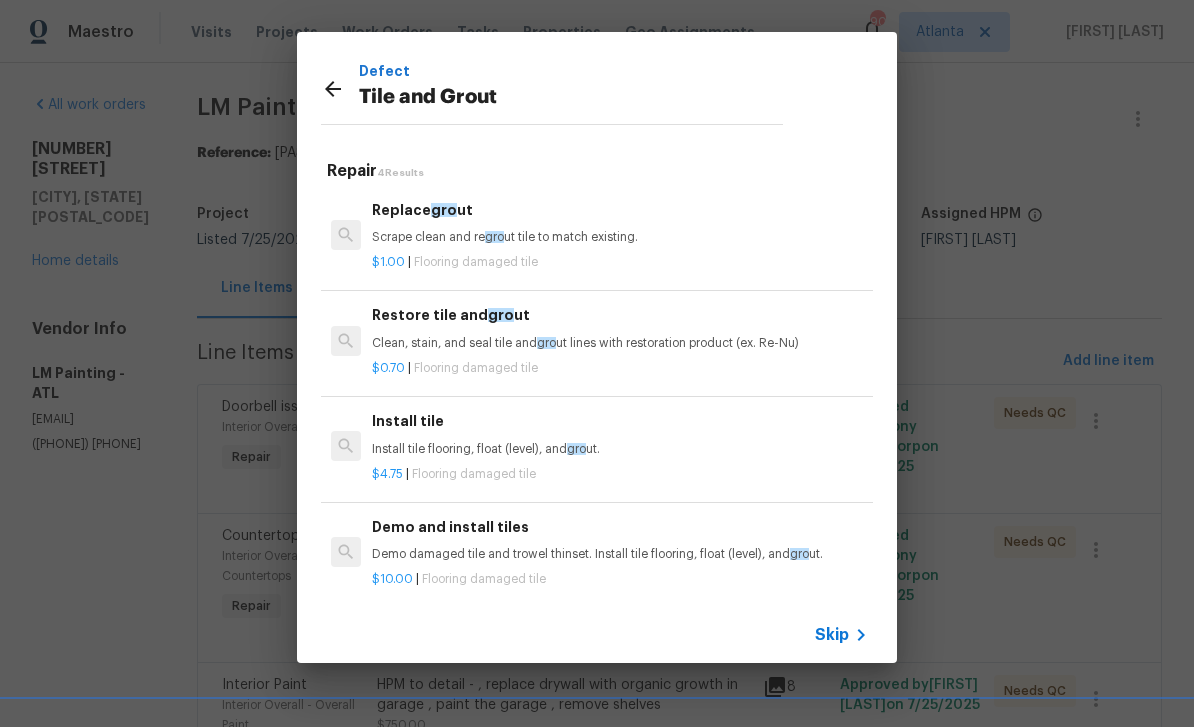 click on "Demo damaged tile and trowel thinset. Install tile flooring, float (level), and  gro ut." at bounding box center [620, 554] 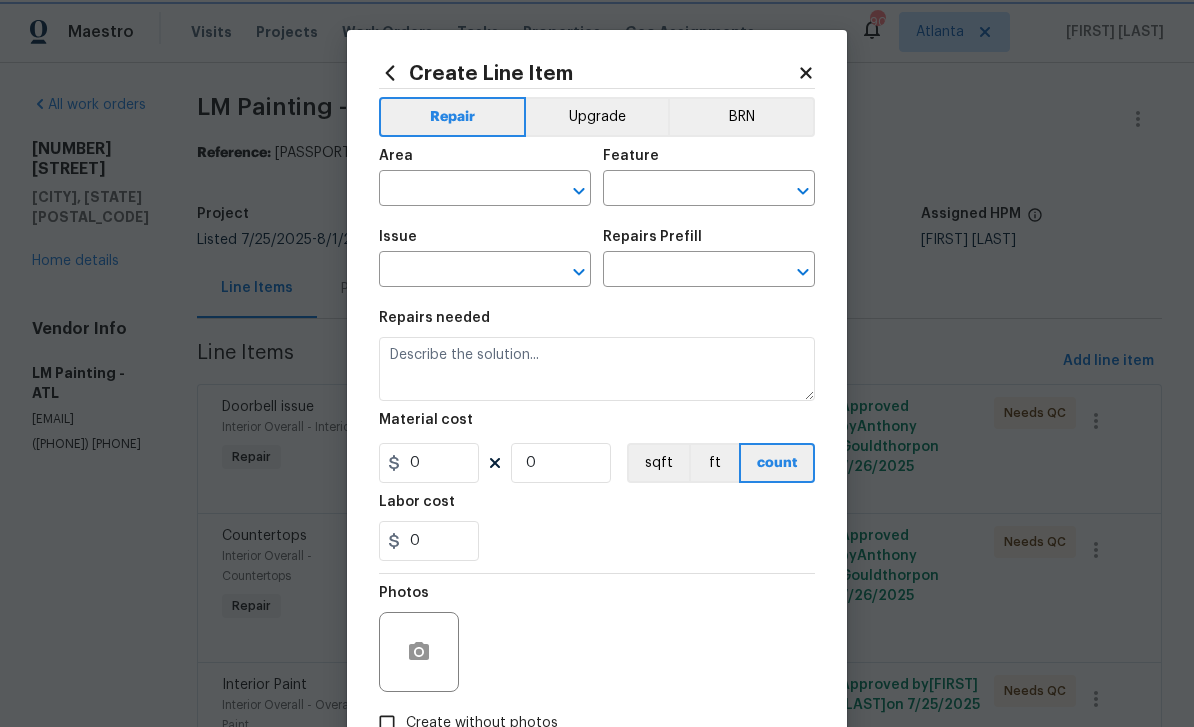 type on "Overall Flooring" 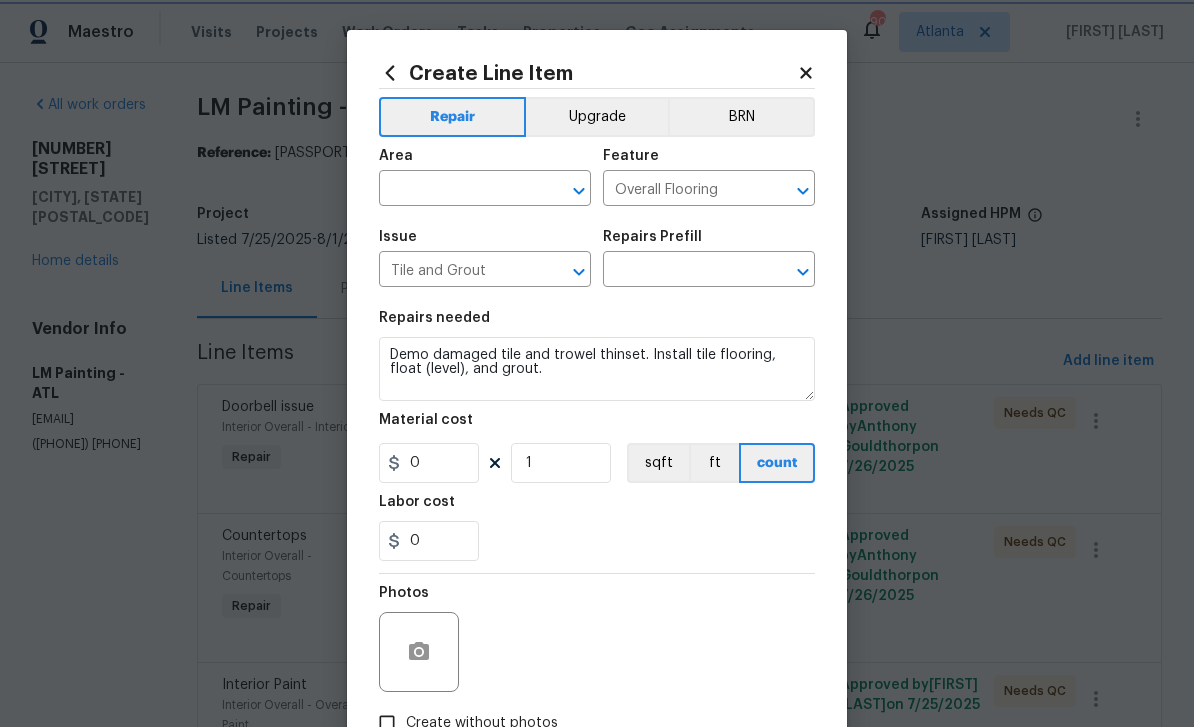 type on "Demo and install tiles $10.00" 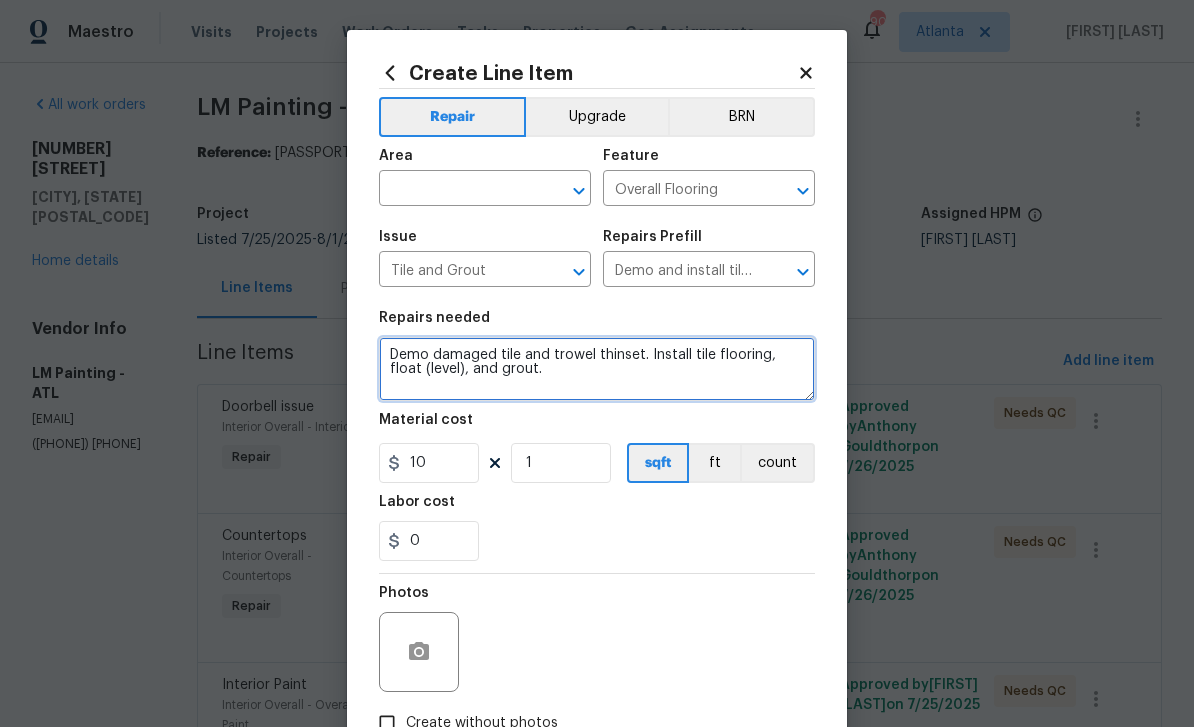 click on "Demo damaged tile and trowel thinset. Install tile flooring, float (level), and grout." at bounding box center [597, 369] 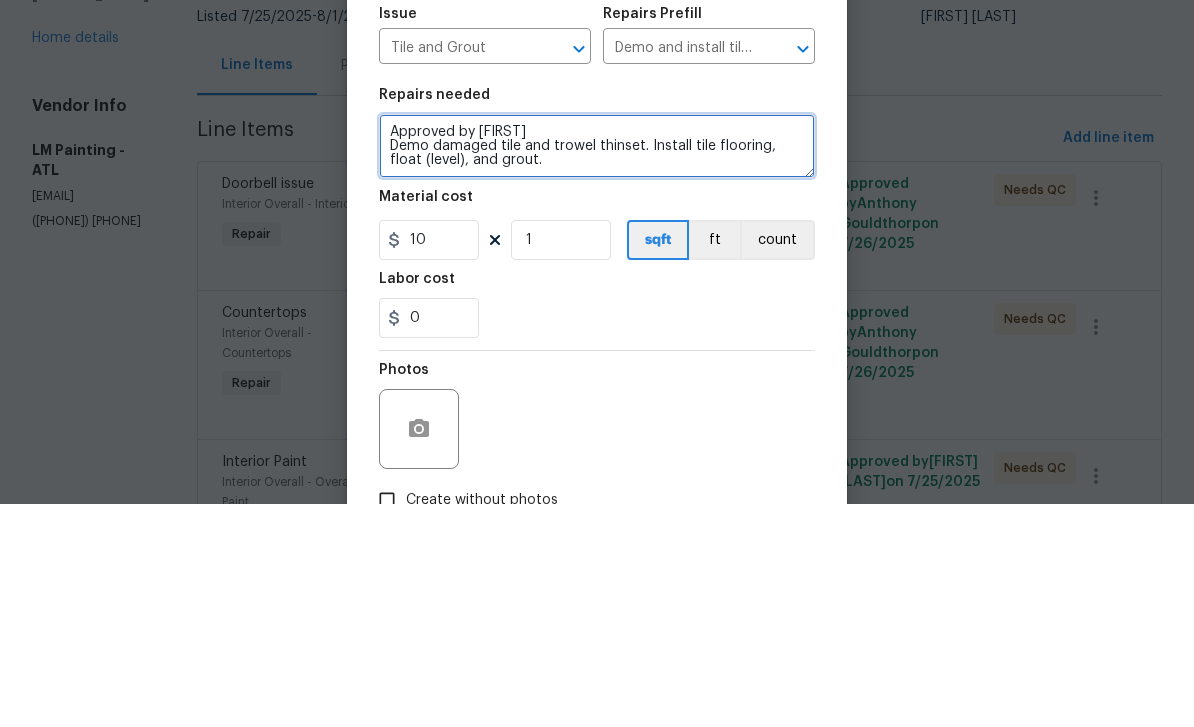 click on "Approved by Ashley
Demo damaged tile and trowel thinset. Install tile flooring, float (level), and grout." at bounding box center [597, 369] 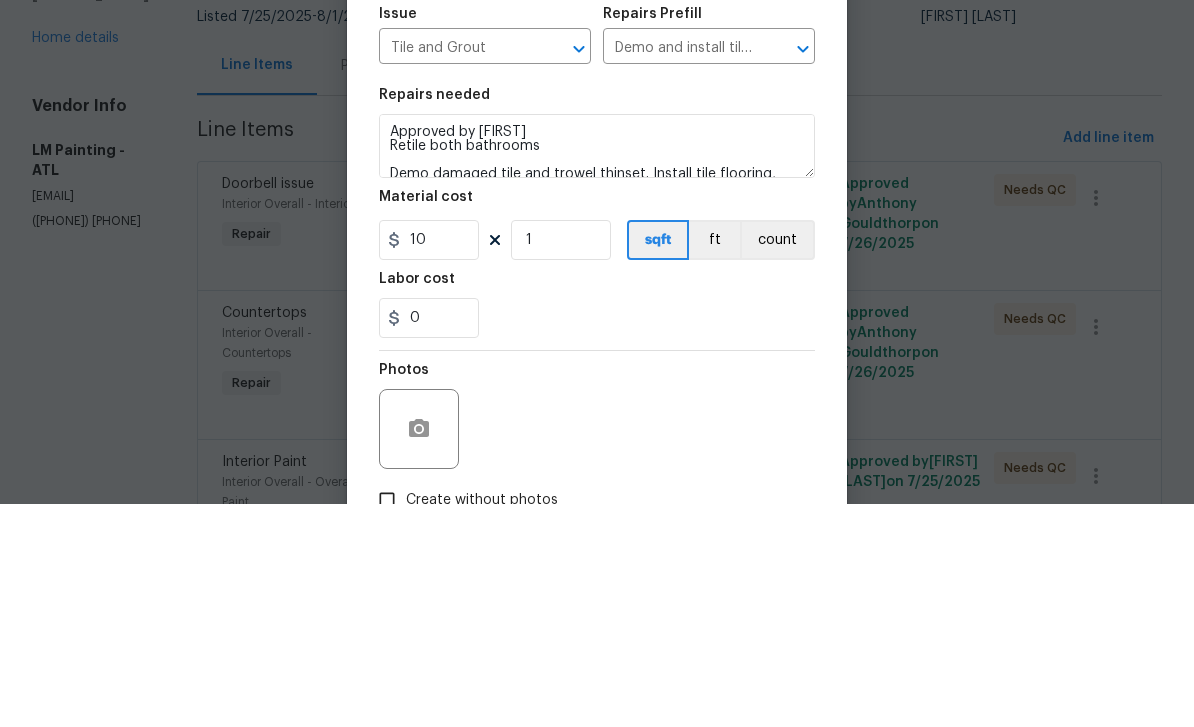 scroll, scrollTop: 64, scrollLeft: 0, axis: vertical 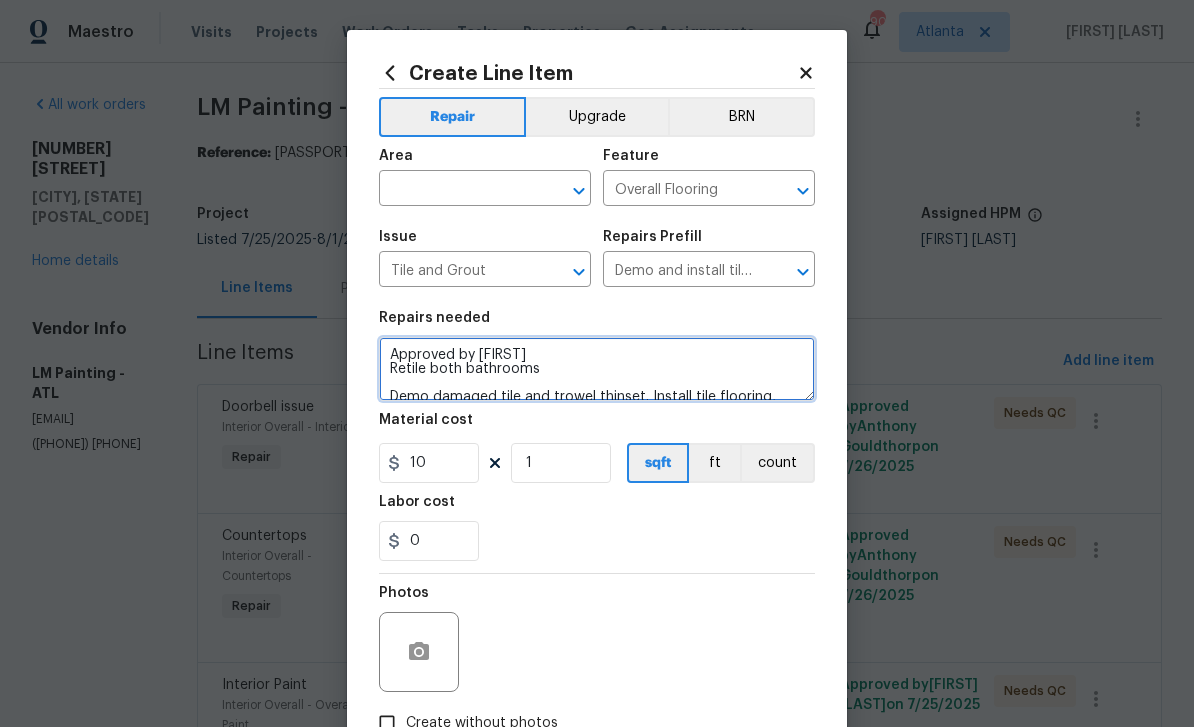 type on "Approved by Ashley
Retile both bathrooms
Demo damaged tile and trowel thinset. Install tile flooring, float (level), and grout." 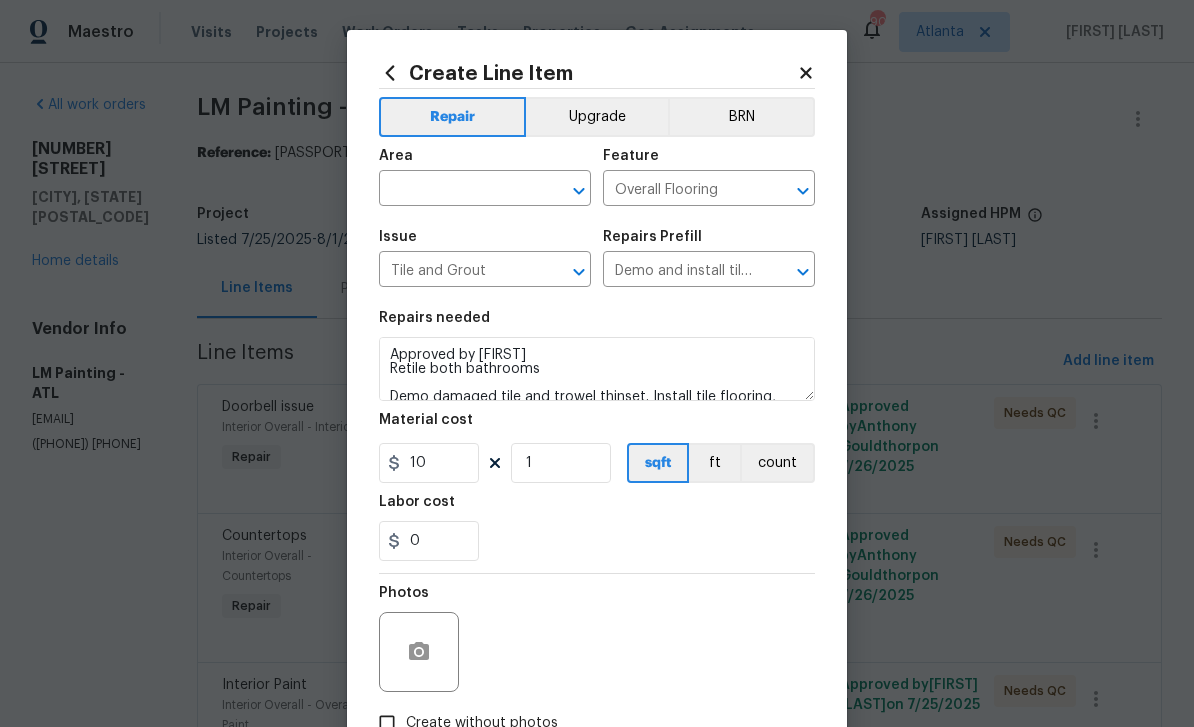 click at bounding box center (457, 190) 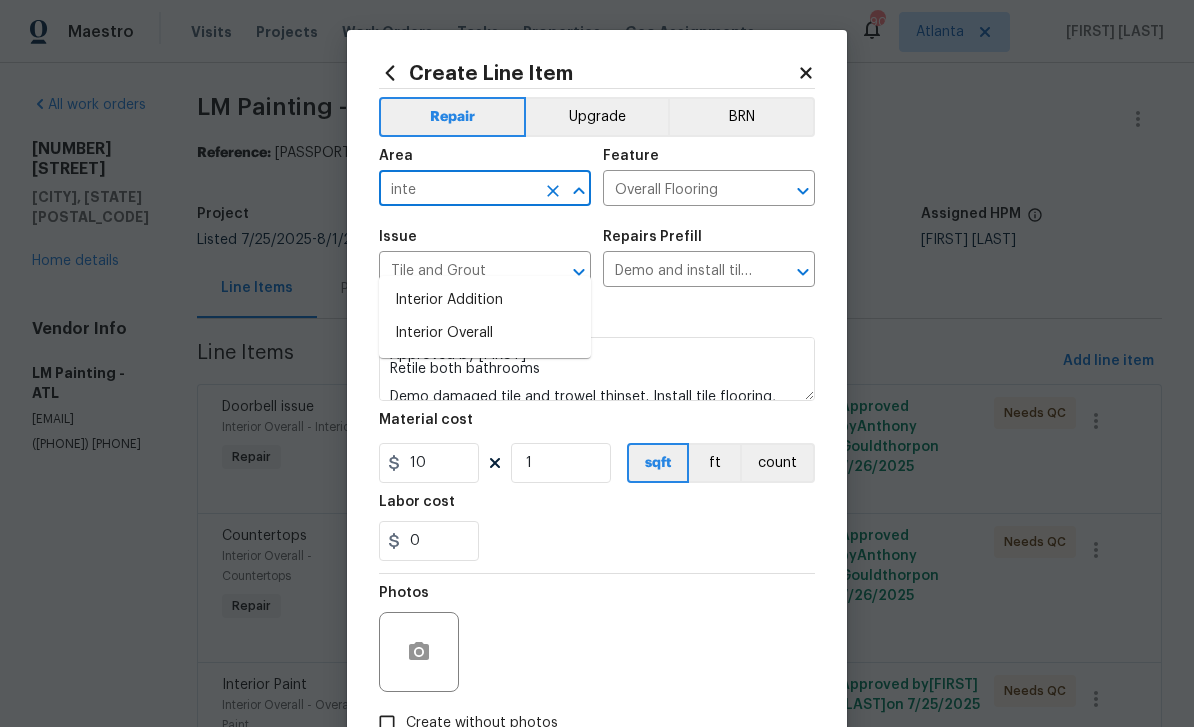 click on "Interior Overall" at bounding box center [485, 333] 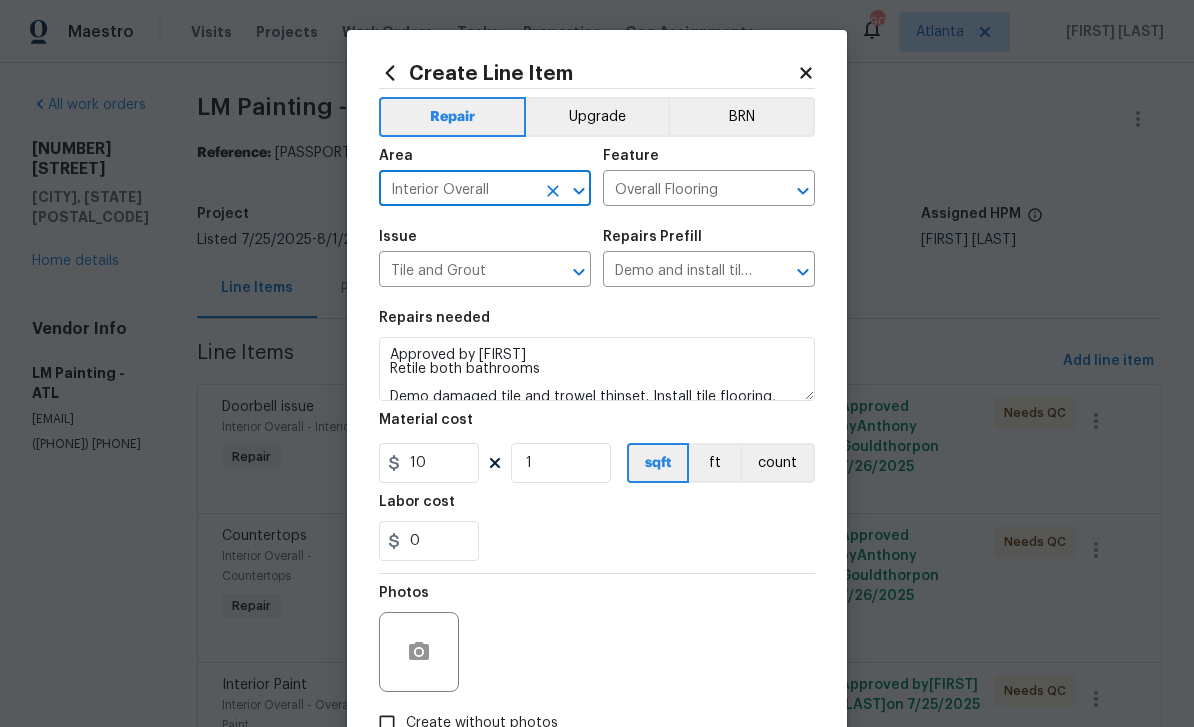 click on "Upgrade" at bounding box center [597, 117] 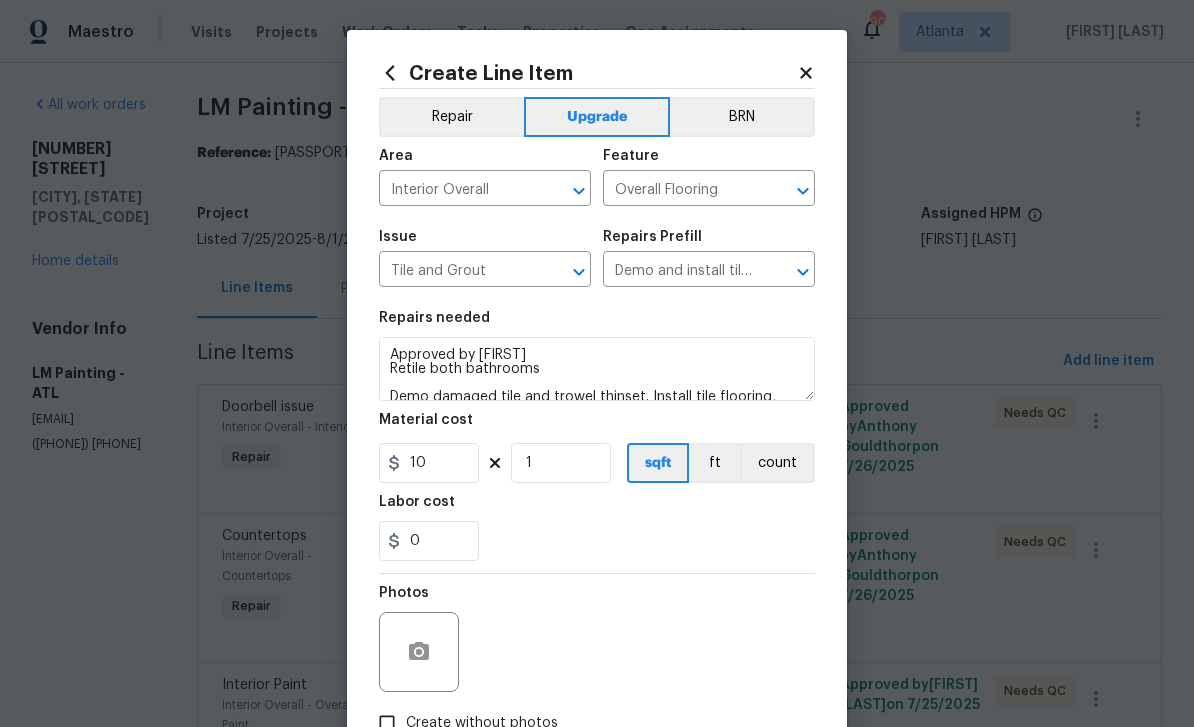 scroll, scrollTop: 50, scrollLeft: 0, axis: vertical 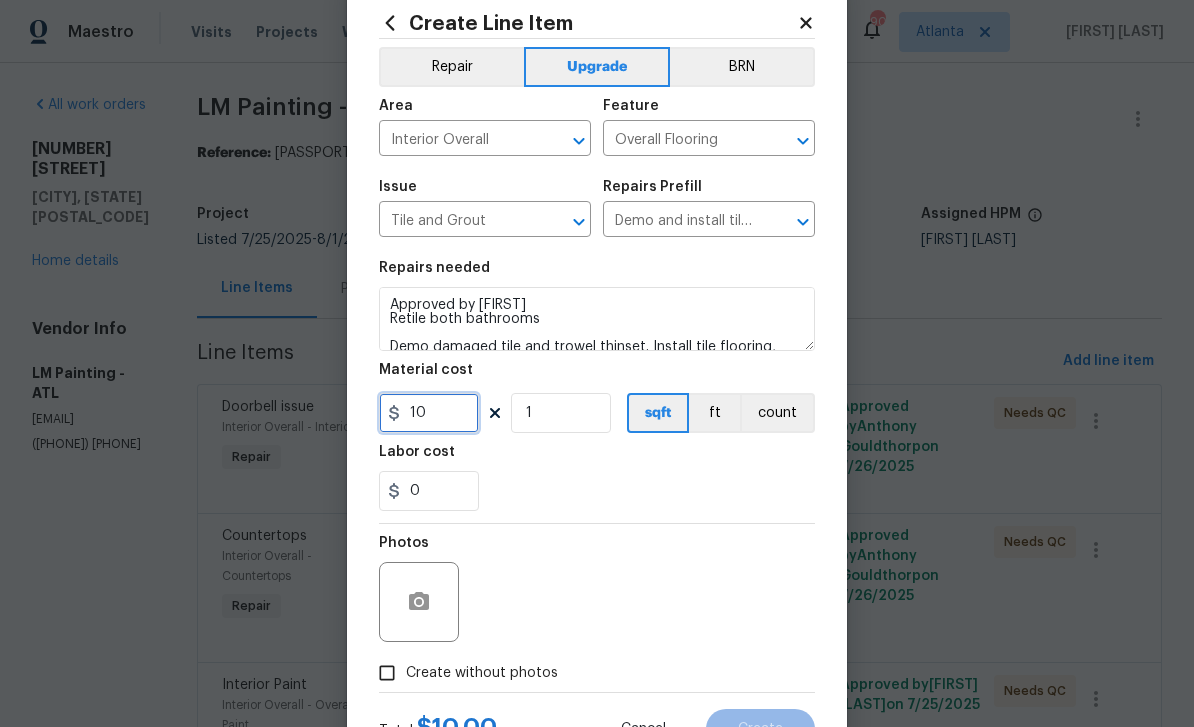 click on "10" at bounding box center (429, 413) 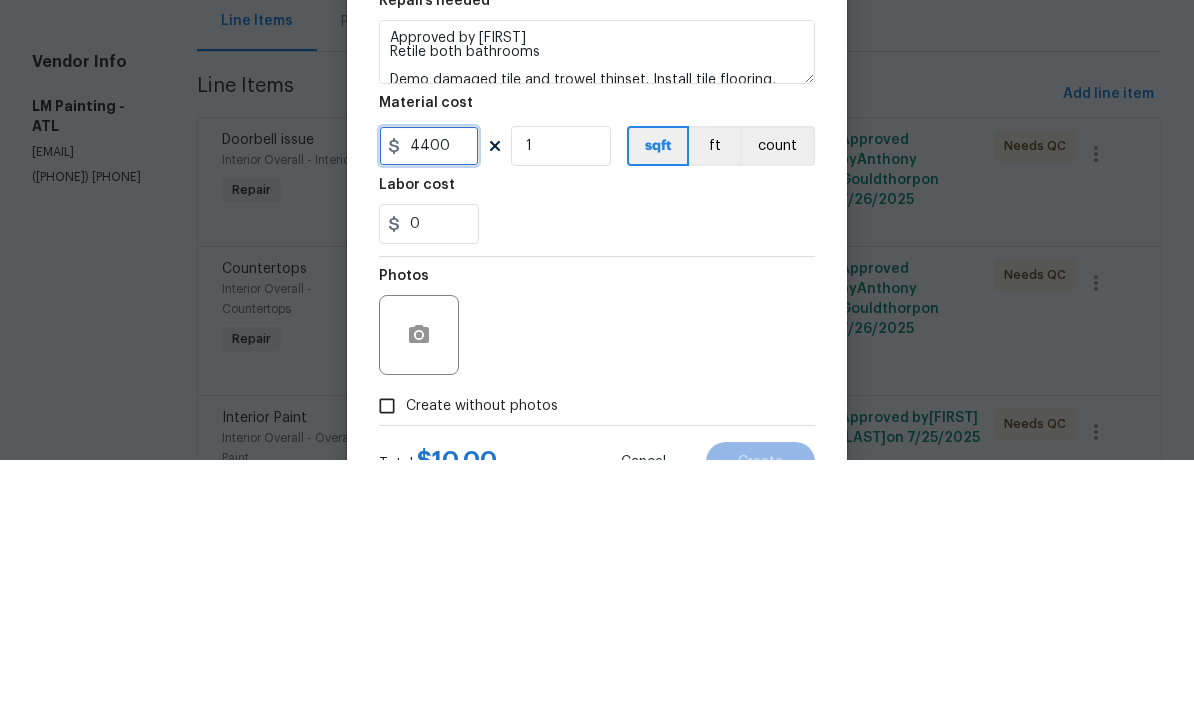 type on "4400" 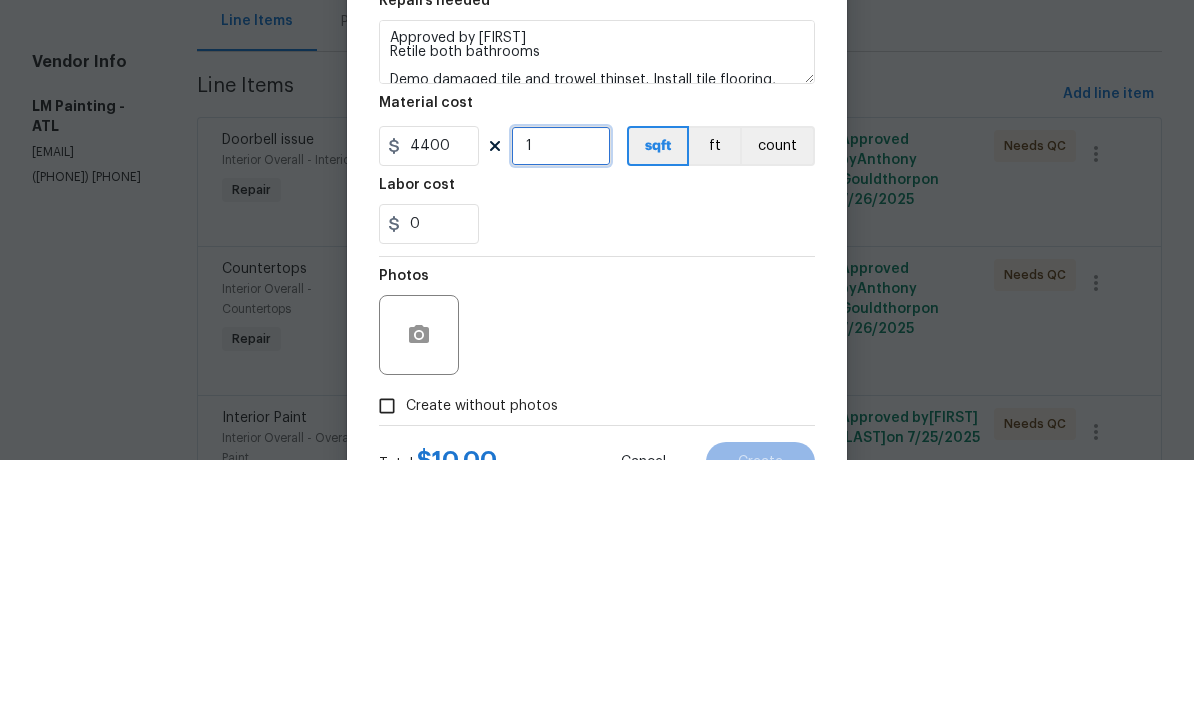 click on "1" at bounding box center [561, 413] 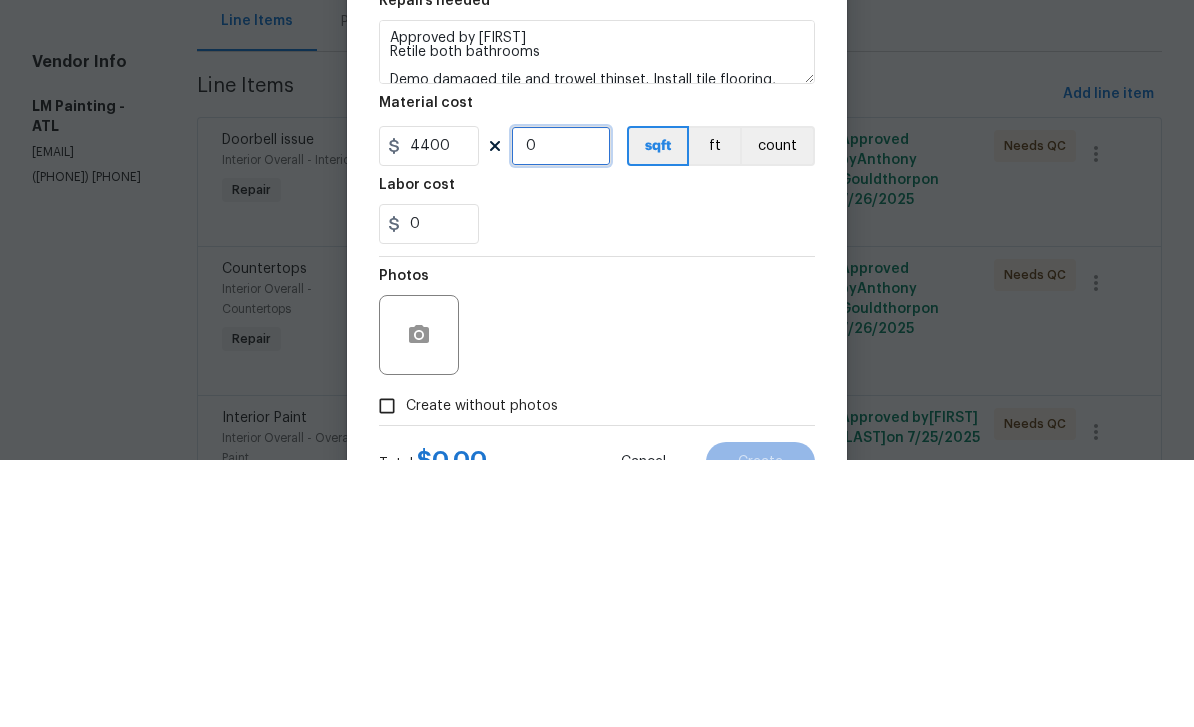 type on "2" 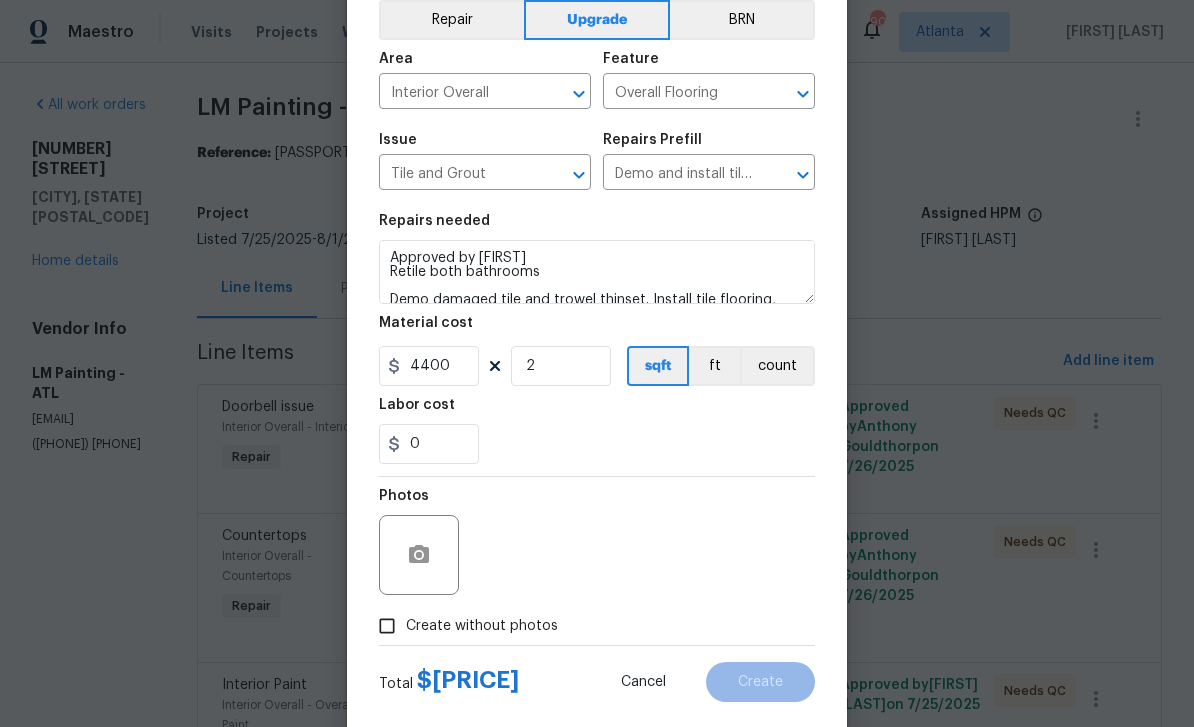 scroll, scrollTop: 114, scrollLeft: 0, axis: vertical 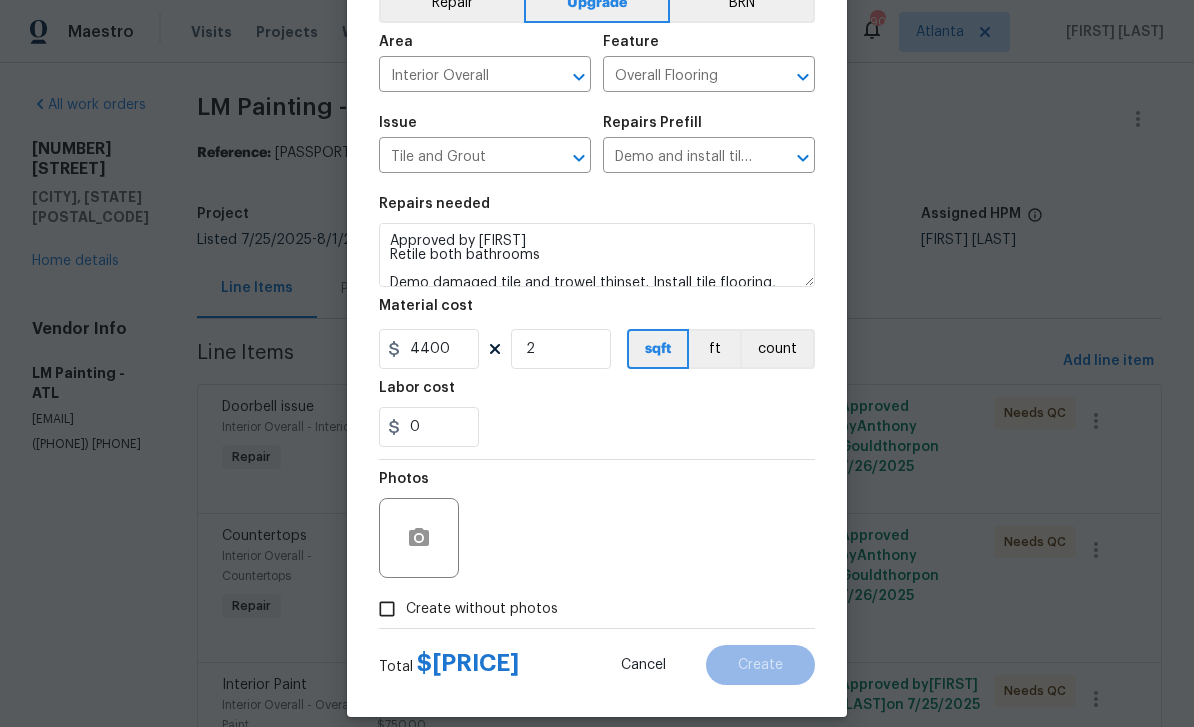 click on "Create without photos" at bounding box center (387, 609) 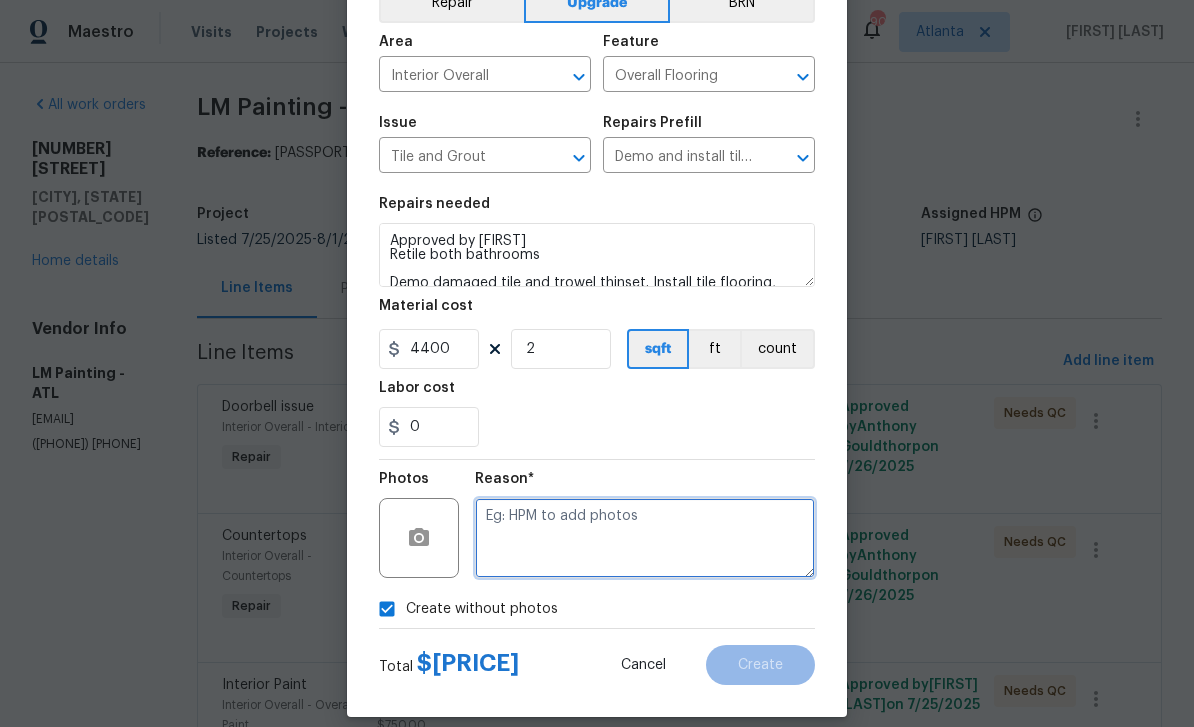 click at bounding box center (645, 538) 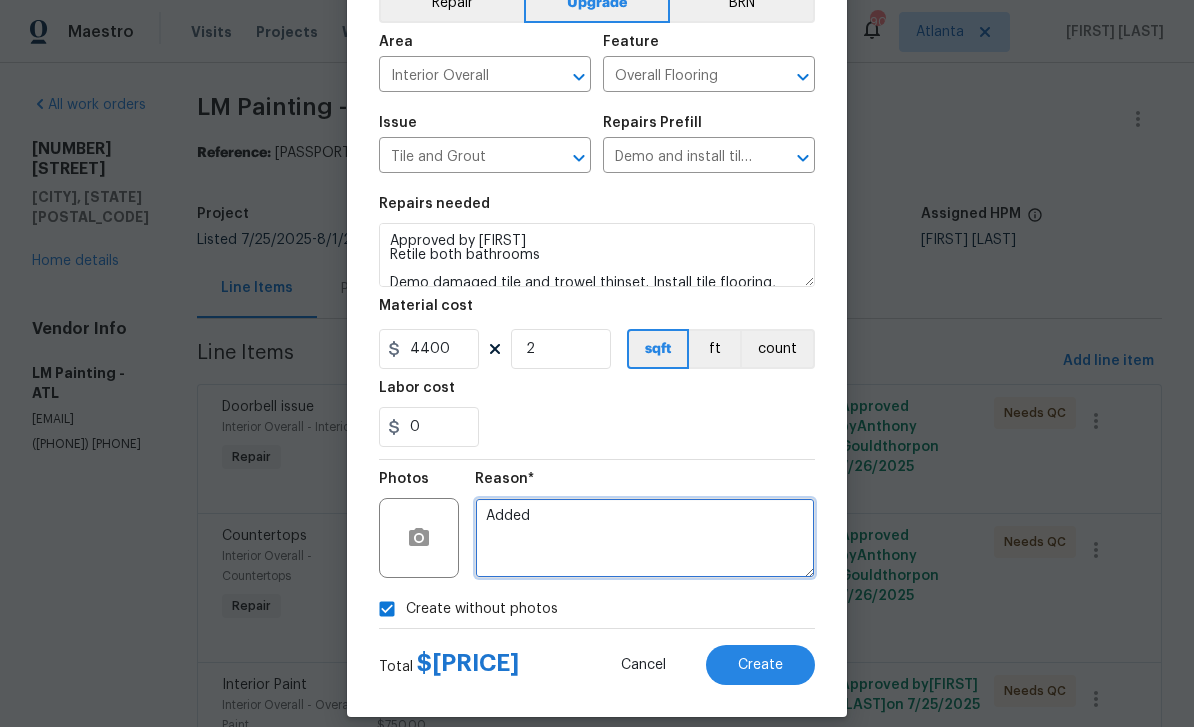 type on "Added" 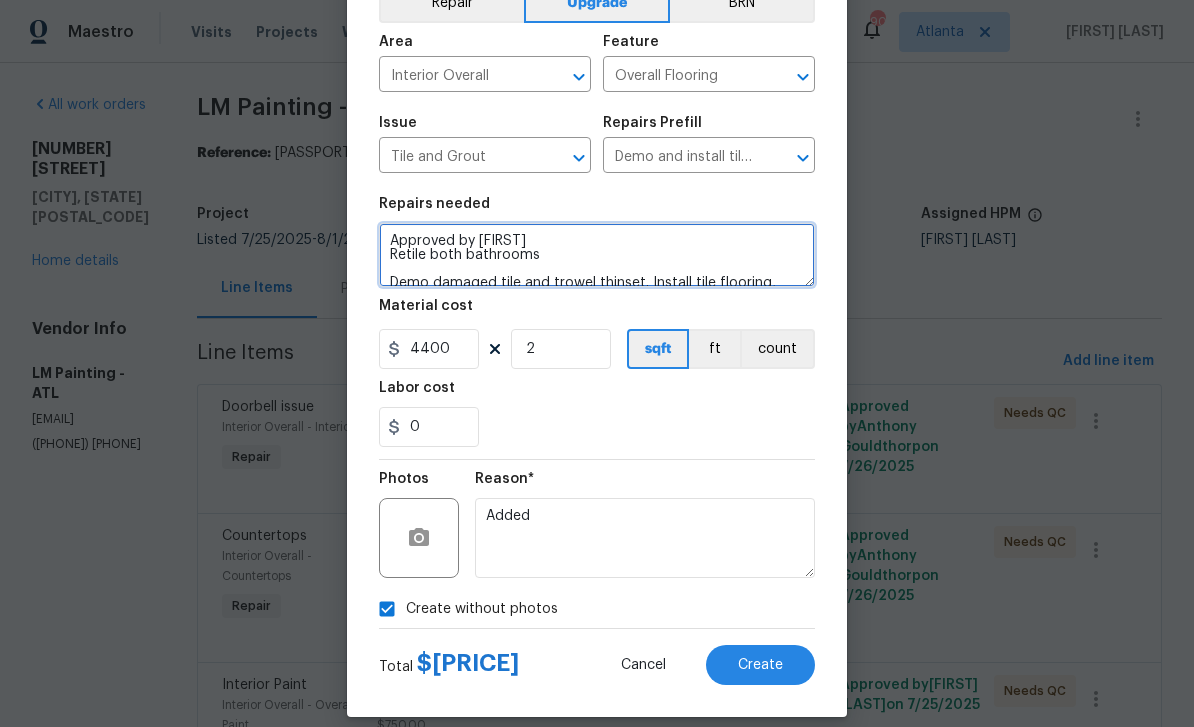 click on "Approved by Ashley
Retile both bathrooms
Demo damaged tile and trowel thinset. Install tile flooring, float (level), and grout." at bounding box center [597, 255] 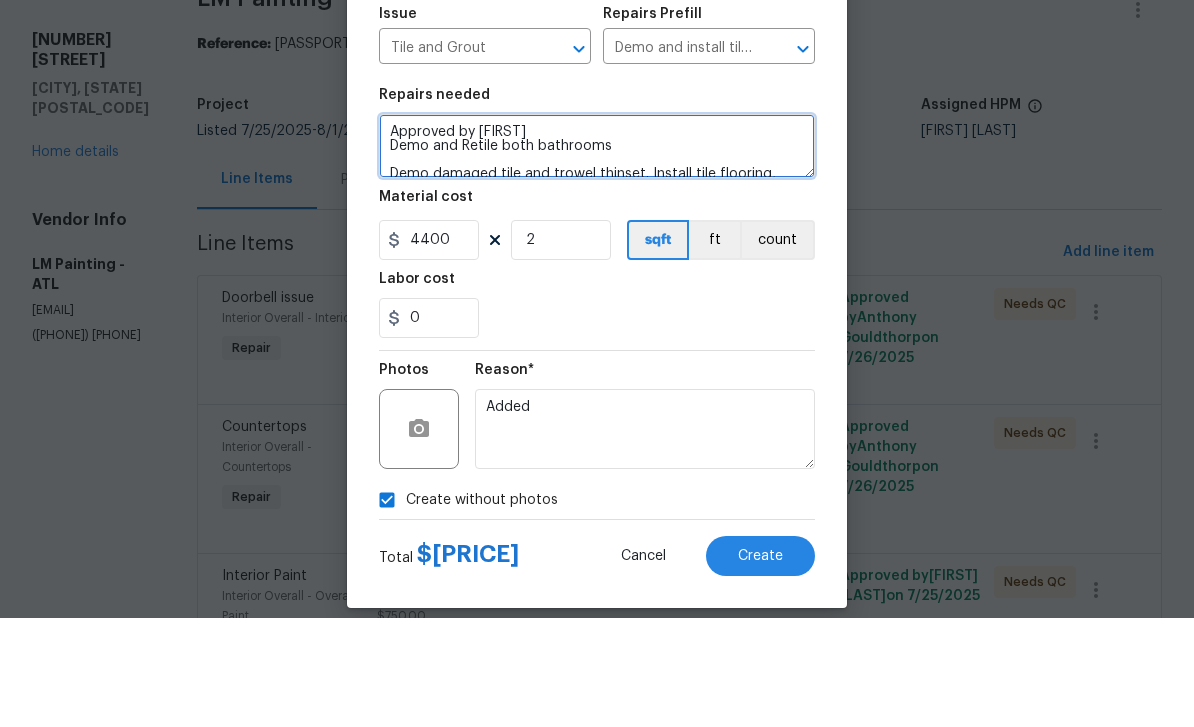click on "Approved by Ashley
Demo and Retile both bathrooms
Demo damaged tile and trowel thinset. Install tile flooring, float (level), and grout." at bounding box center (597, 255) 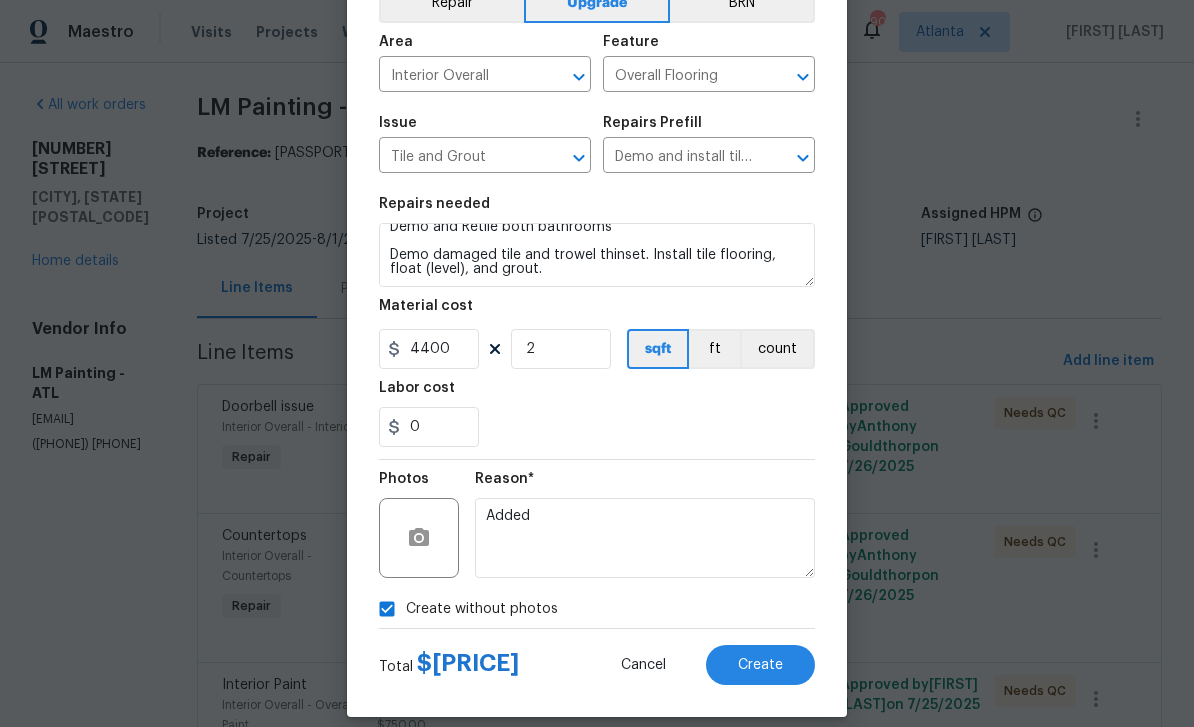 scroll, scrollTop: 42, scrollLeft: 0, axis: vertical 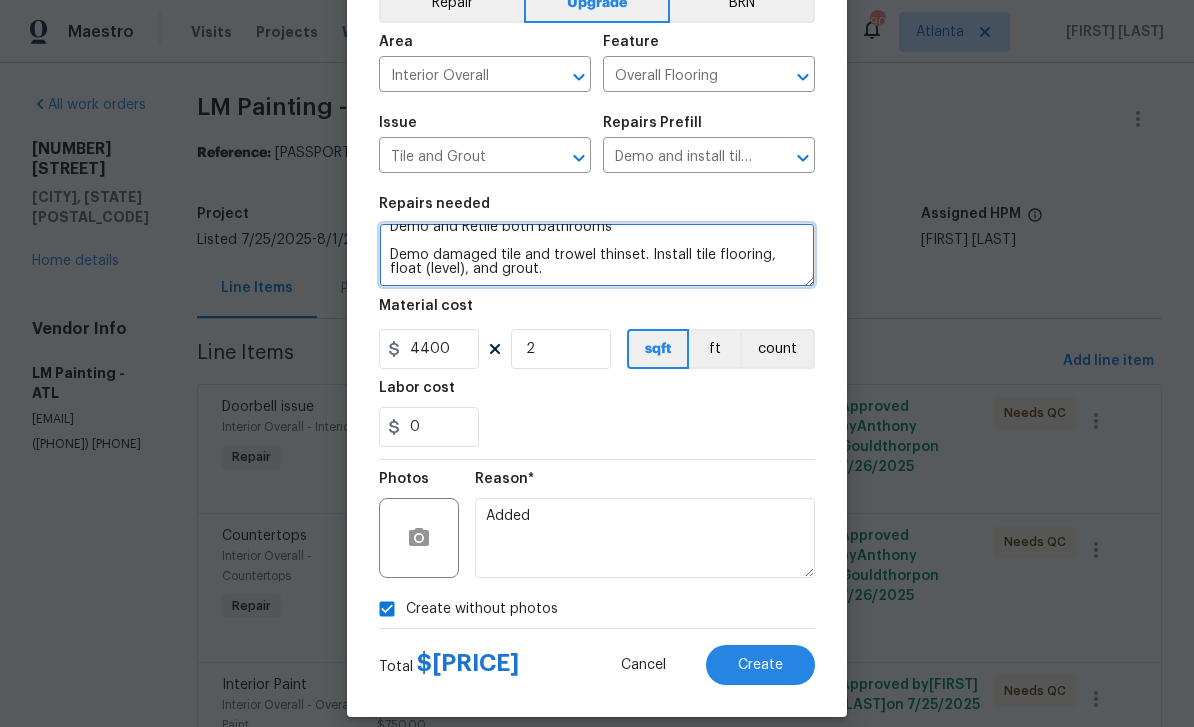 type on "Approved by Ashley
Demo and Retile both bathrooms
Demo damaged tile and trowel thinset. Install tile flooring, float (level), and grout." 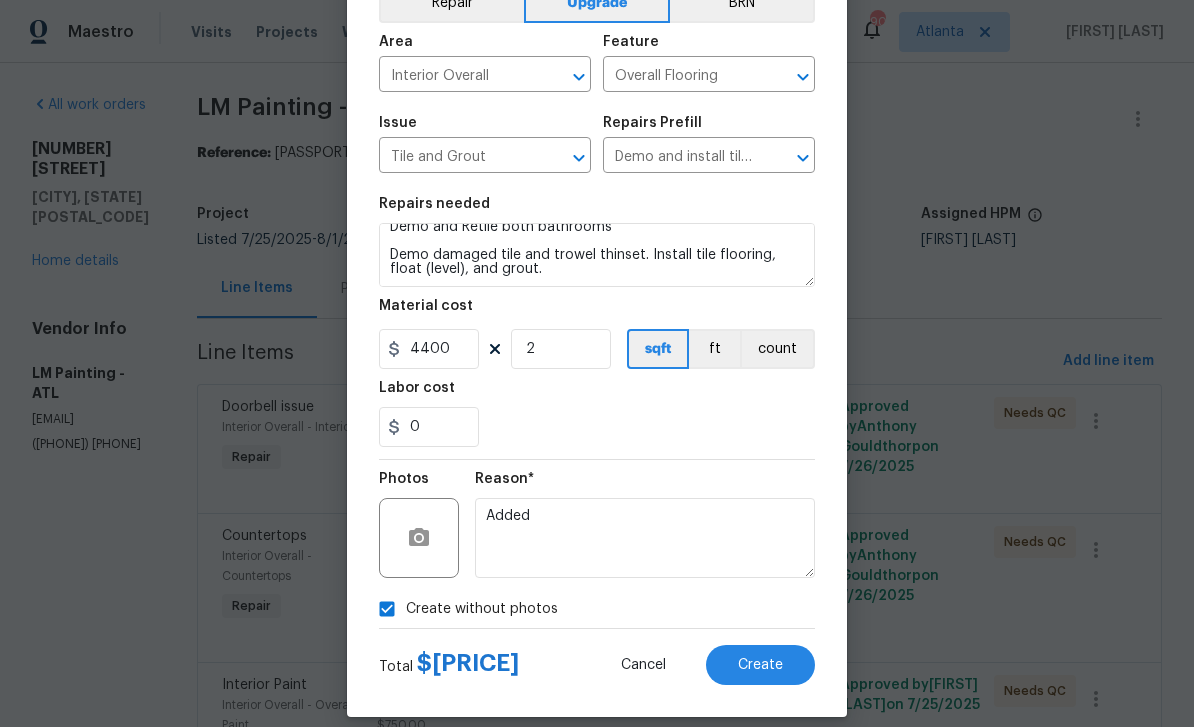 click on "Create" at bounding box center [760, 665] 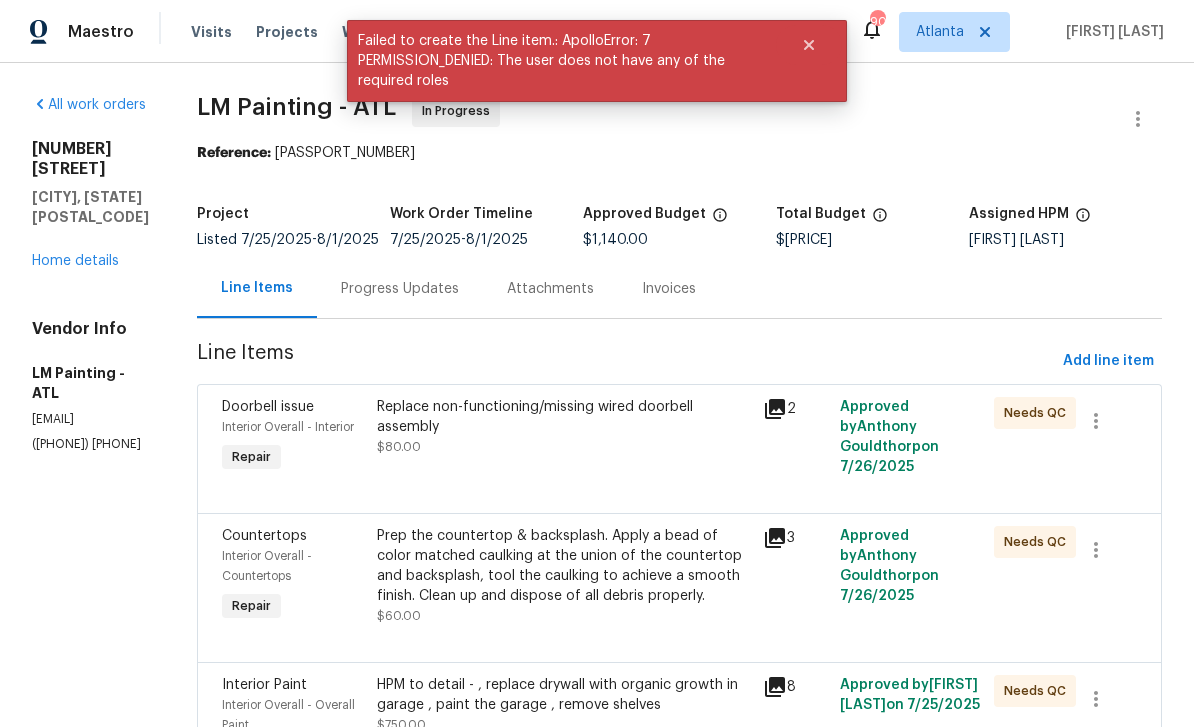 scroll, scrollTop: 0, scrollLeft: 0, axis: both 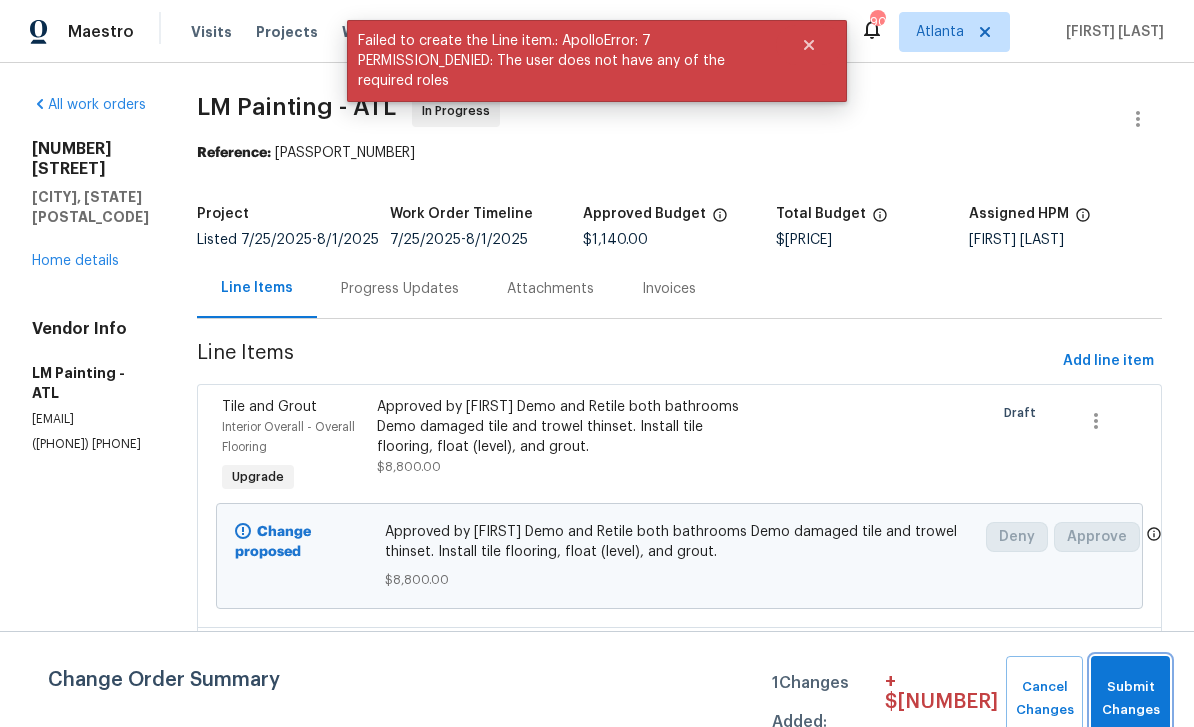 click on "Submit Changes" at bounding box center [1130, 699] 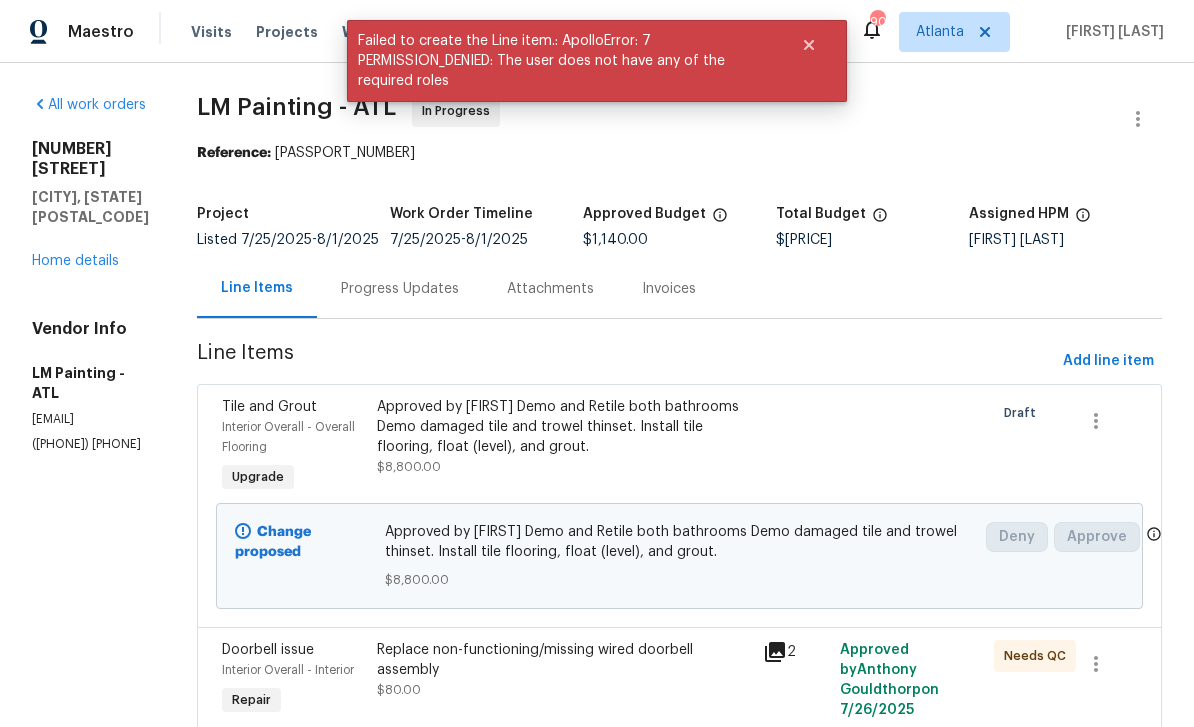 click on "Approved by Ashley
Demo and Retile both bathrooms
Demo damaged tile and trowel thinset. Install tile flooring, float (level), and grout." at bounding box center [564, 427] 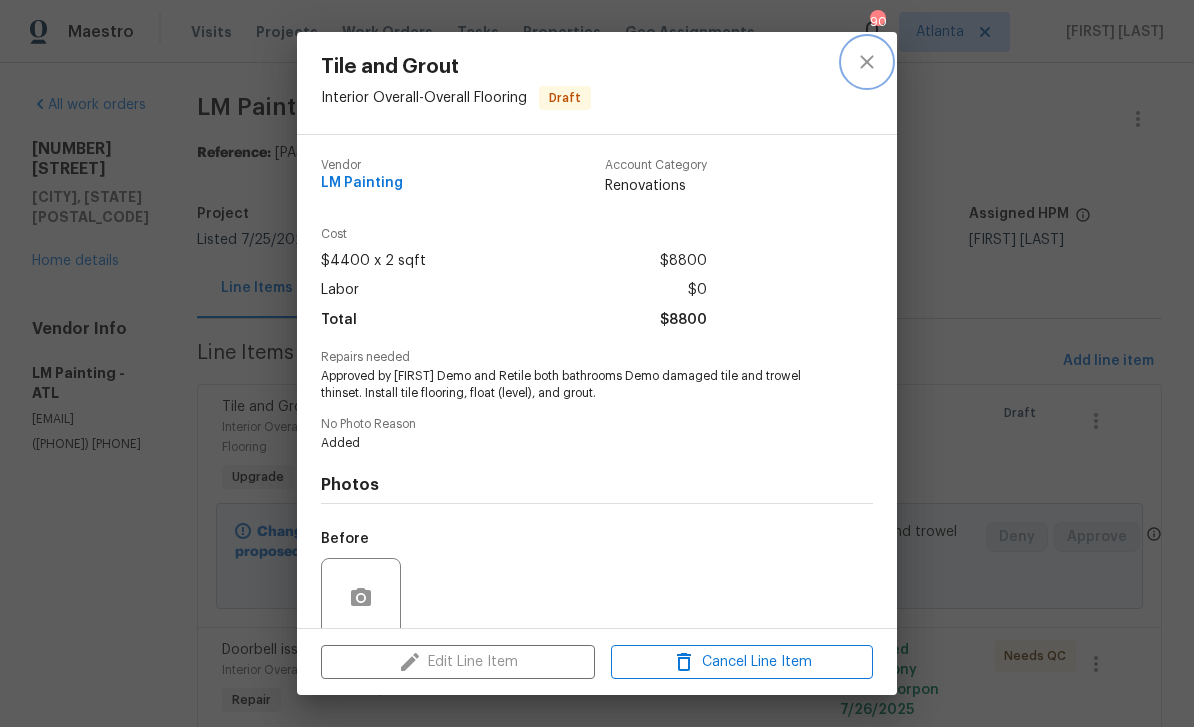 click 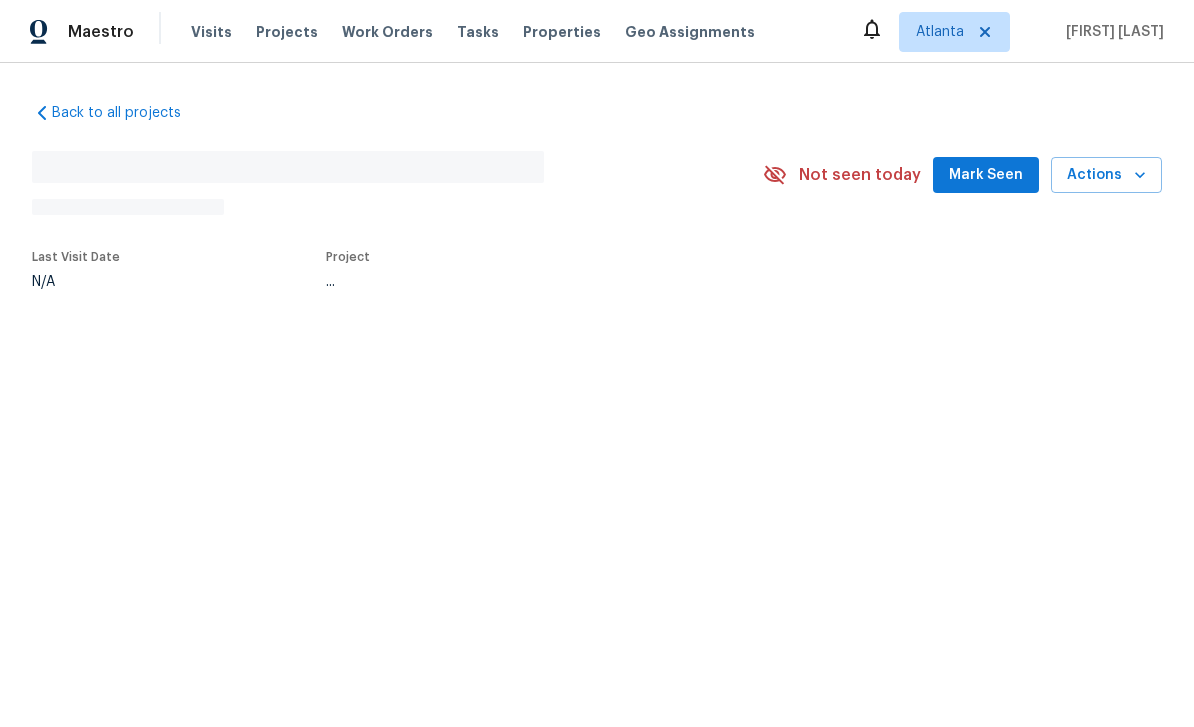 scroll, scrollTop: 0, scrollLeft: 0, axis: both 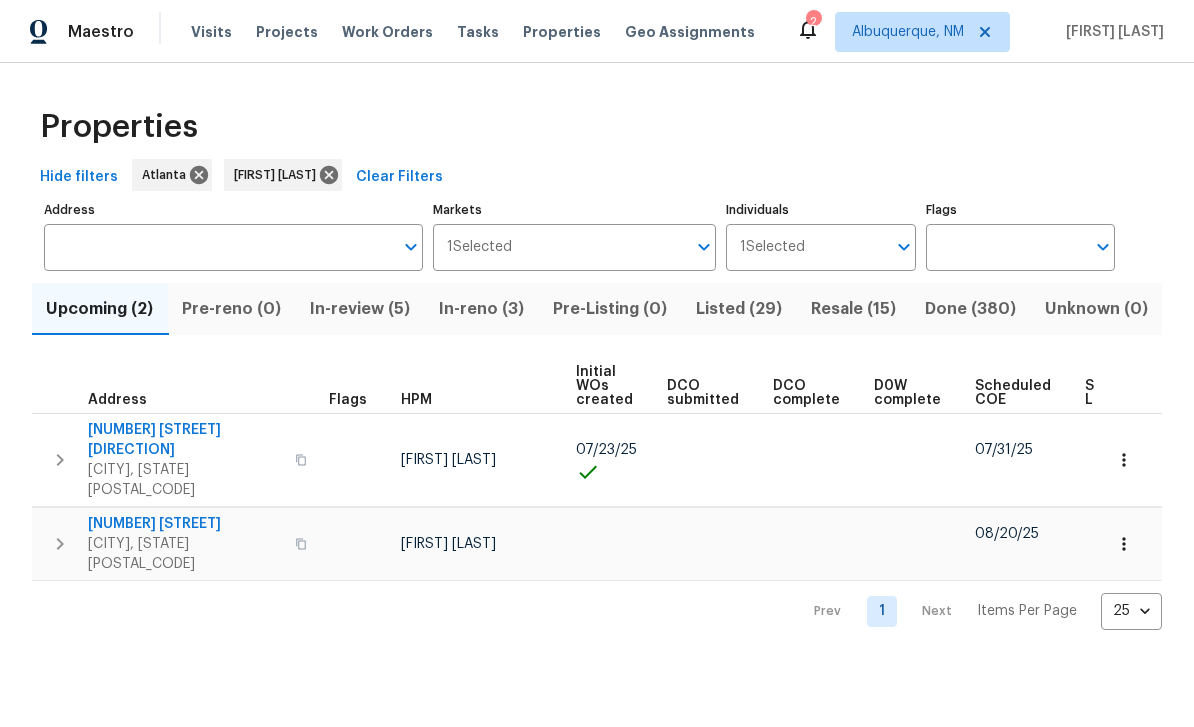 click on "In-reno (3)" at bounding box center [482, 309] 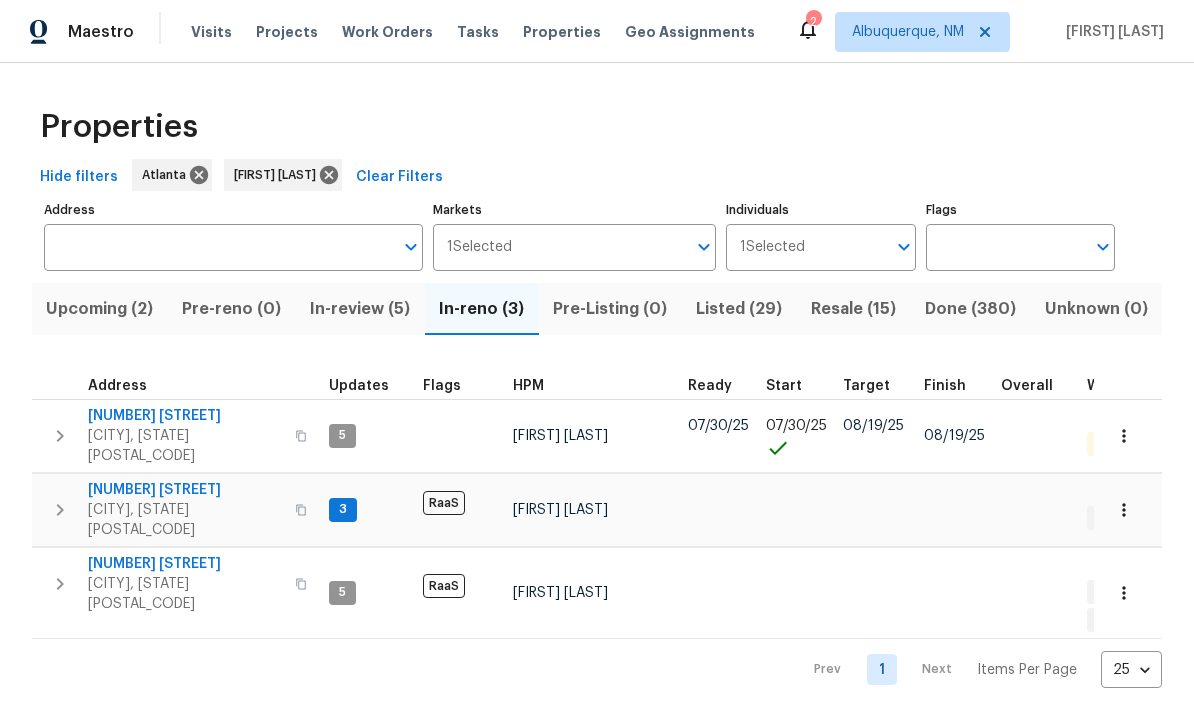 click on "[NUMBER] [STREET]" at bounding box center (185, 416) 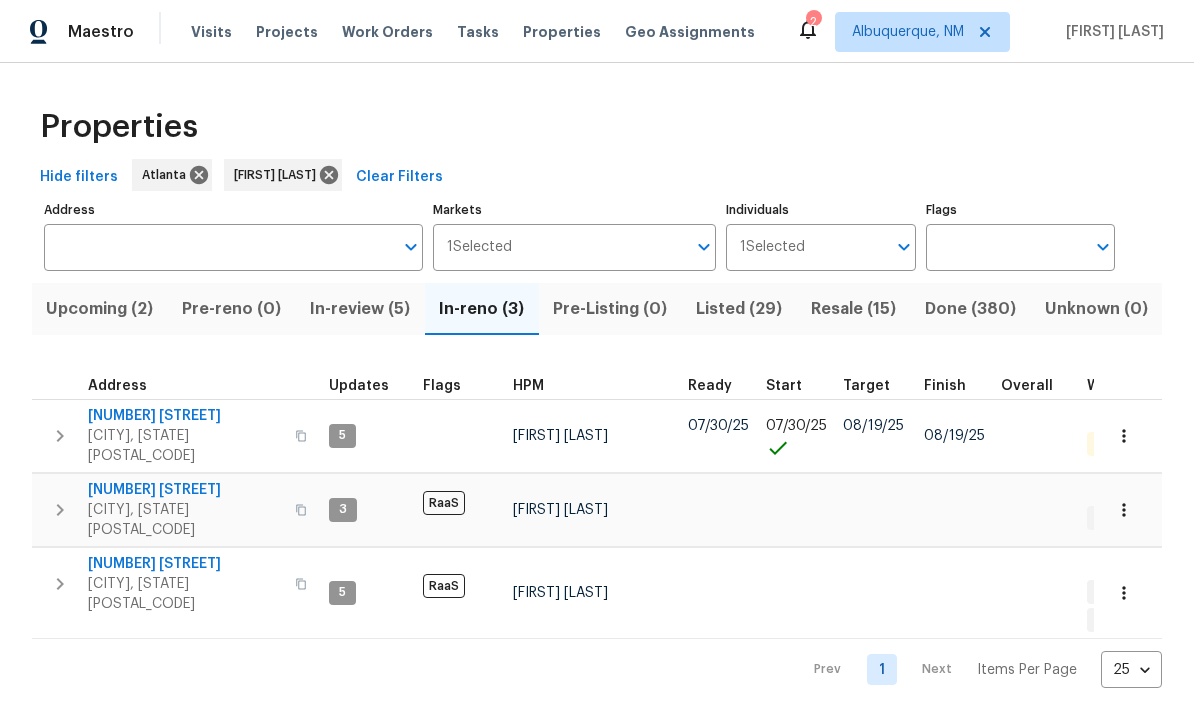 click on "Prev 1 Next Items Per Page 25 25 ​" at bounding box center [597, 663] 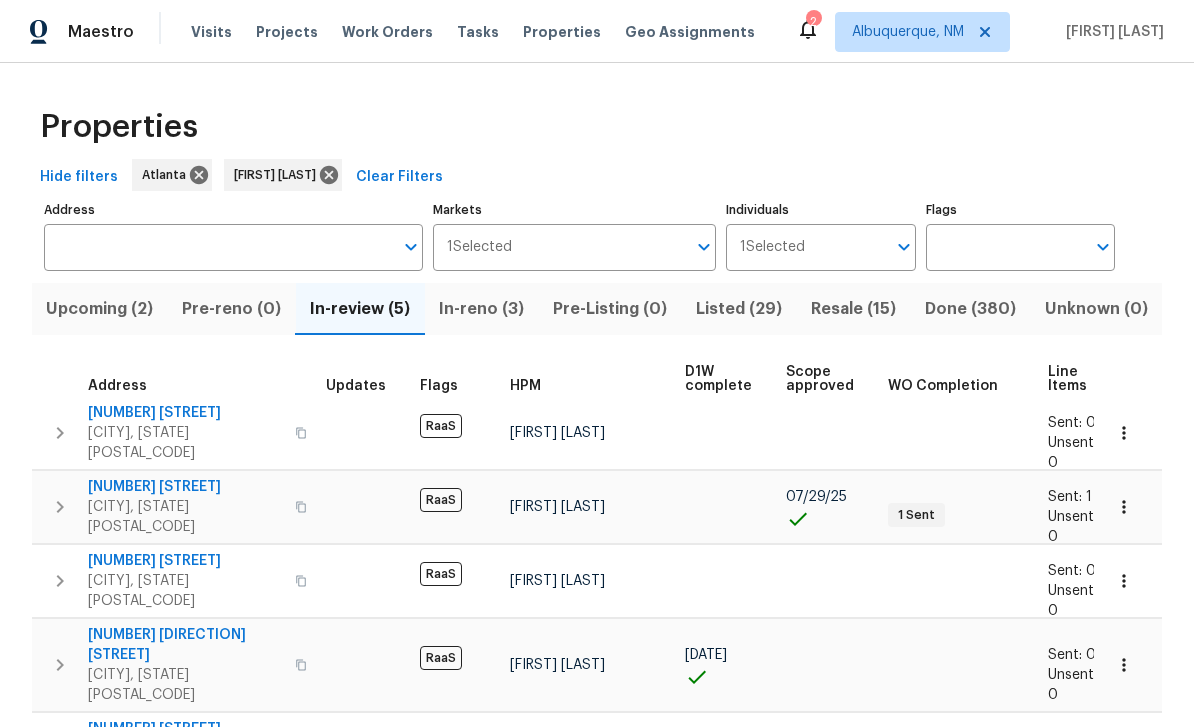 scroll, scrollTop: 11, scrollLeft: 3, axis: both 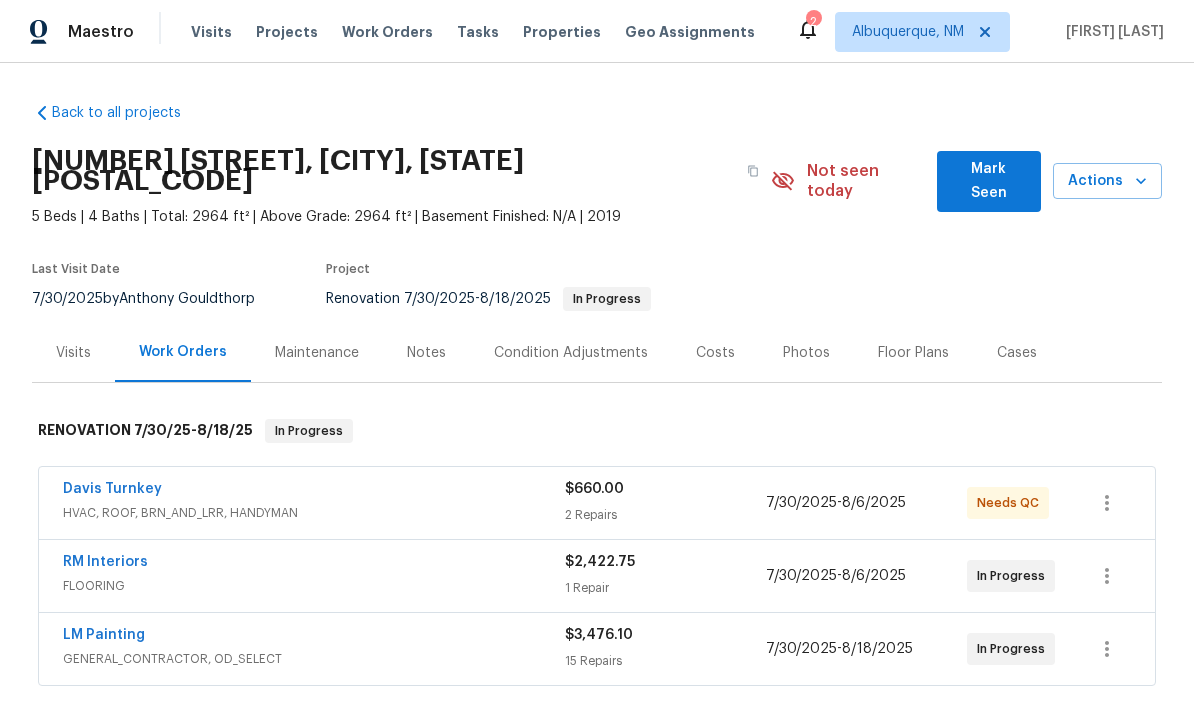 click on "HVAC, ROOF, BRN_AND_LRR, HANDYMAN" at bounding box center (314, 513) 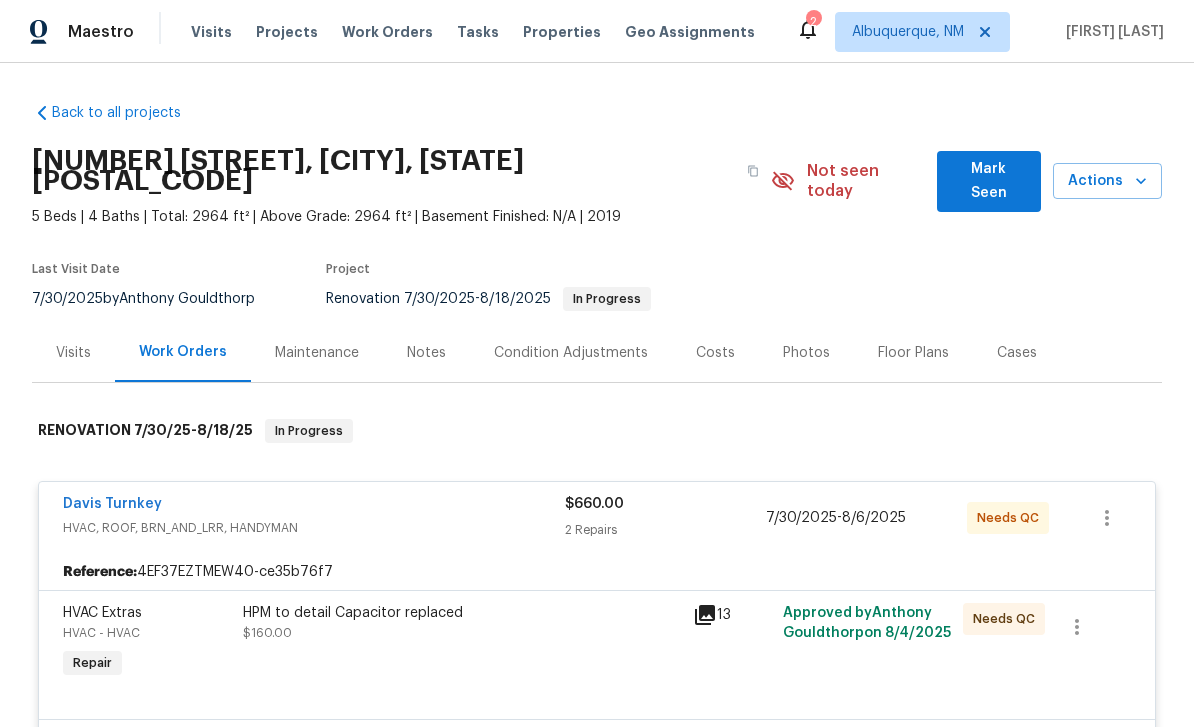 click on "Davis Turnkey" at bounding box center (112, 504) 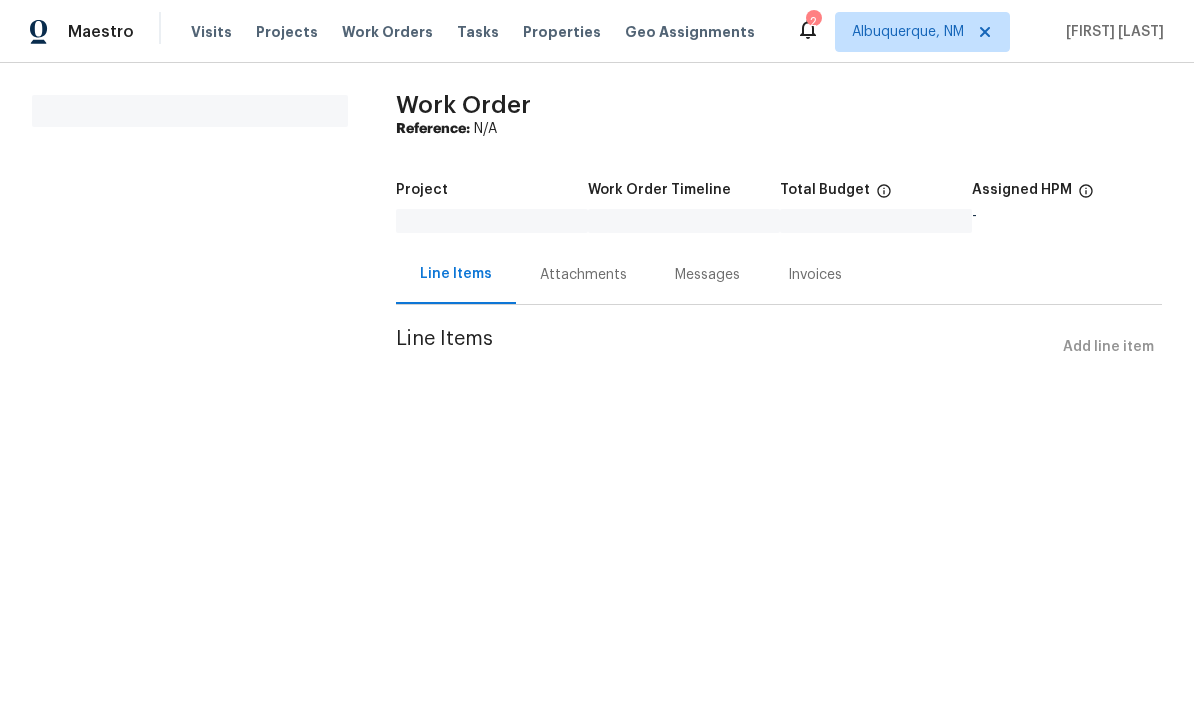 click on "Maestro Visits Projects Work Orders Tasks Properties Geo Assignments 2 [CITY], [STATE] [FIRST] [LAST] All work orders Work Order Reference:   N/A Project Work Order Timeline Total Budget $0.00 Assigned HPM - Line Items Attachments Messages Invoices Line Items Add line item" at bounding box center (597, 211) 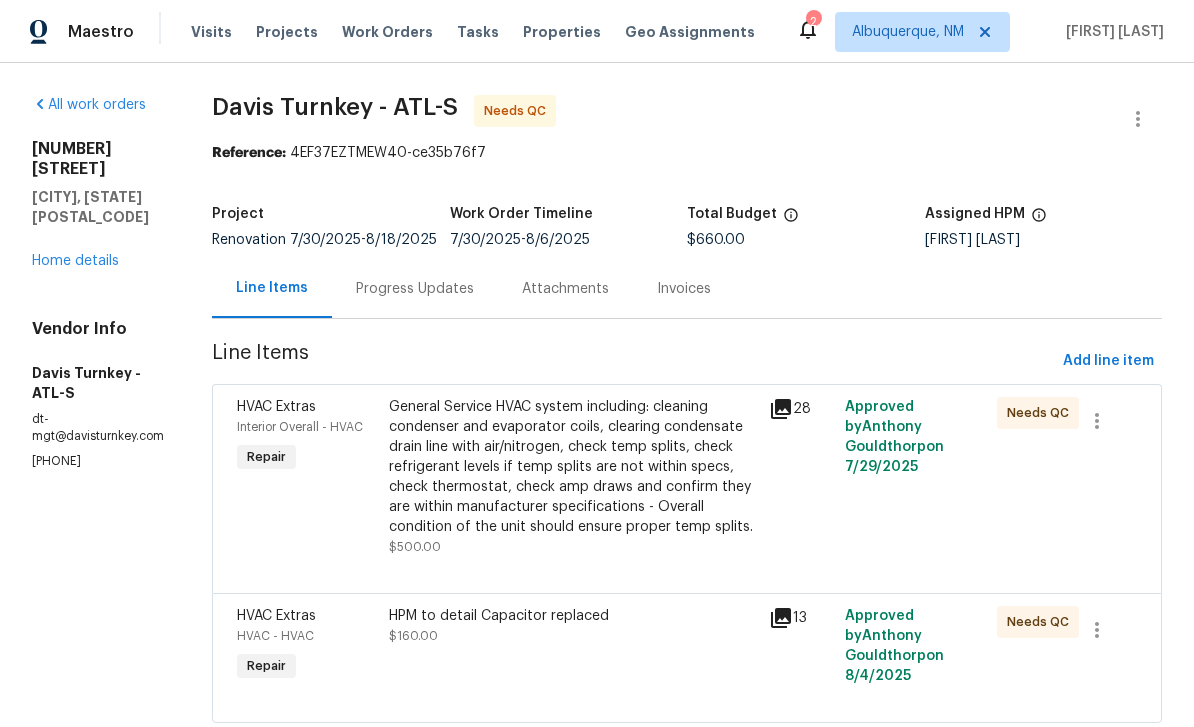click on "General Service HVAC system including: cleaning condenser and evaporator coils, clearing condensate drain line with air/nitrogen, check temp splits, check refrigerant levels if temp splits are not within specs, check thermostat, check amp draws and confirm they are within manufacturer specifications - Overall condition of the unit should ensure proper temp splits." at bounding box center (573, 467) 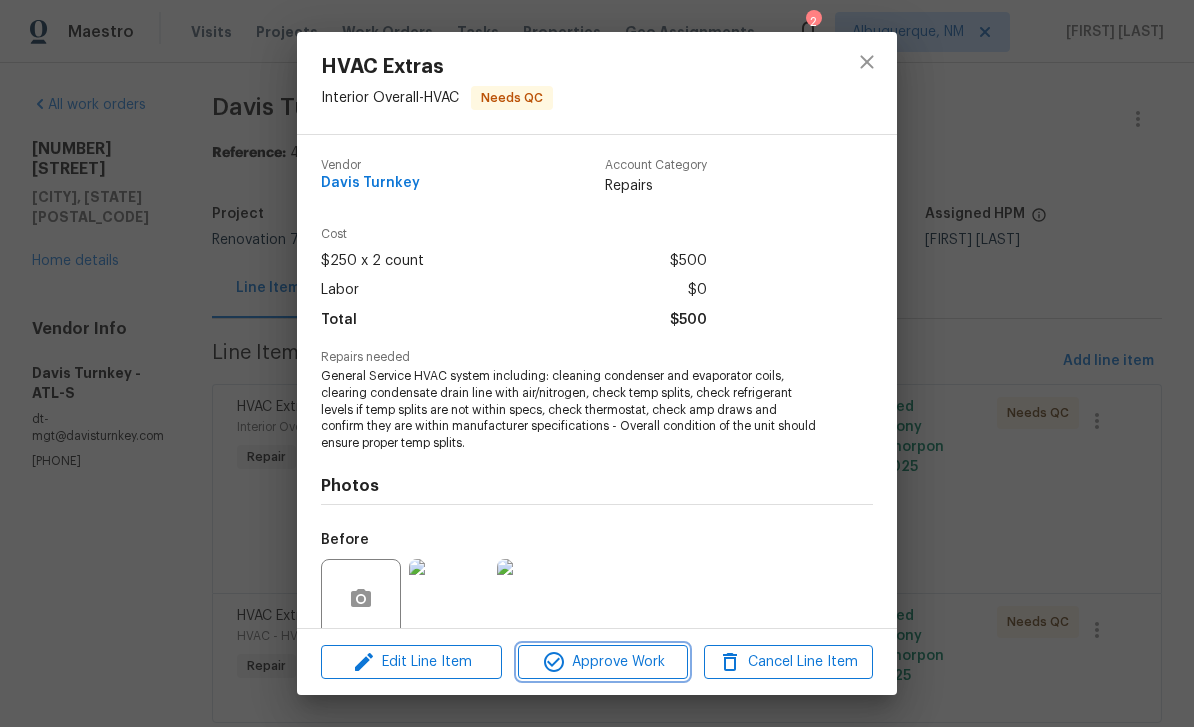 click on "Approve Work" at bounding box center (602, 662) 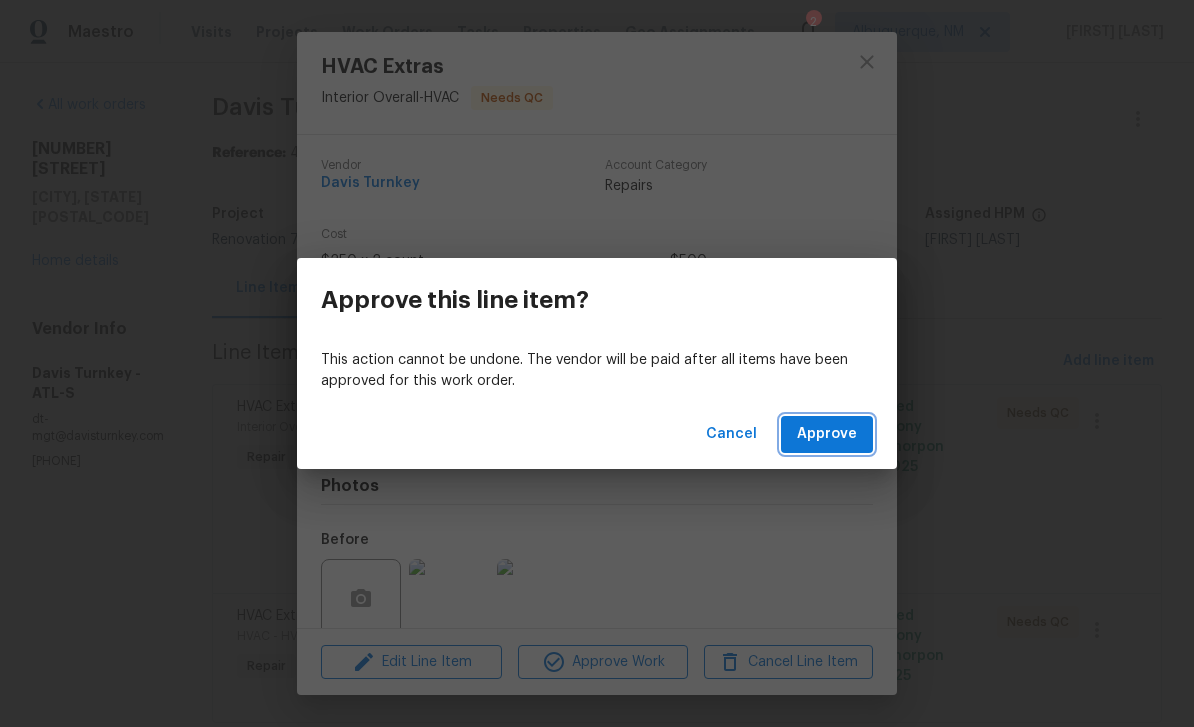 click on "Approve" at bounding box center (827, 434) 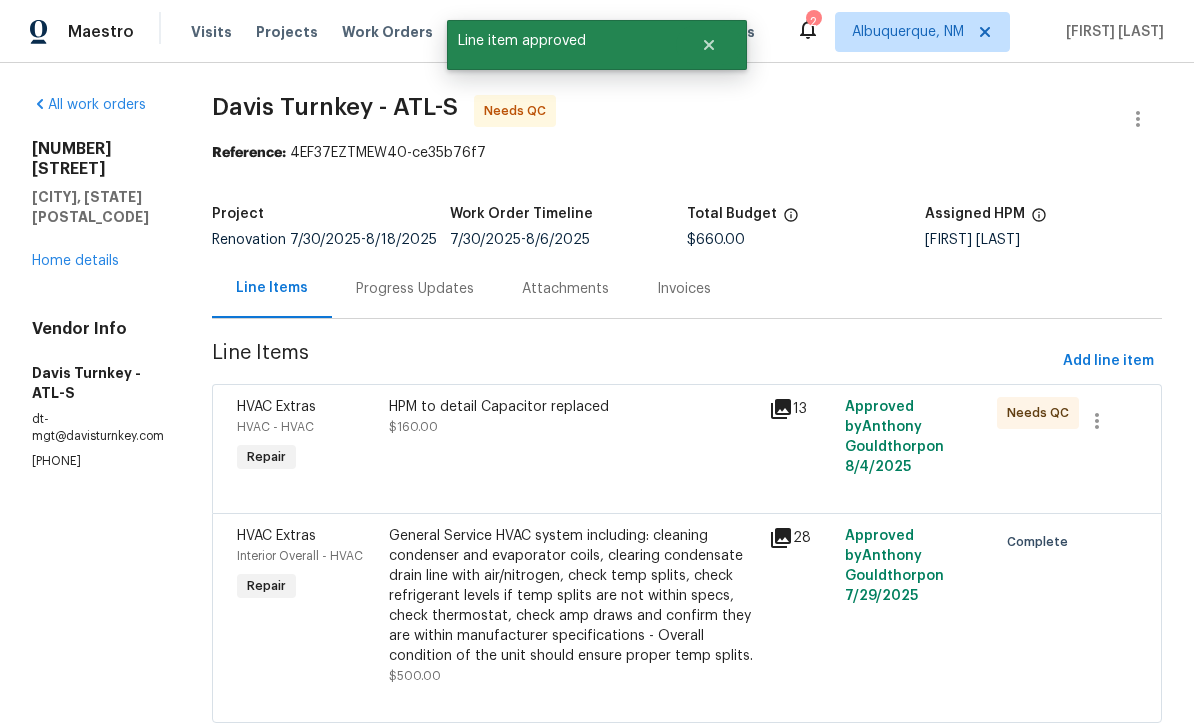 click on "HPM to detail
Capacitor replaced $160.00" at bounding box center (573, 437) 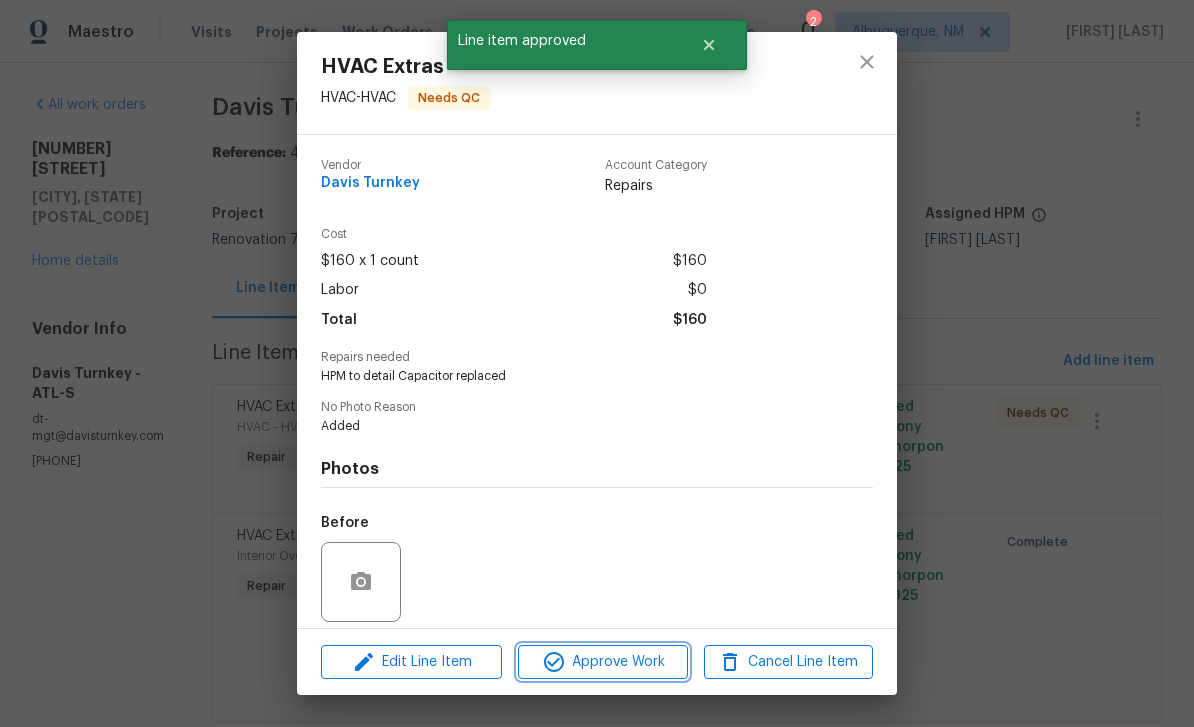 click on "Approve Work" at bounding box center (602, 662) 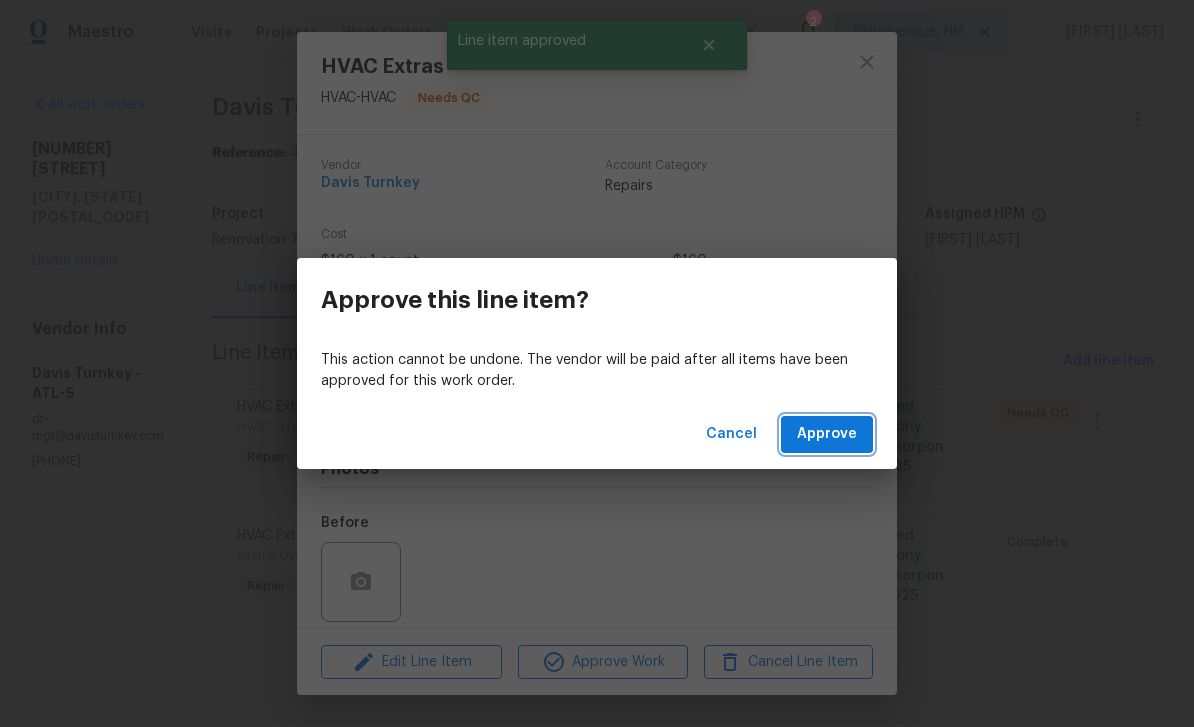 click on "Approve" at bounding box center (827, 434) 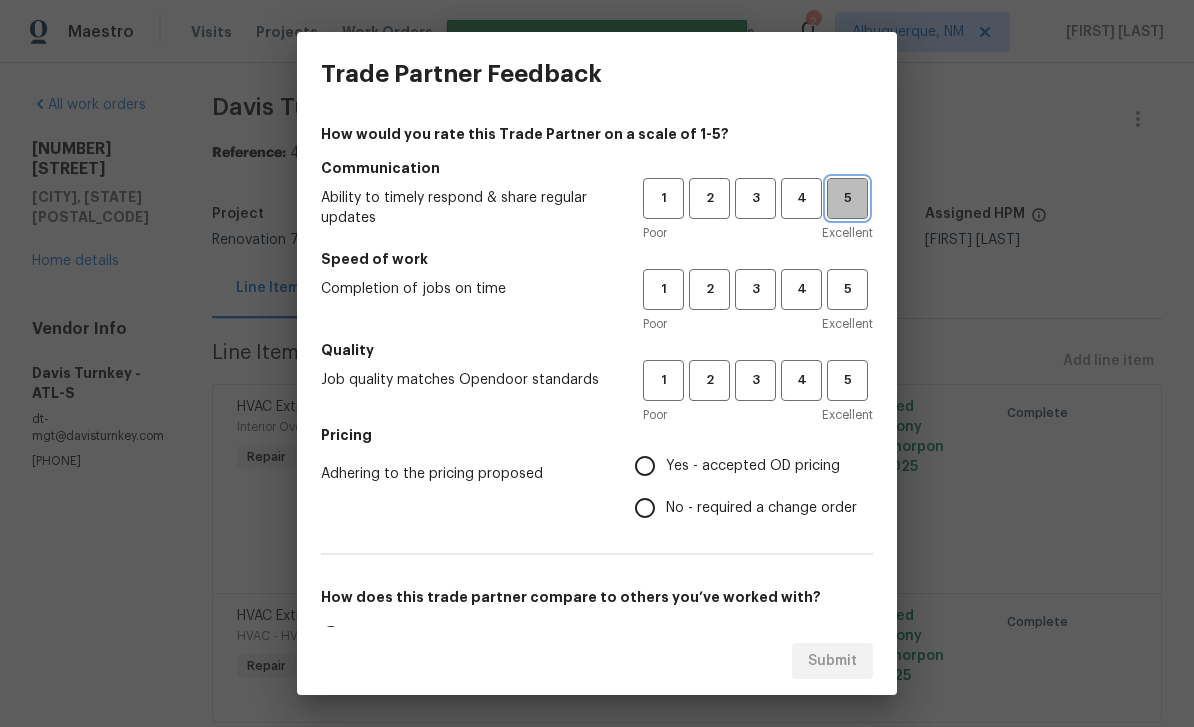click on "5" at bounding box center [847, 198] 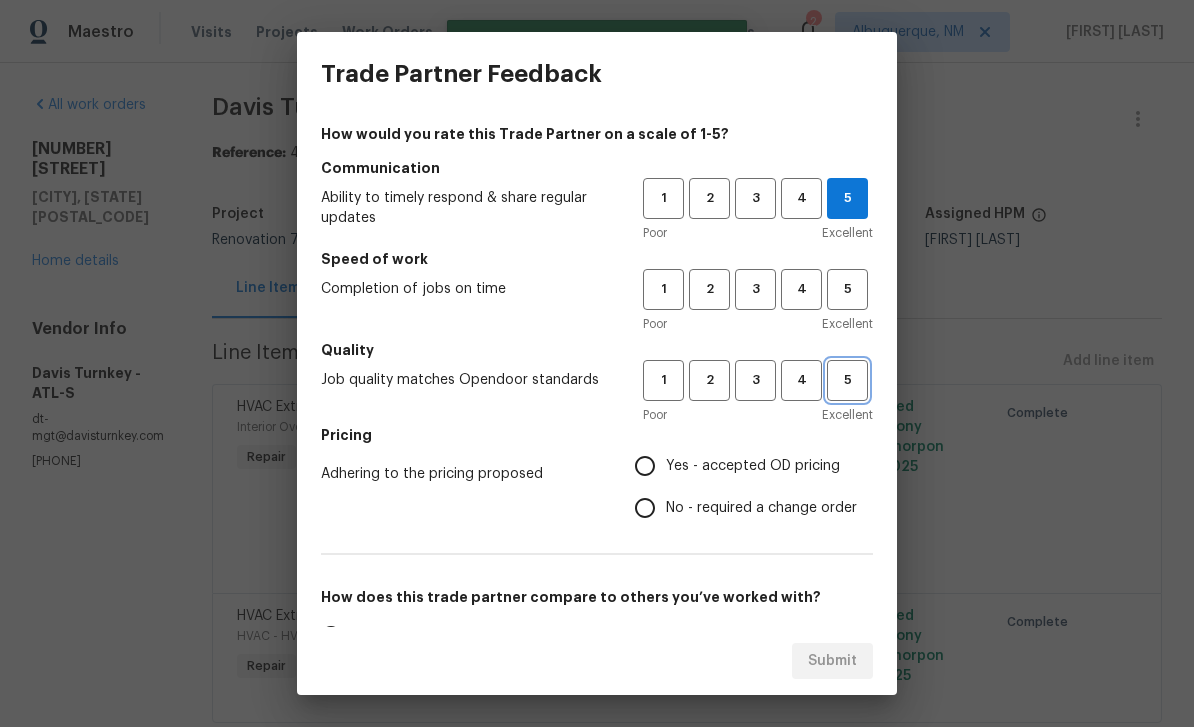 click on "5" at bounding box center [847, 380] 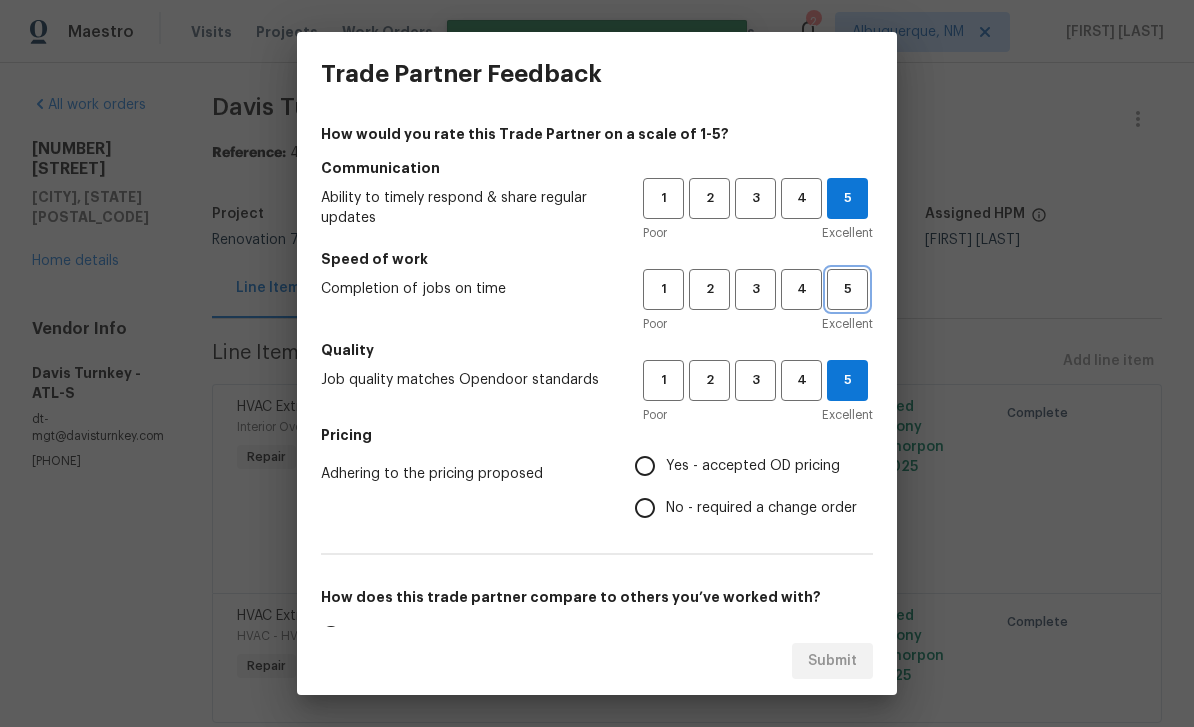 click on "5" at bounding box center [847, 289] 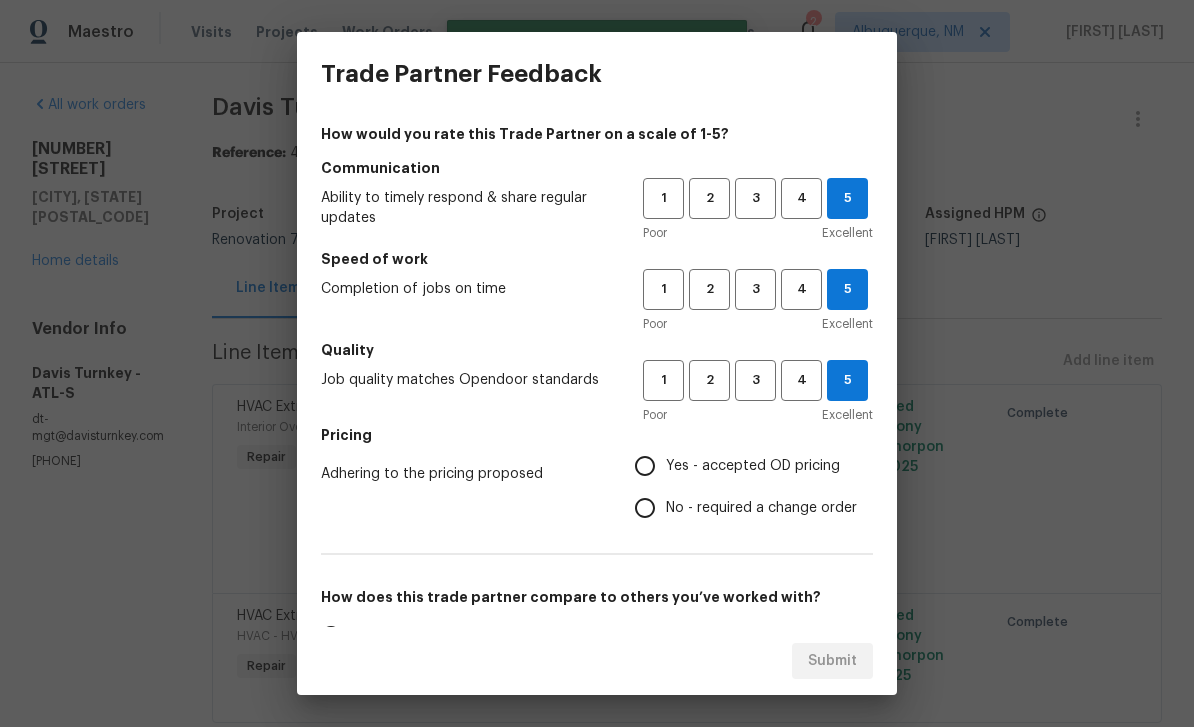 click on "Yes - accepted OD pricing" at bounding box center [645, 466] 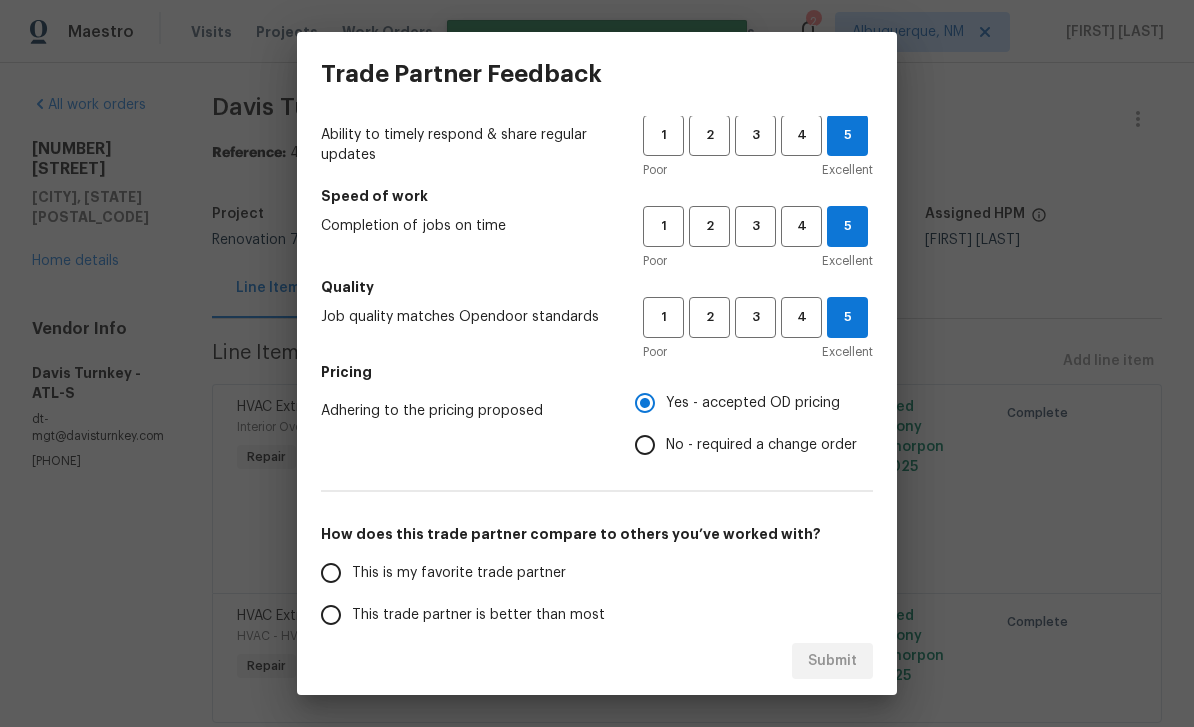click on "This is my favorite trade partner" at bounding box center [331, 573] 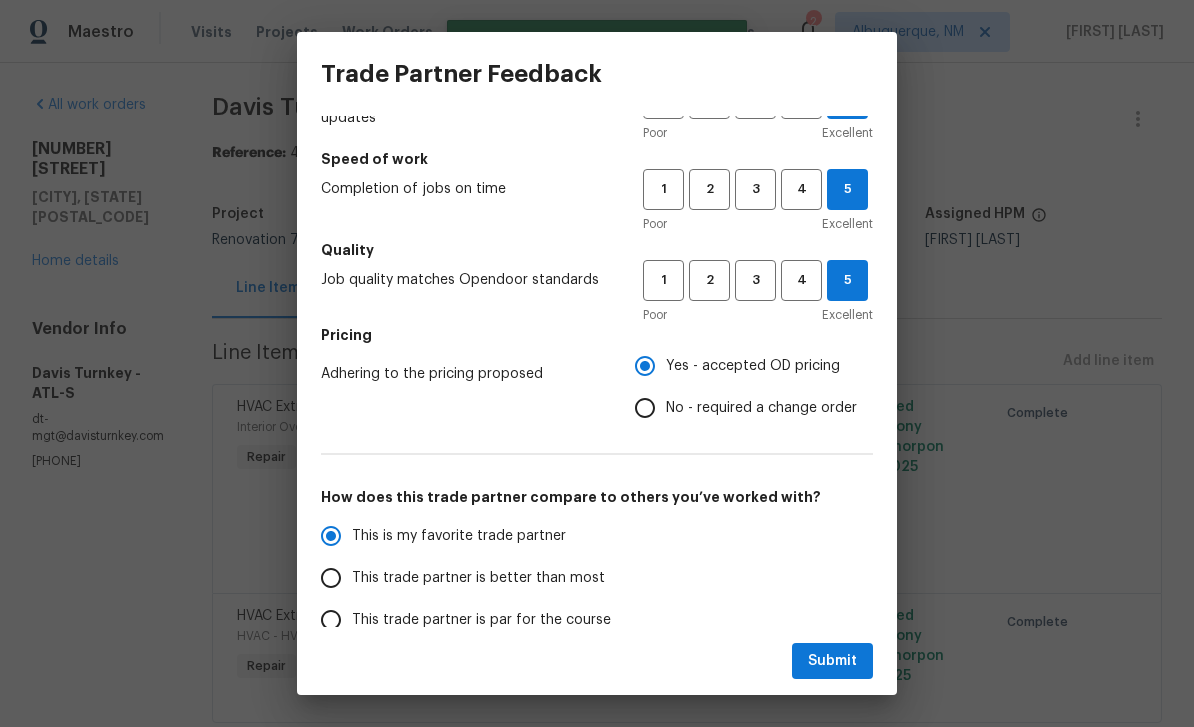 scroll, scrollTop: 107, scrollLeft: 0, axis: vertical 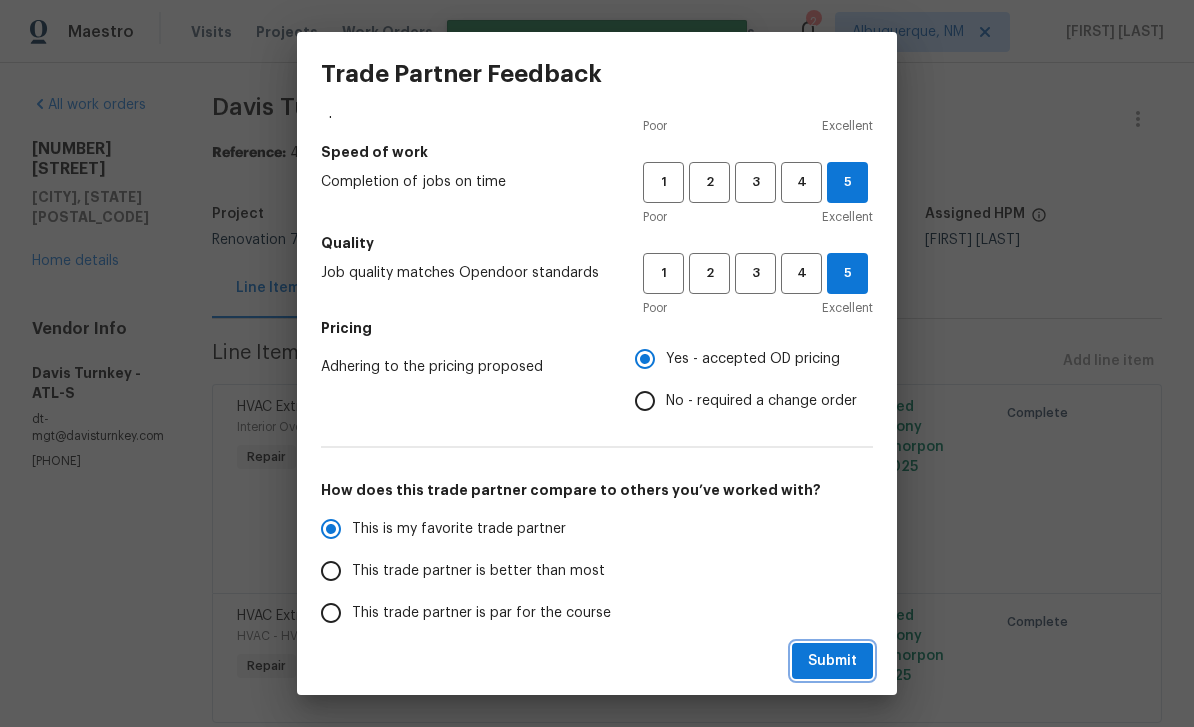 click on "Submit" at bounding box center [832, 661] 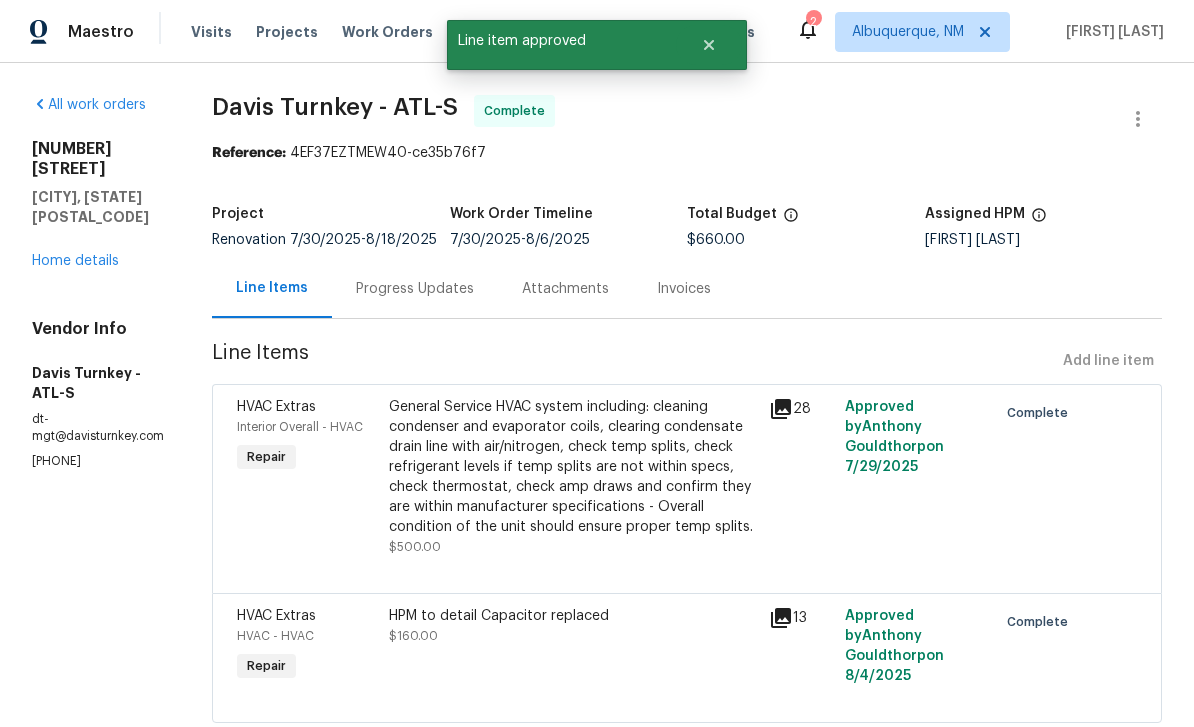 radio on "false" 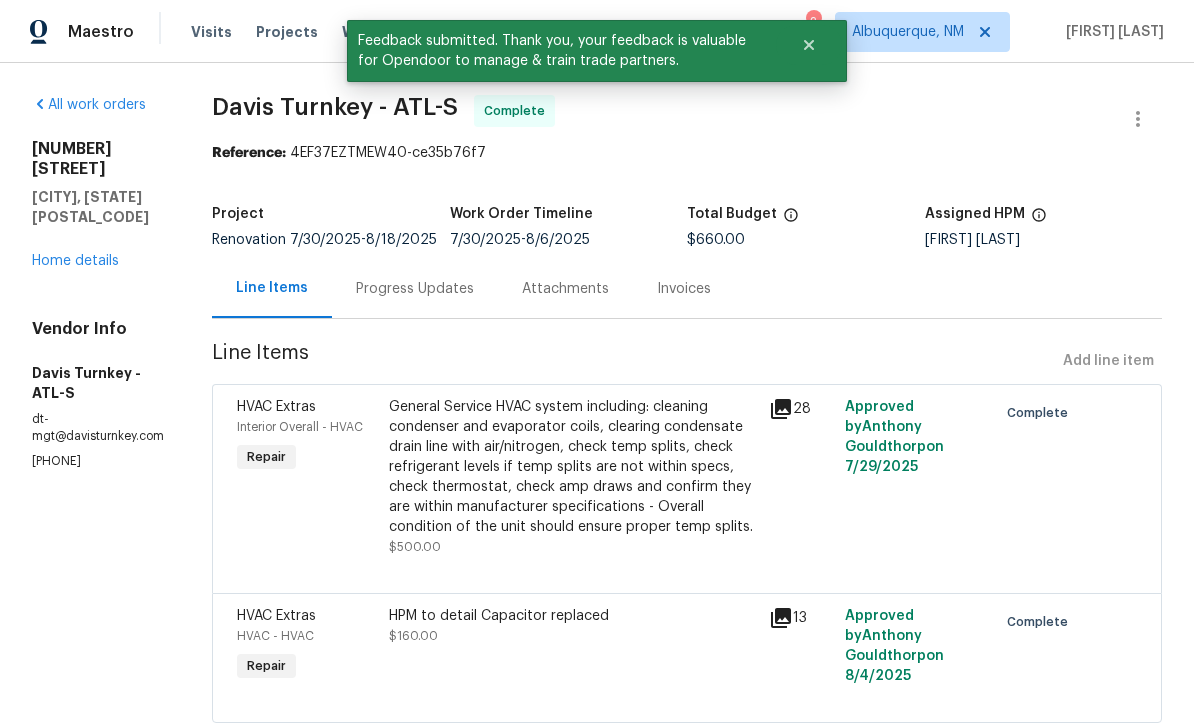 click on "Home details" at bounding box center (75, 261) 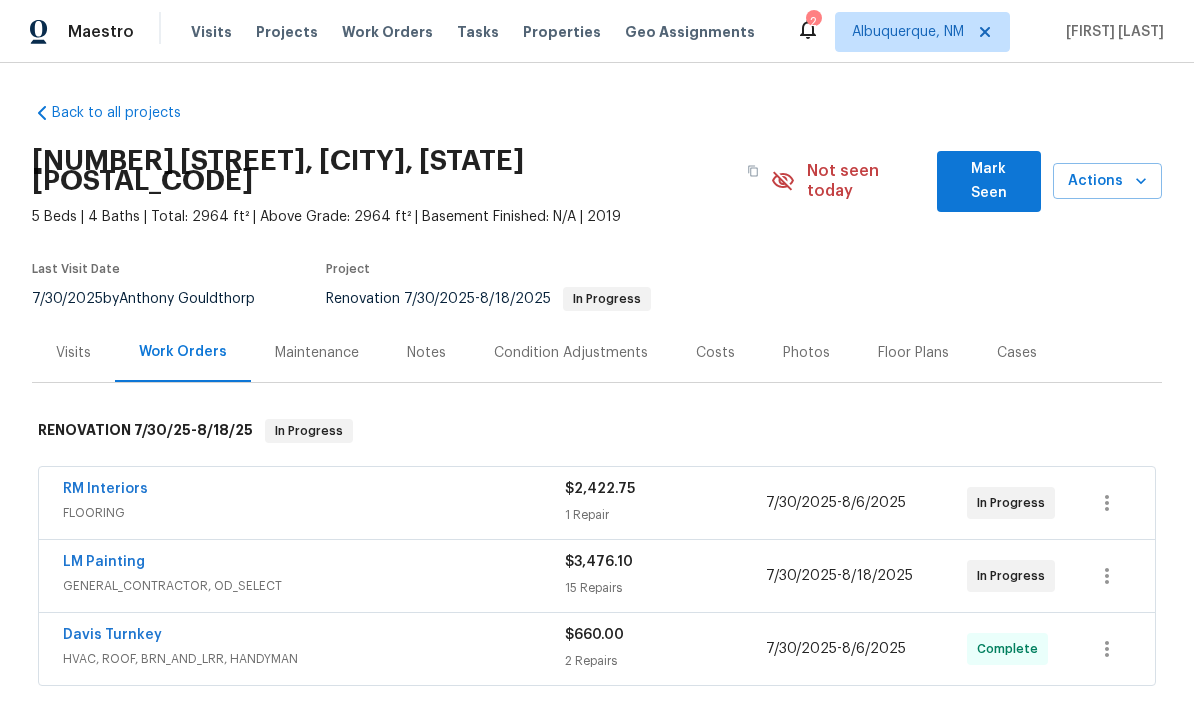 scroll, scrollTop: 0, scrollLeft: 0, axis: both 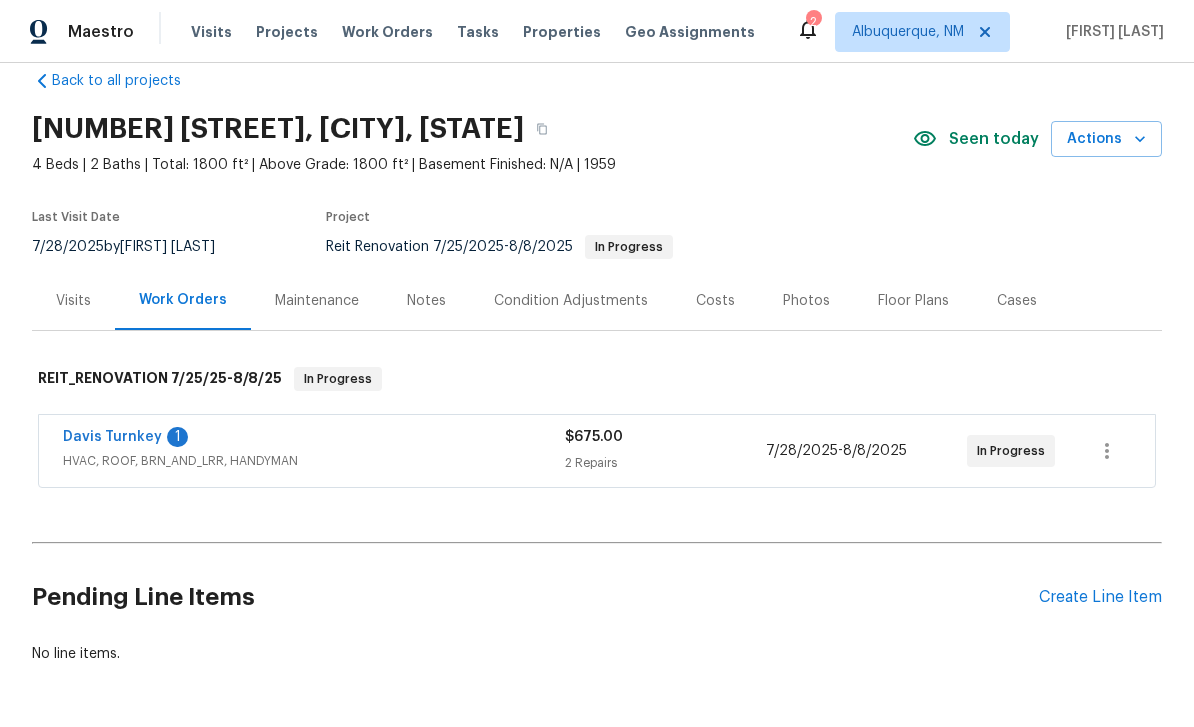 click on "Davis Turnkey" at bounding box center (112, 437) 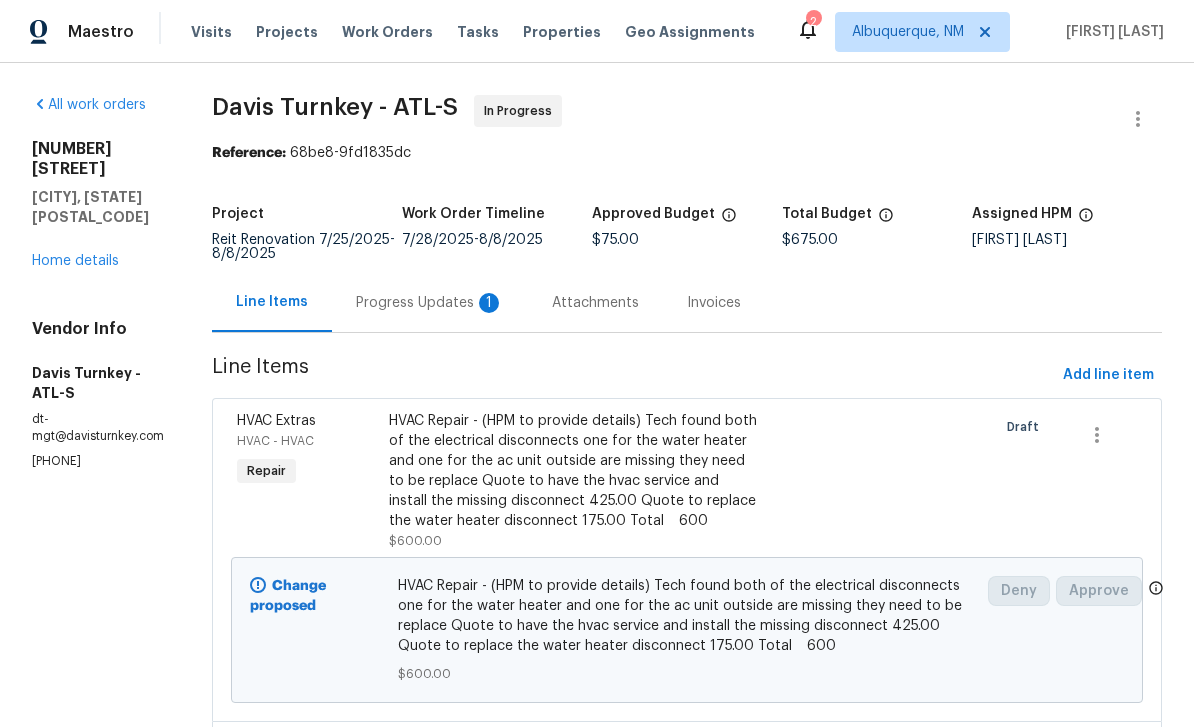 click on "1" at bounding box center [489, 303] 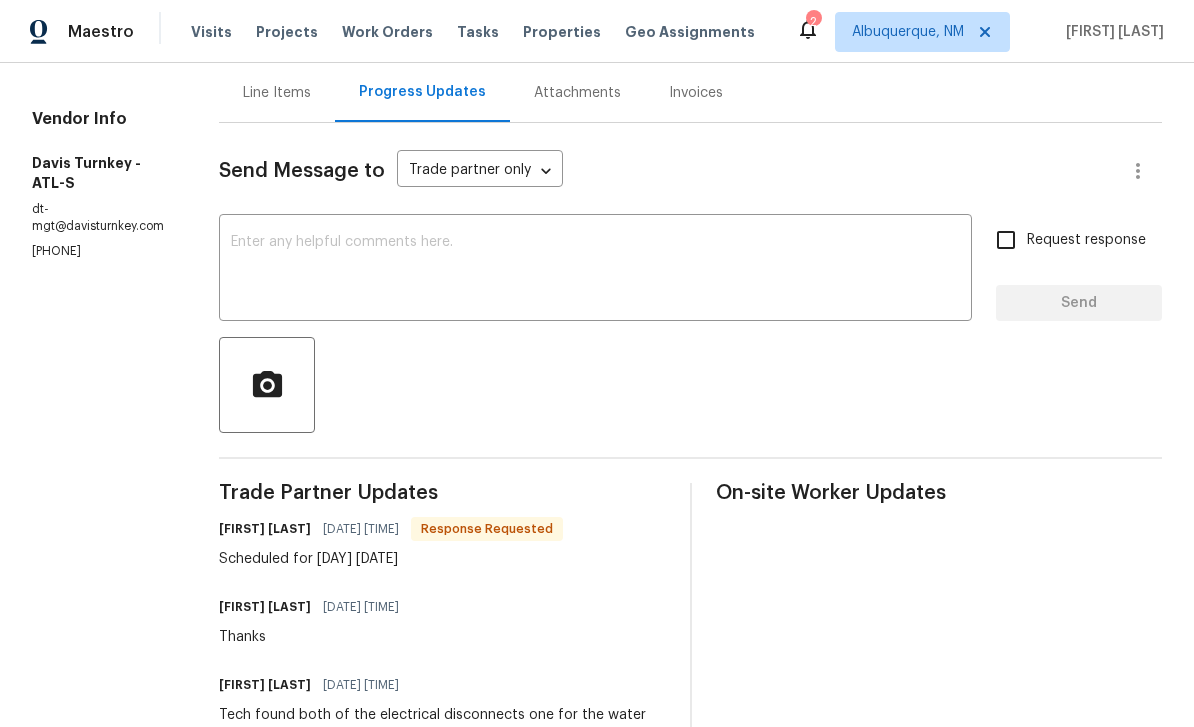 scroll, scrollTop: 225, scrollLeft: 0, axis: vertical 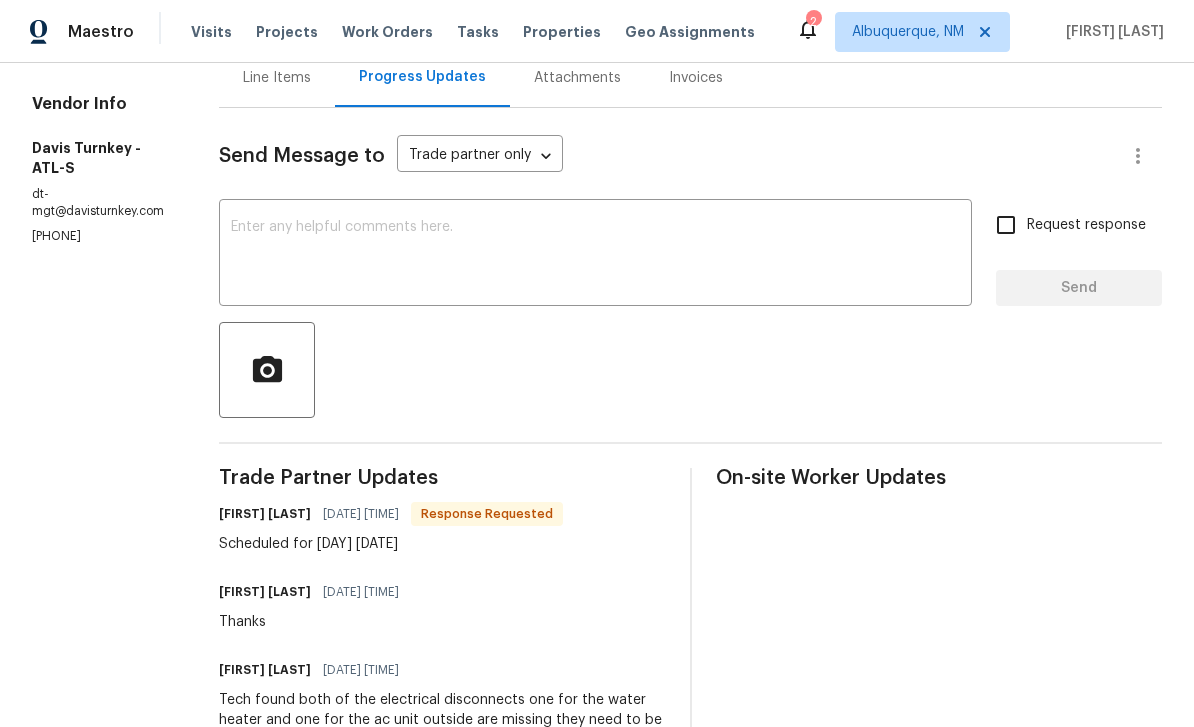 click at bounding box center [595, 255] 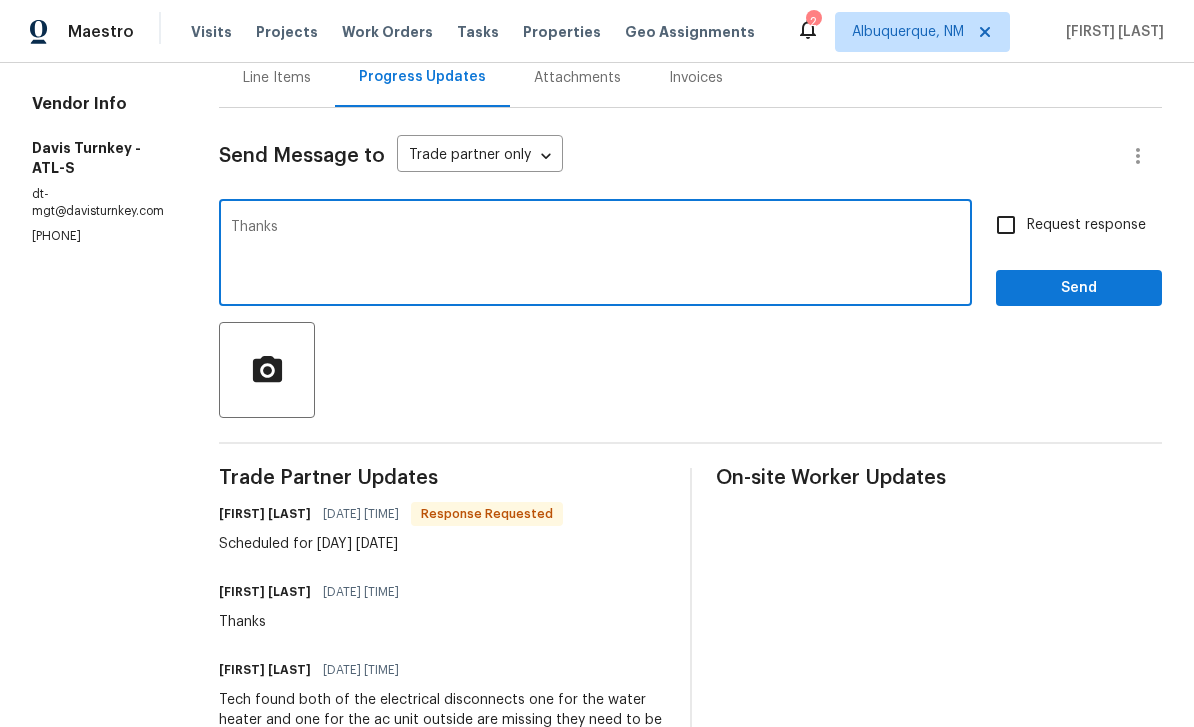 type on "Thanks" 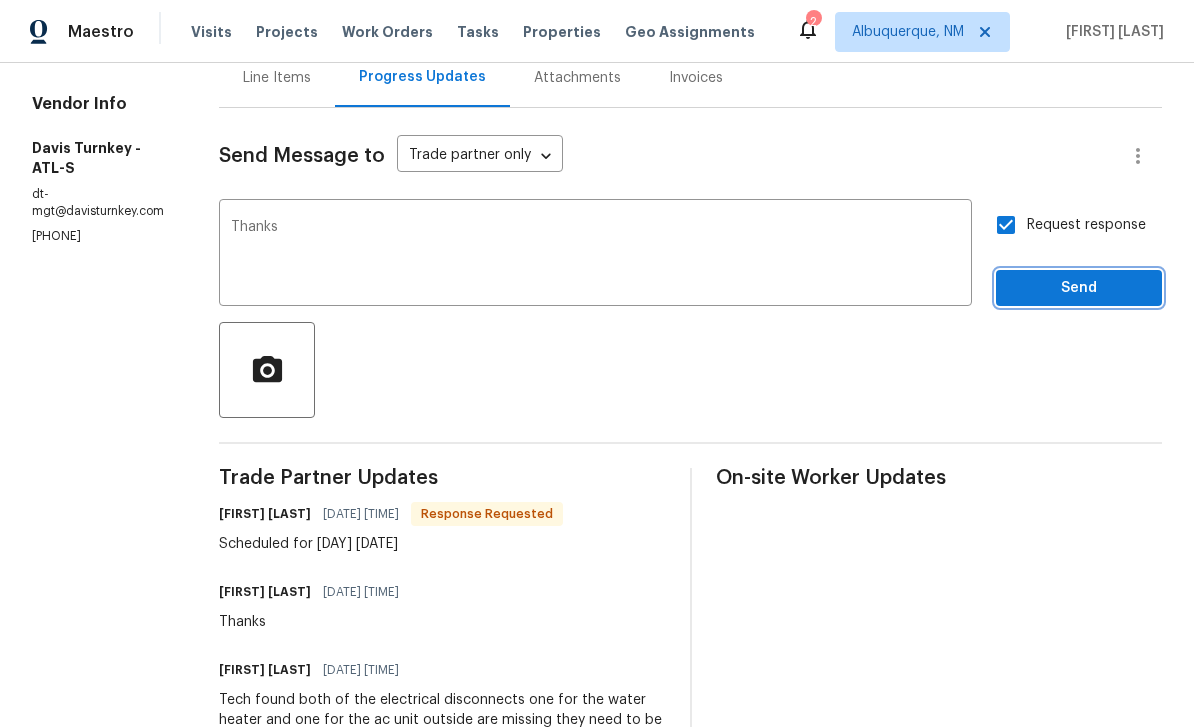click on "Send" at bounding box center (1079, 288) 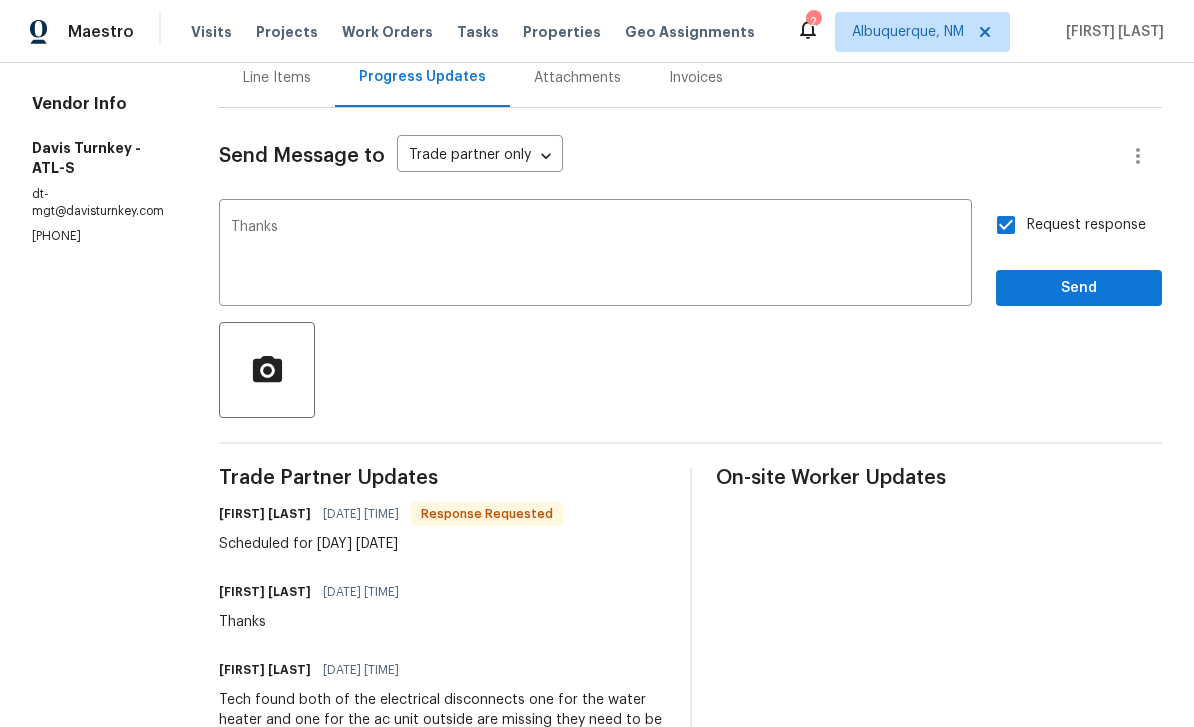 scroll, scrollTop: 0, scrollLeft: 0, axis: both 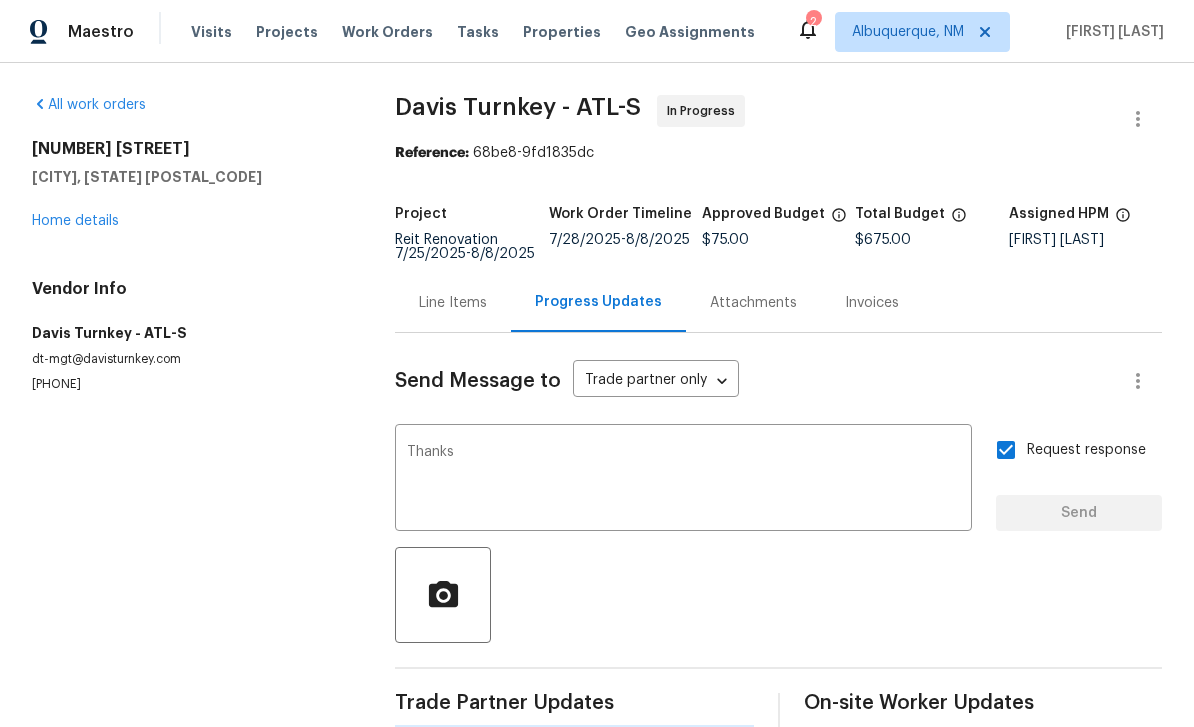 type 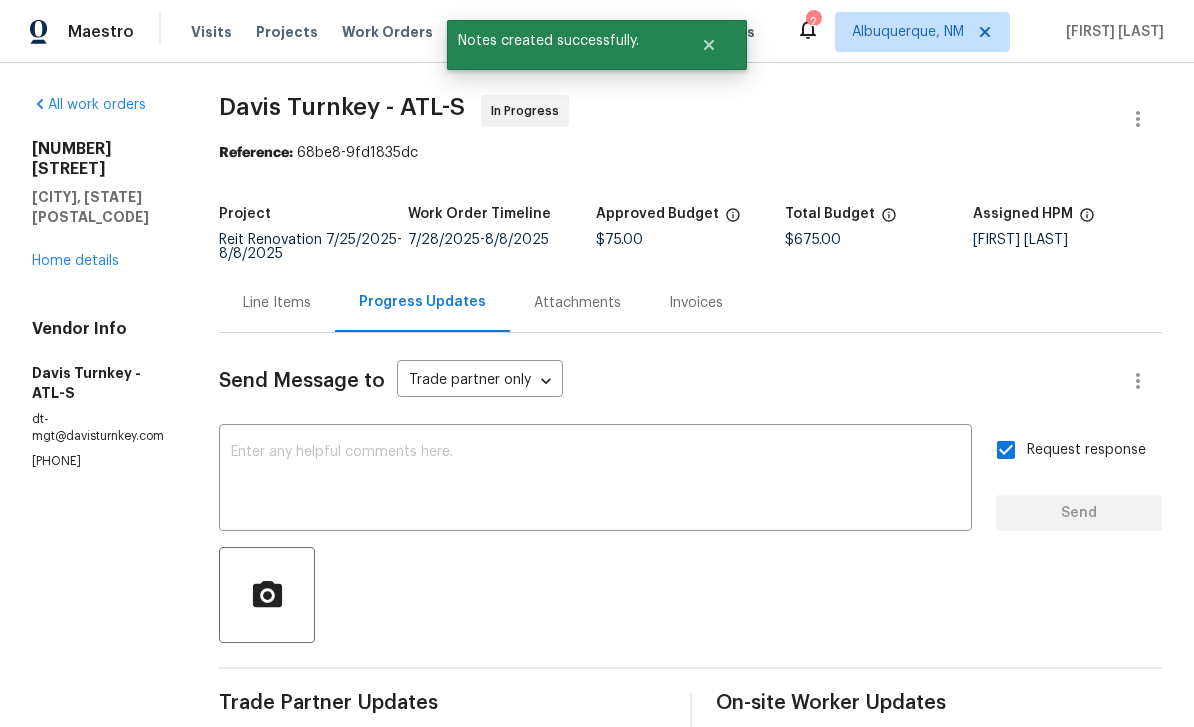 click on "Home details" at bounding box center (75, 261) 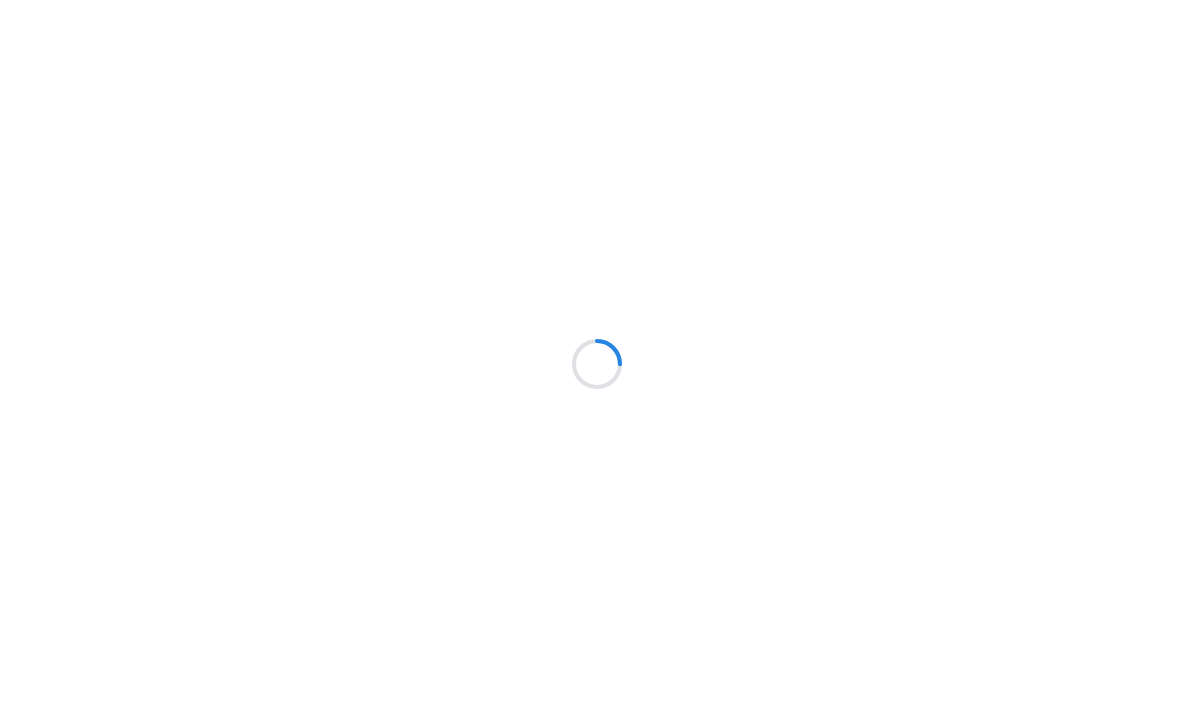 scroll, scrollTop: 0, scrollLeft: 0, axis: both 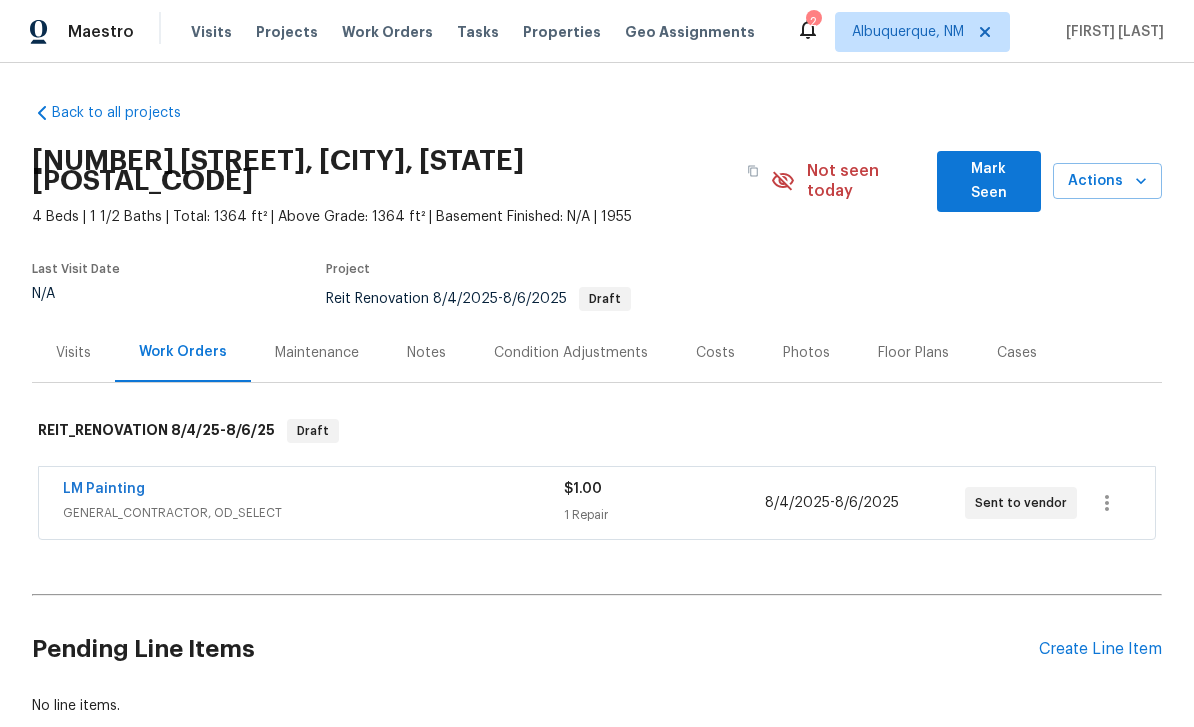 click on "Visits" at bounding box center [211, 32] 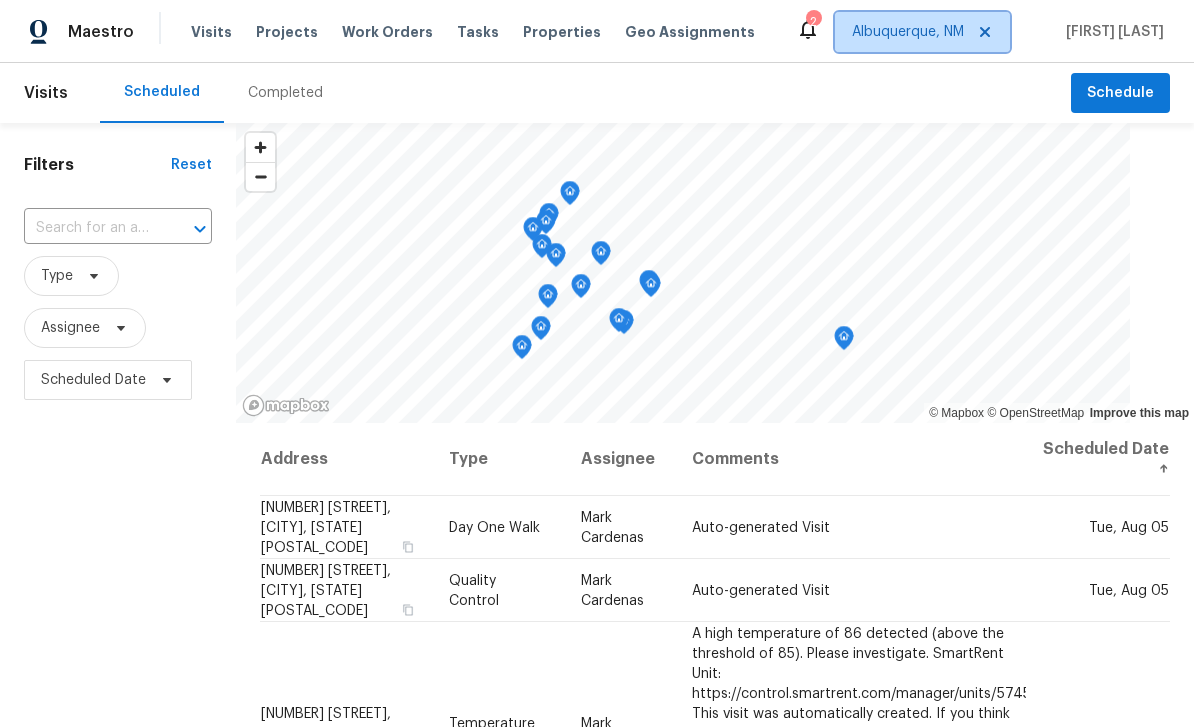 click on "Albuquerque, NM" at bounding box center [922, 32] 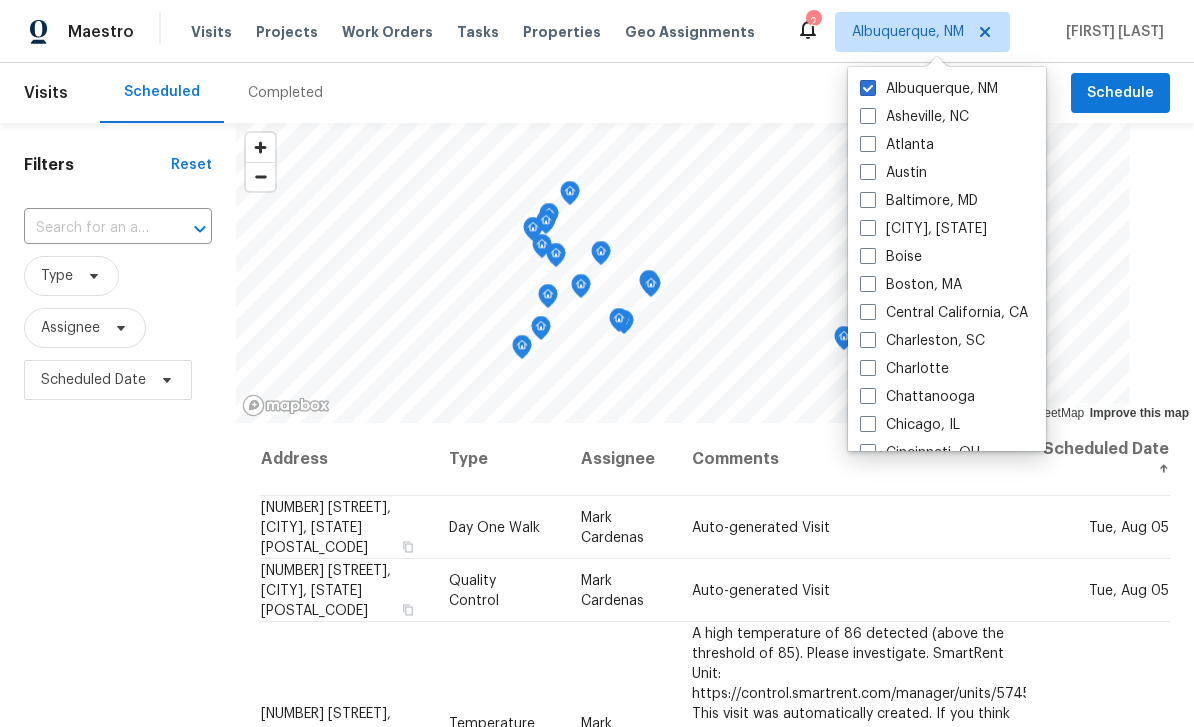 click on "Atlanta" at bounding box center (897, 145) 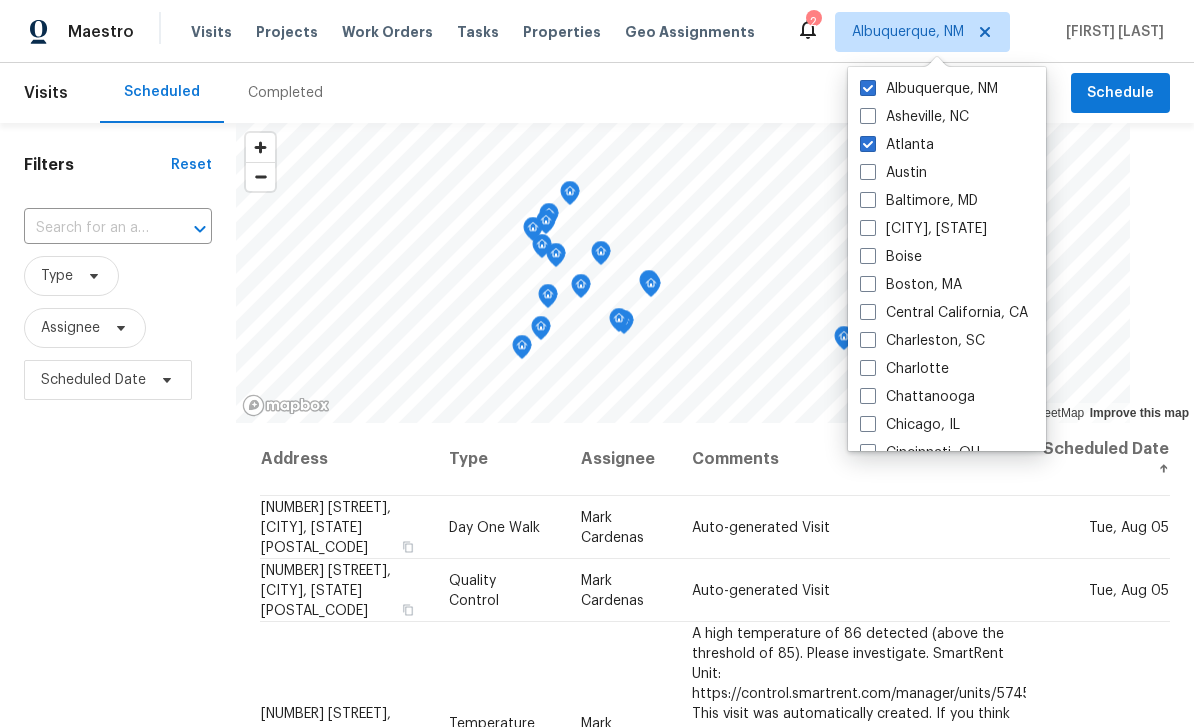 checkbox on "true" 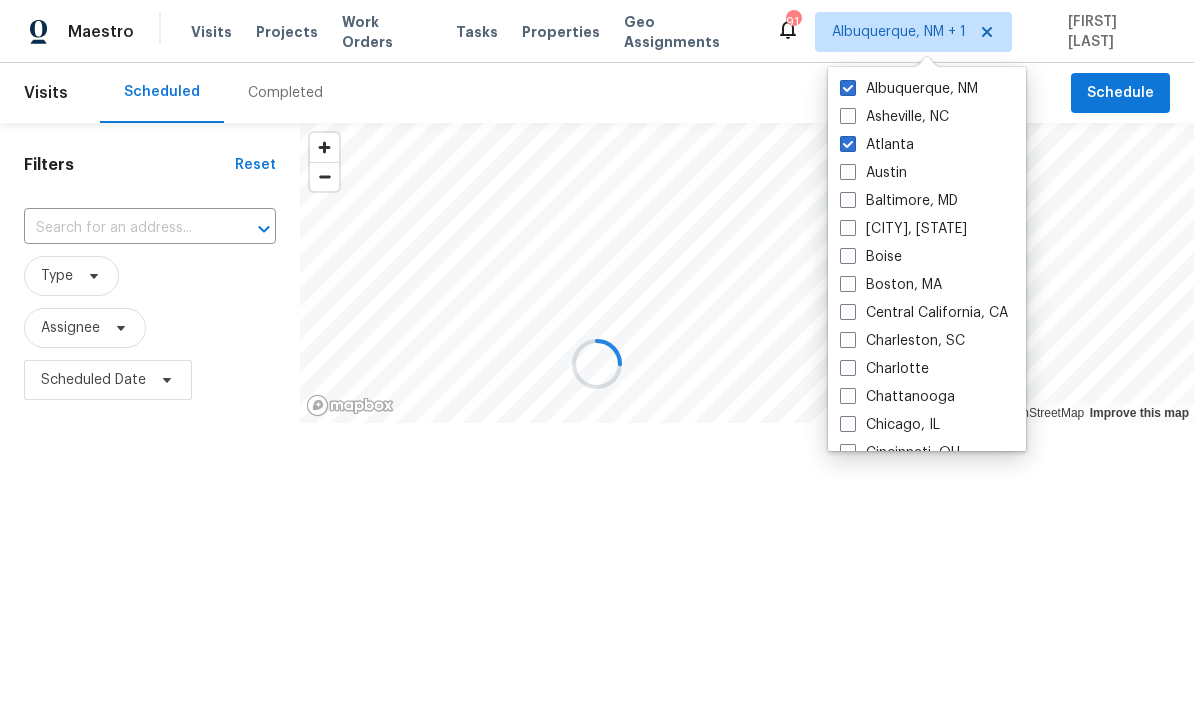 click on "Albuquerque, NM" at bounding box center [909, 89] 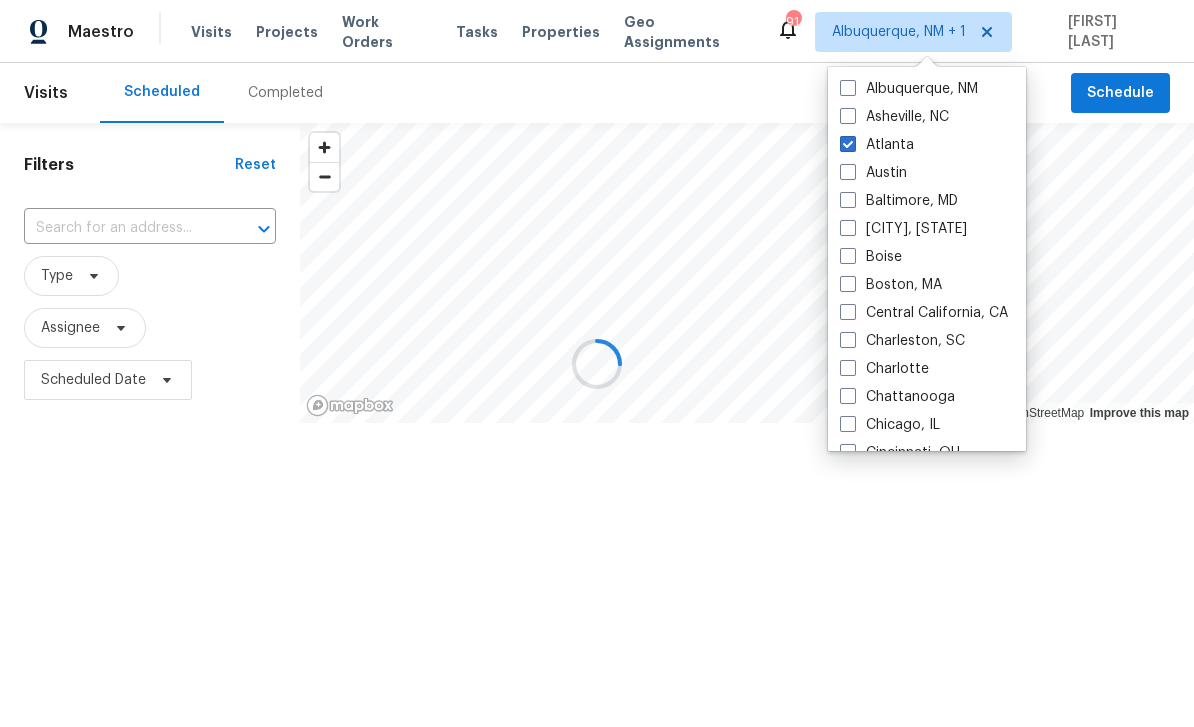checkbox on "false" 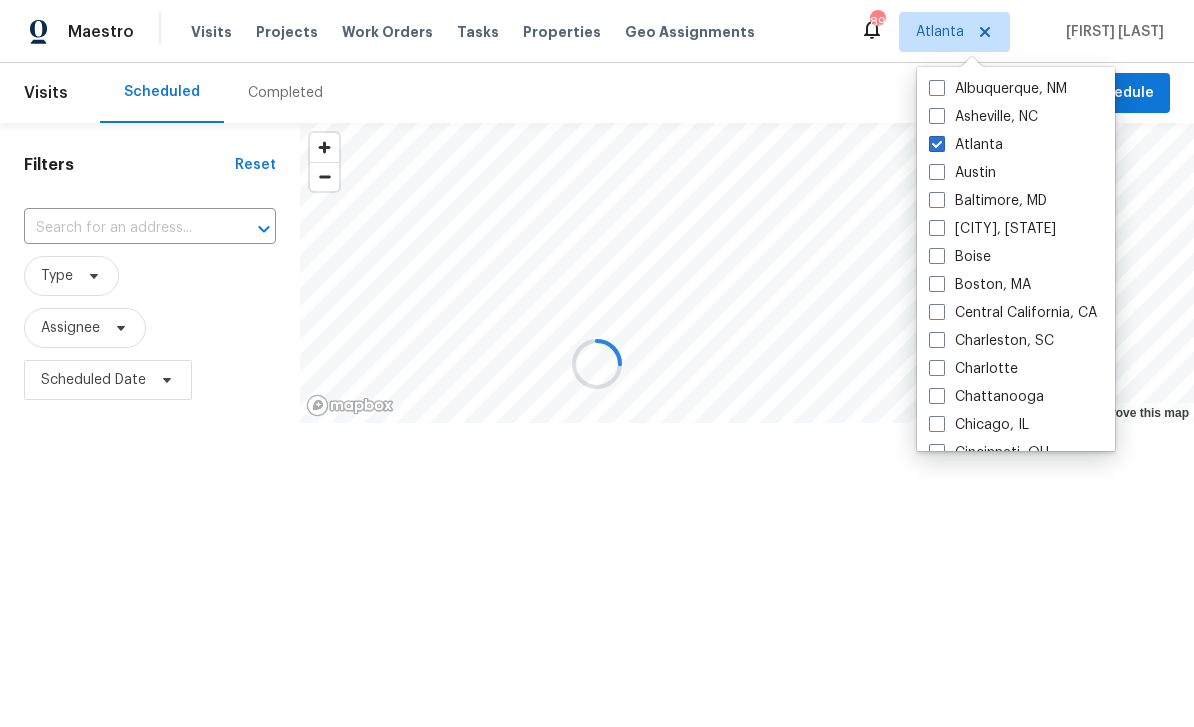 click at bounding box center [597, 363] 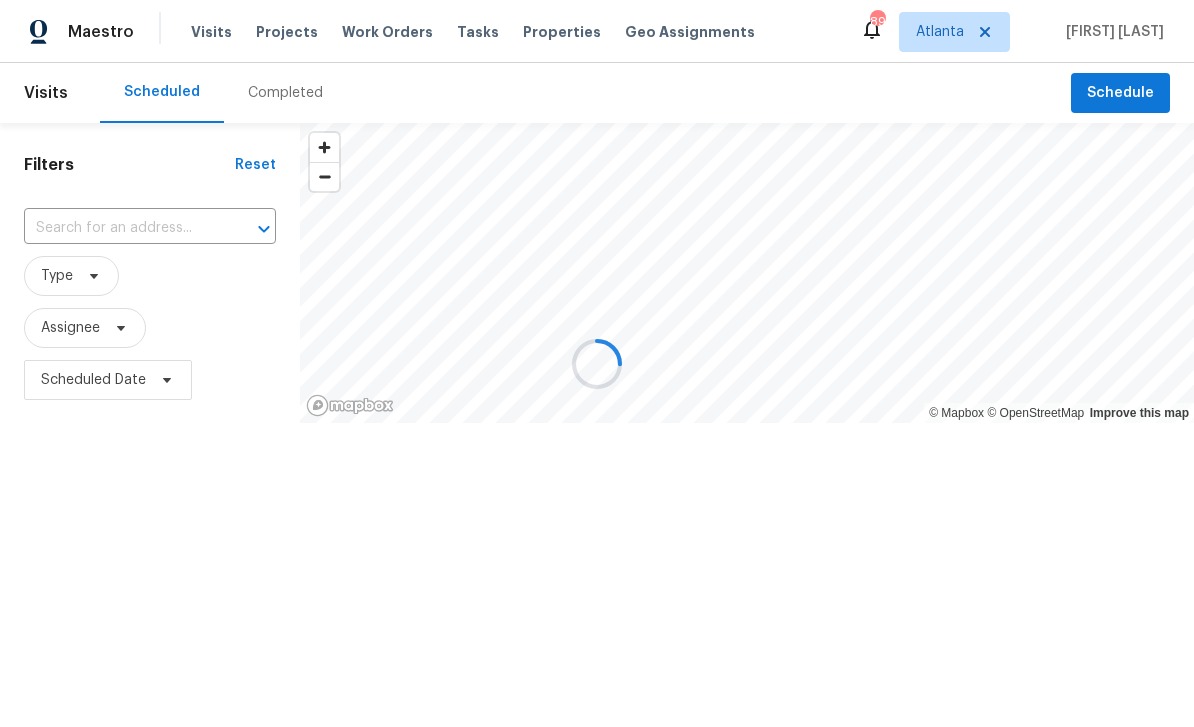 click at bounding box center [597, 363] 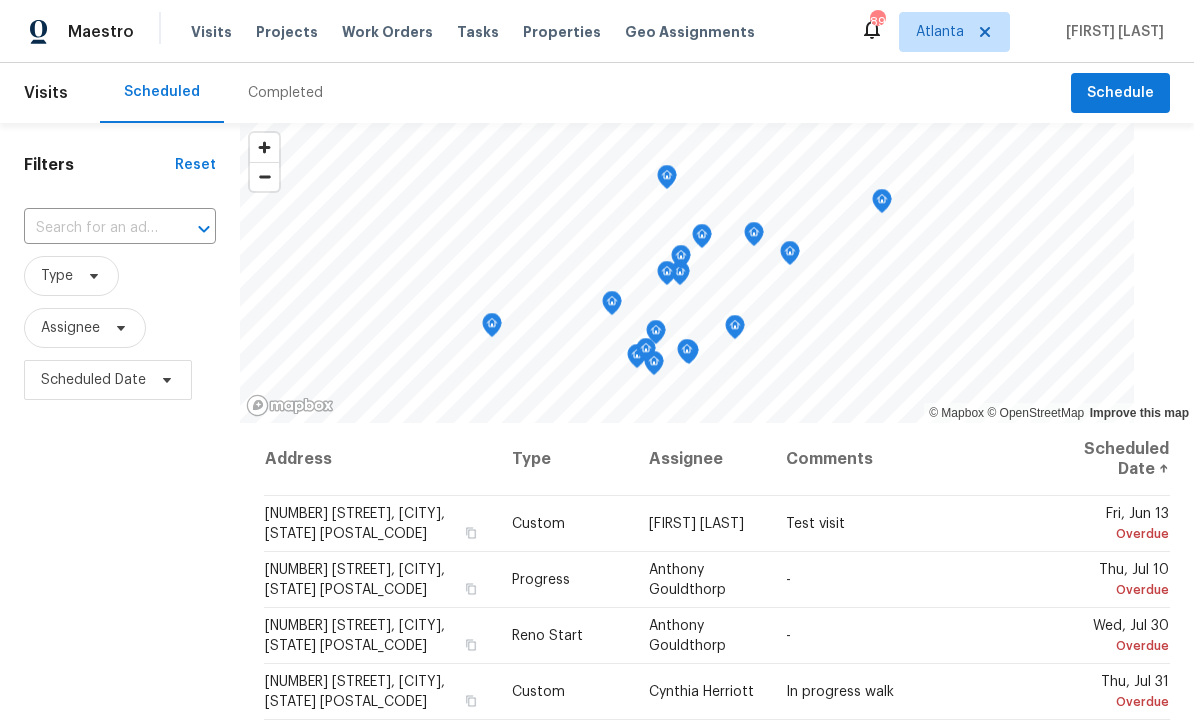 click at bounding box center [92, 228] 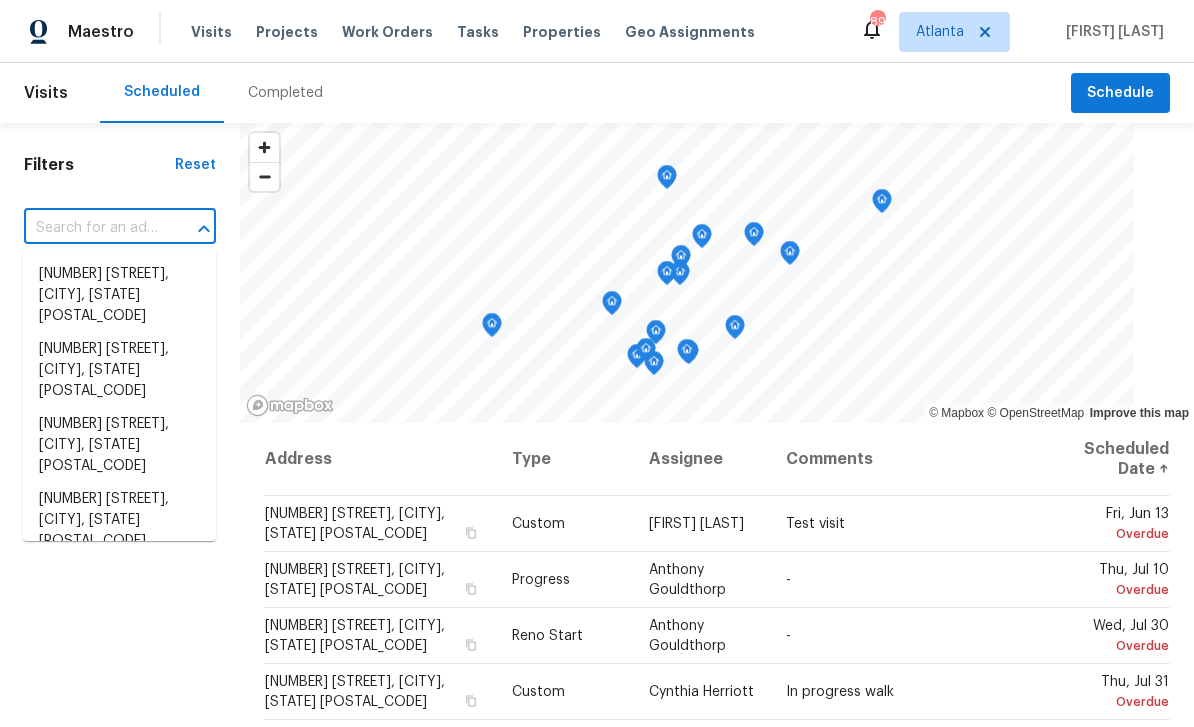 click at bounding box center [92, 228] 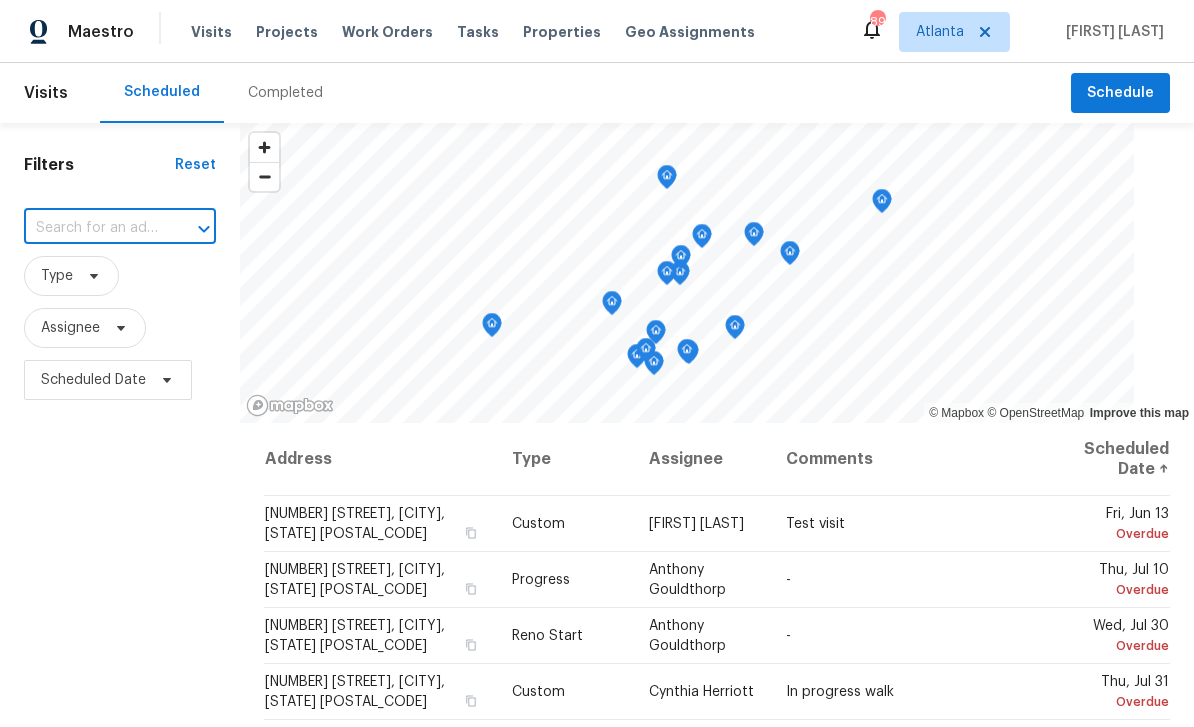 paste on "[NUMBER] [STREET], [CITY], [STATE] [POSTAL_CODE]" 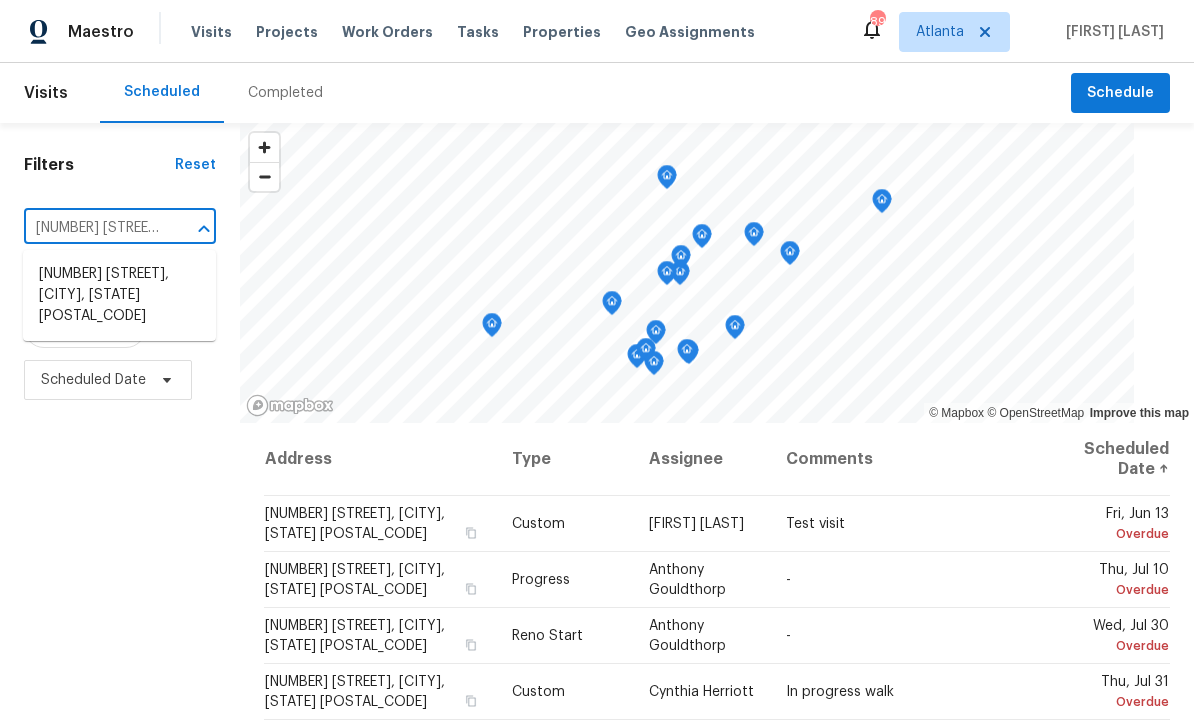 click on "[NUMBER] [STREET], [CITY], [STATE] [POSTAL_CODE]" at bounding box center [119, 295] 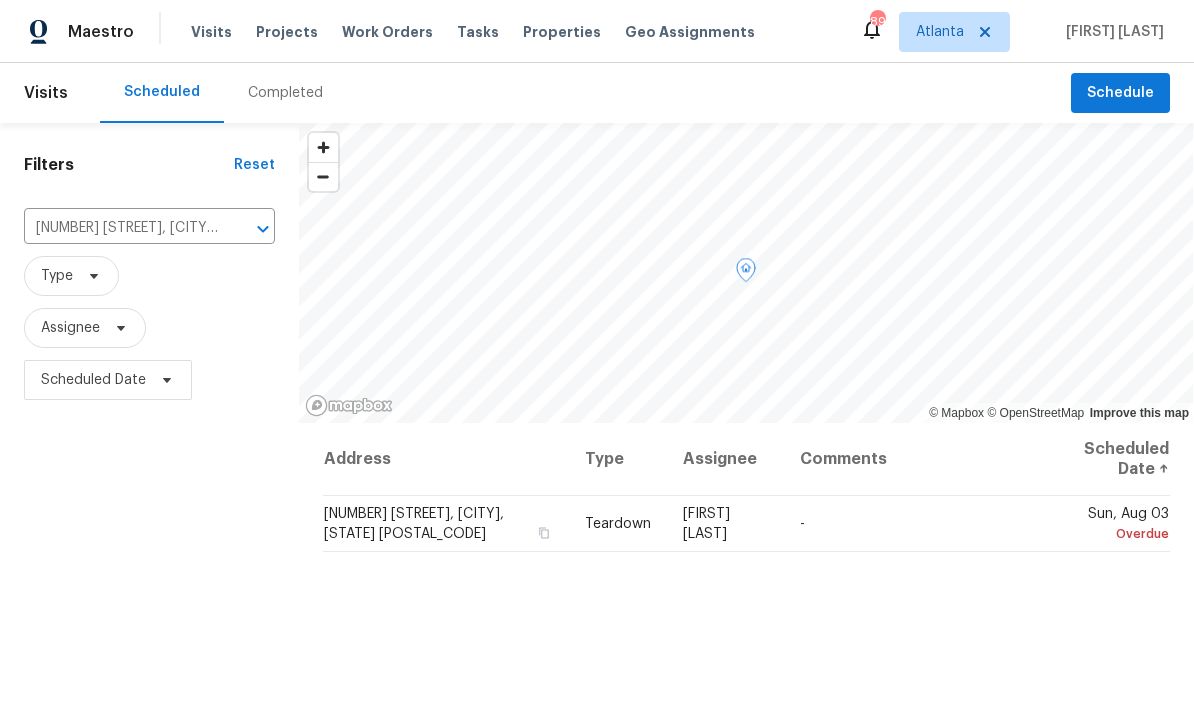 click 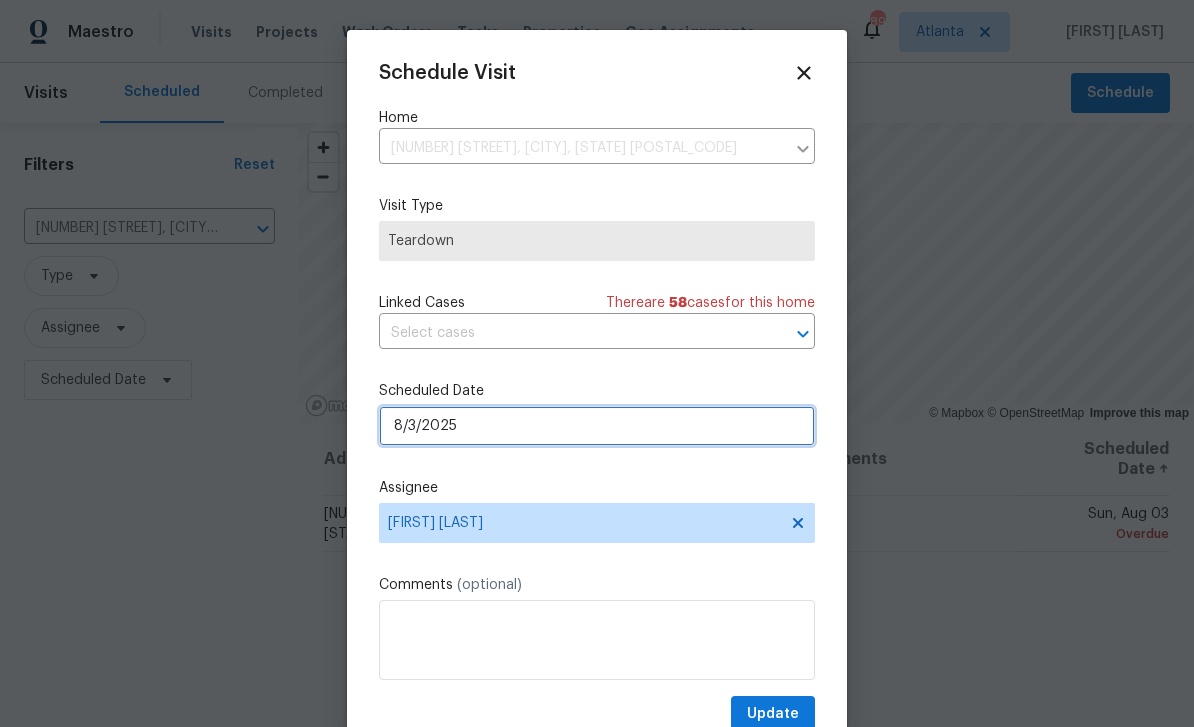 click on "8/3/2025" at bounding box center (597, 426) 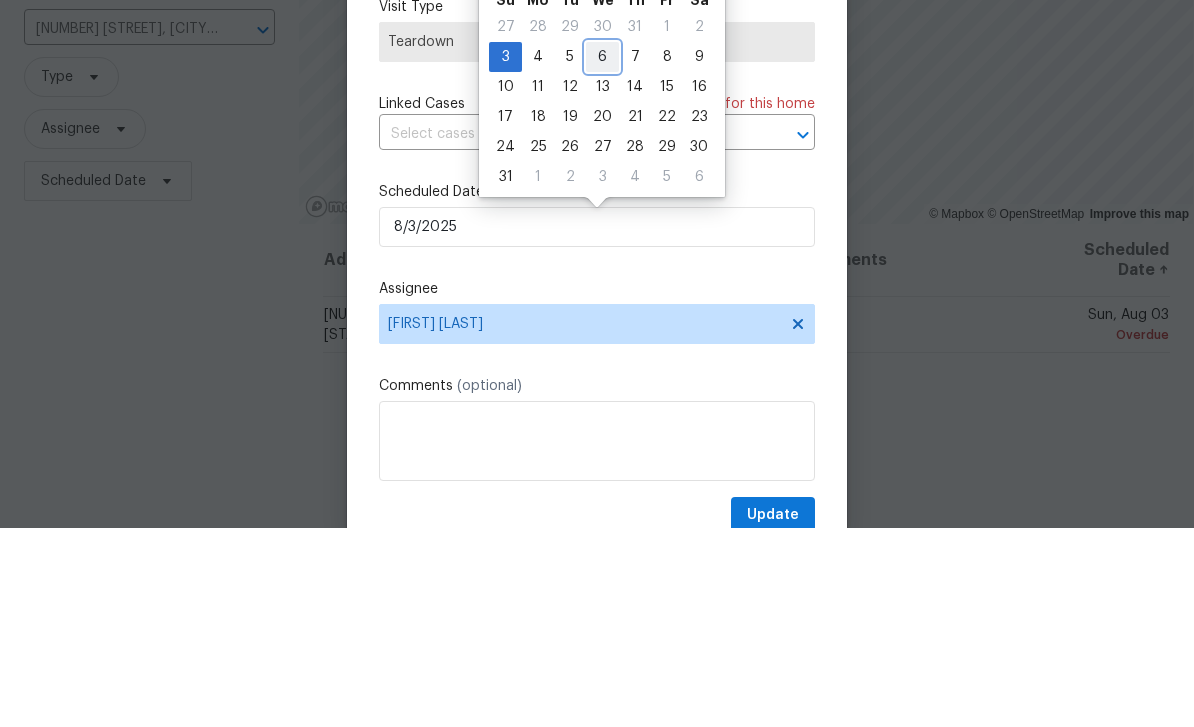 click on "6" at bounding box center [602, 256] 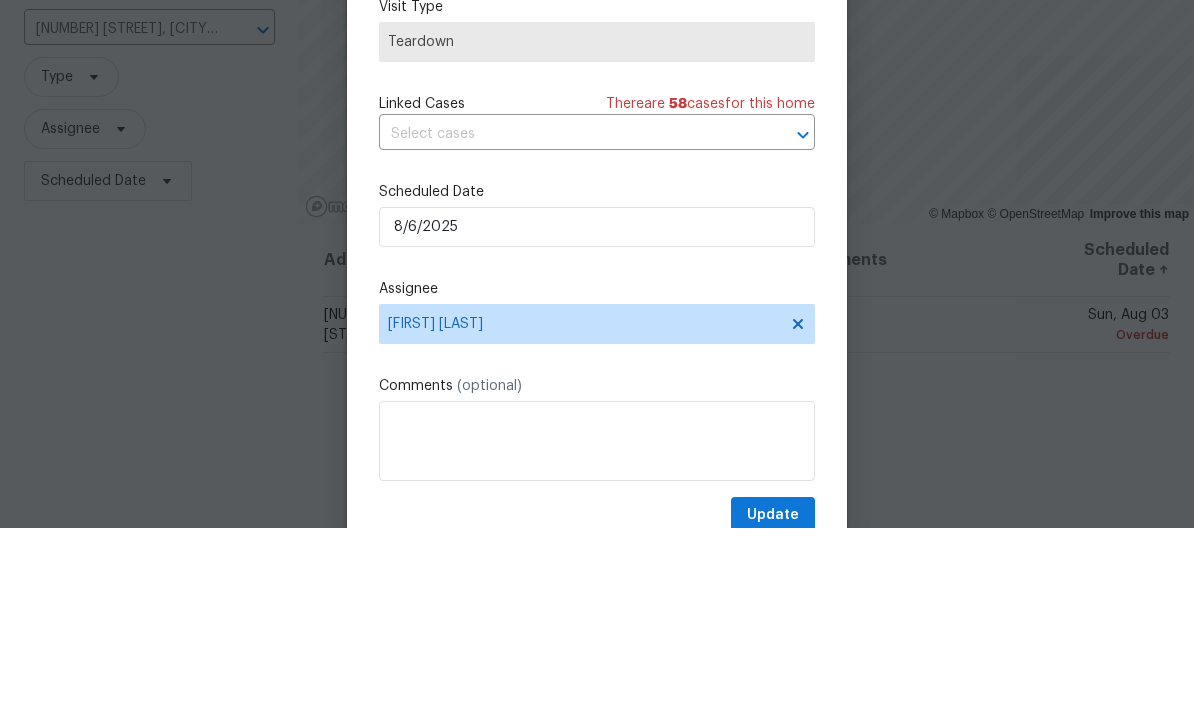 scroll, scrollTop: 64, scrollLeft: 0, axis: vertical 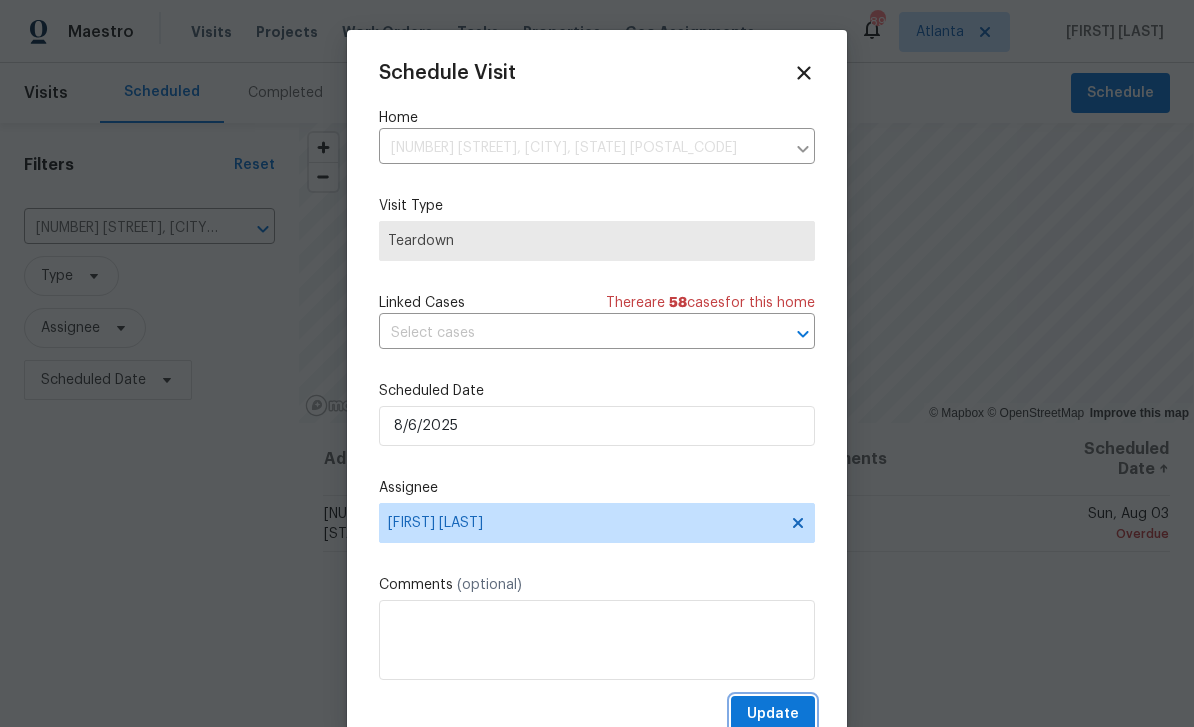 click on "Update" at bounding box center [773, 714] 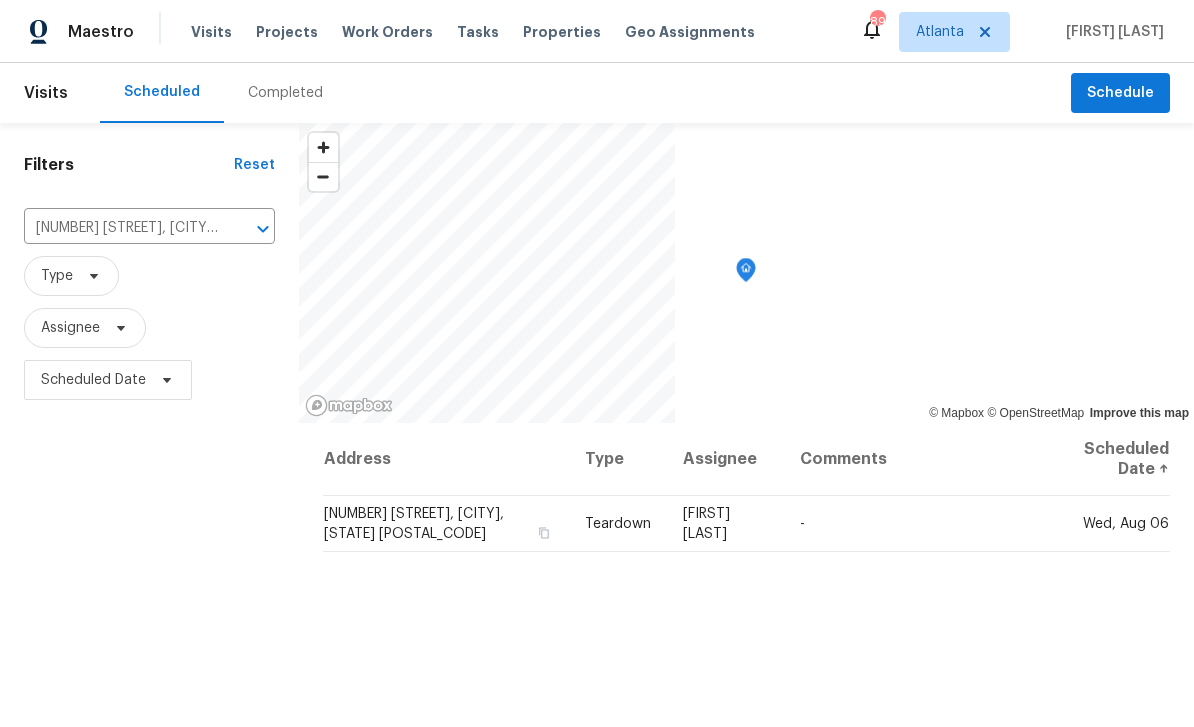 scroll, scrollTop: 0, scrollLeft: 0, axis: both 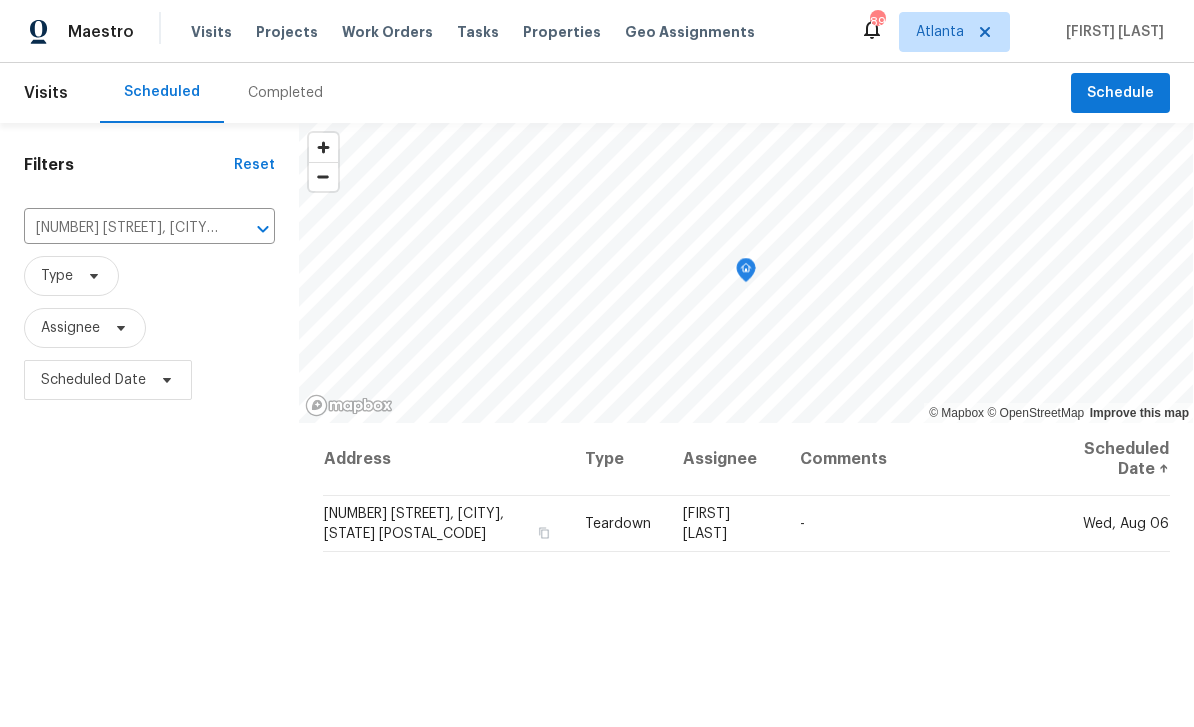 click 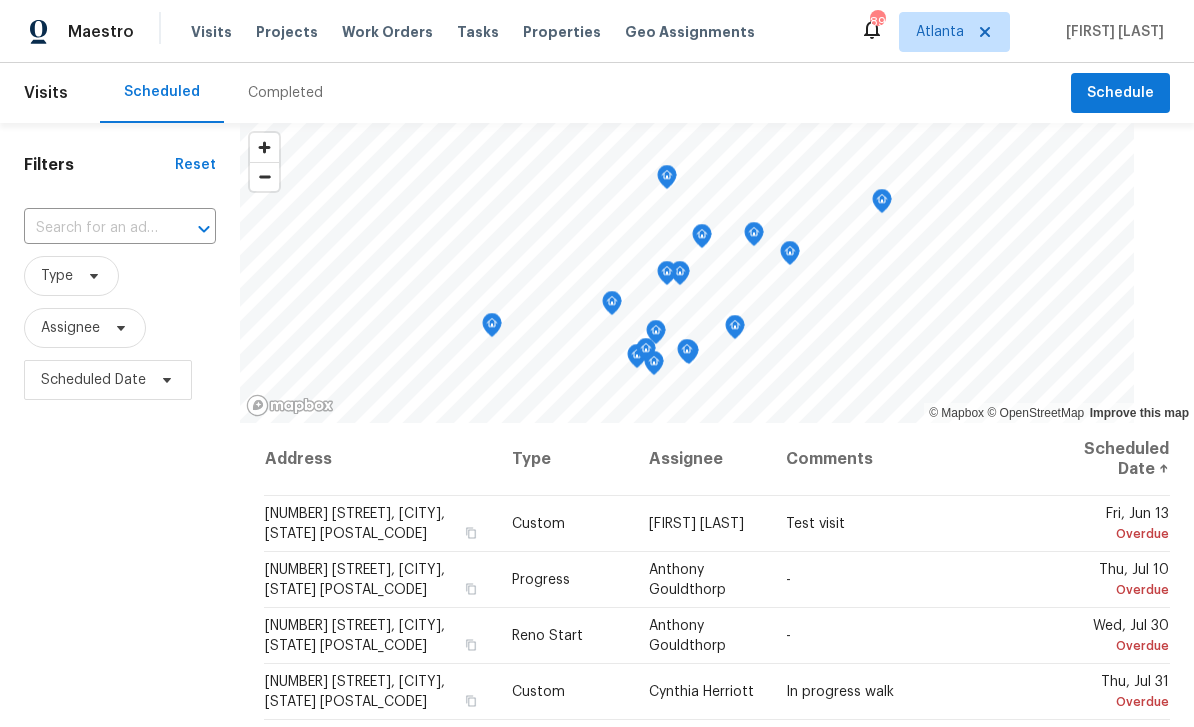 click at bounding box center (92, 228) 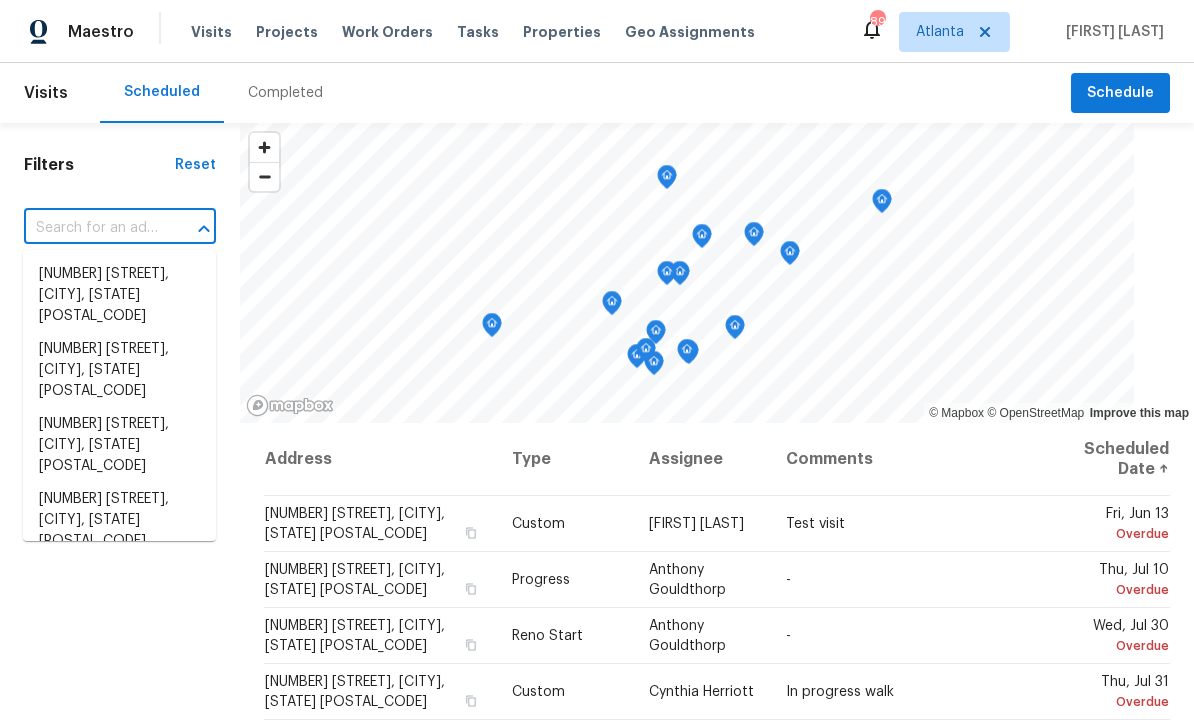 click at bounding box center [92, 228] 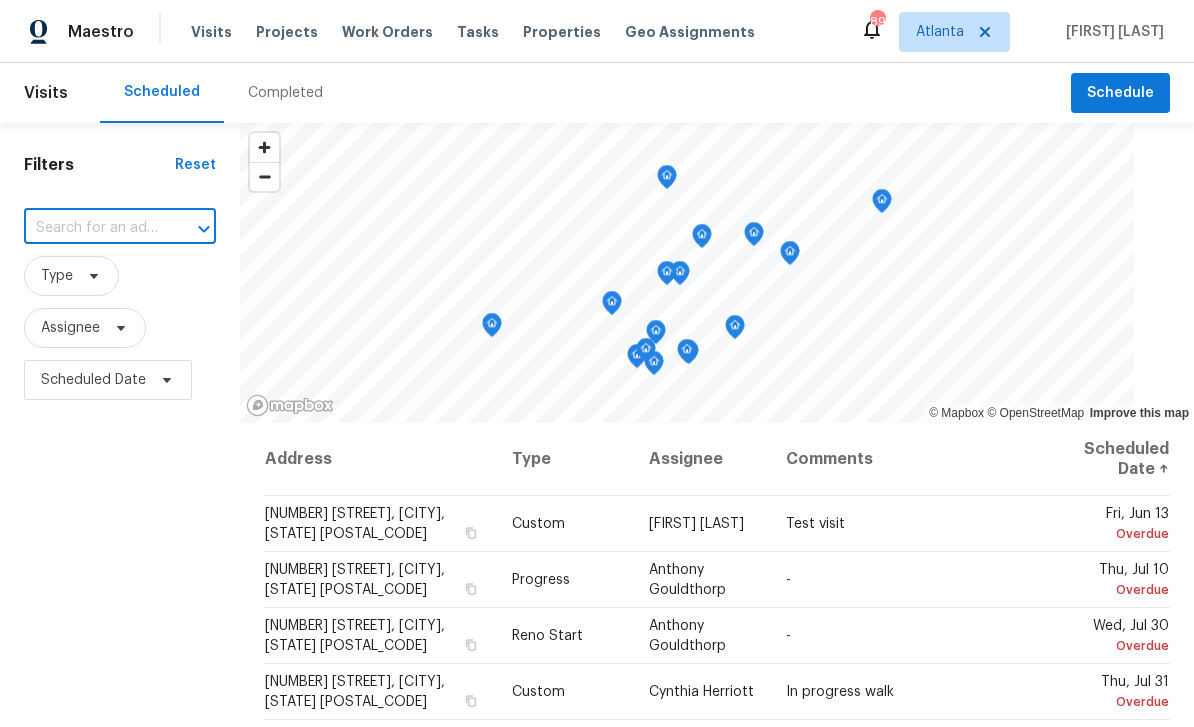paste on "[NUMBER] [STREET], [CITY], [STATE] [POSTAL_CODE]" 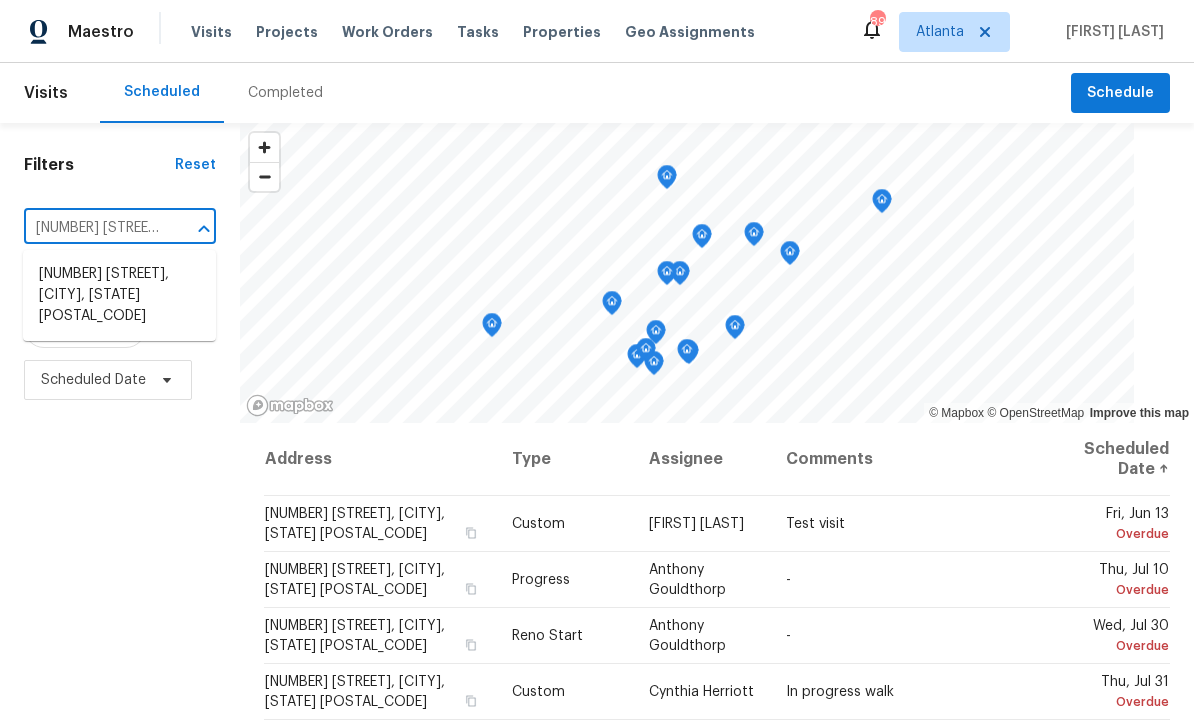 click on "[NUMBER] [STREET], [CITY], [STATE] [POSTAL_CODE]" at bounding box center (119, 295) 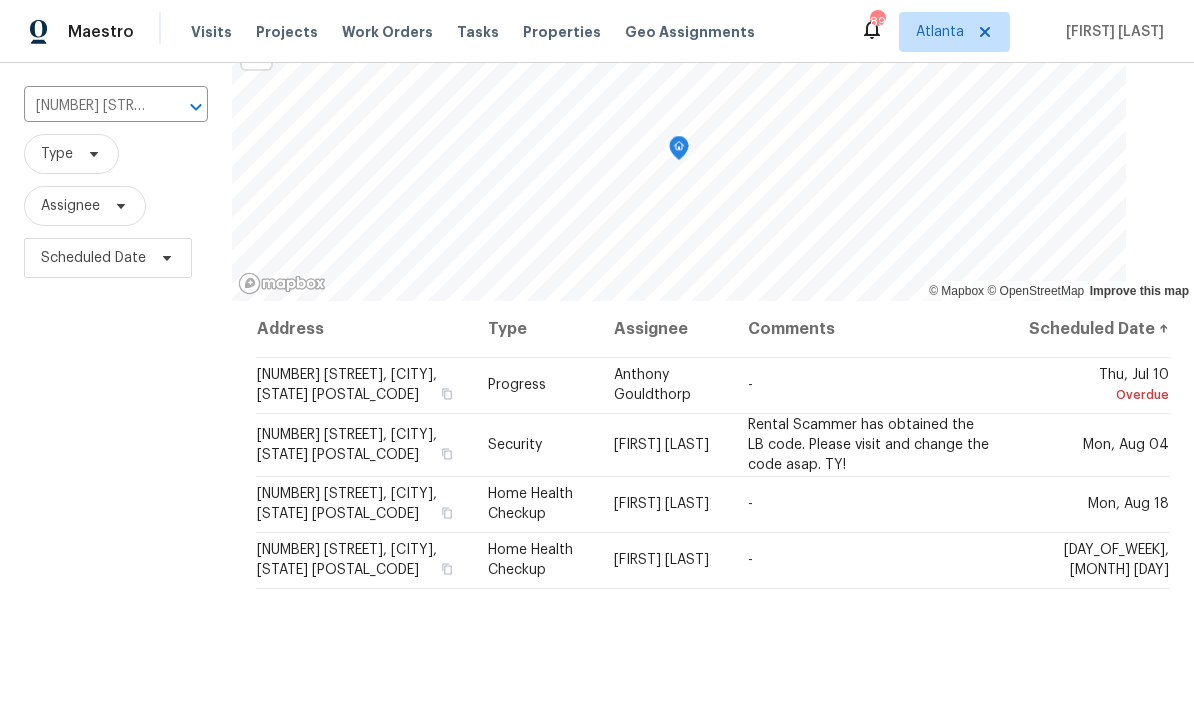 scroll, scrollTop: 123, scrollLeft: 0, axis: vertical 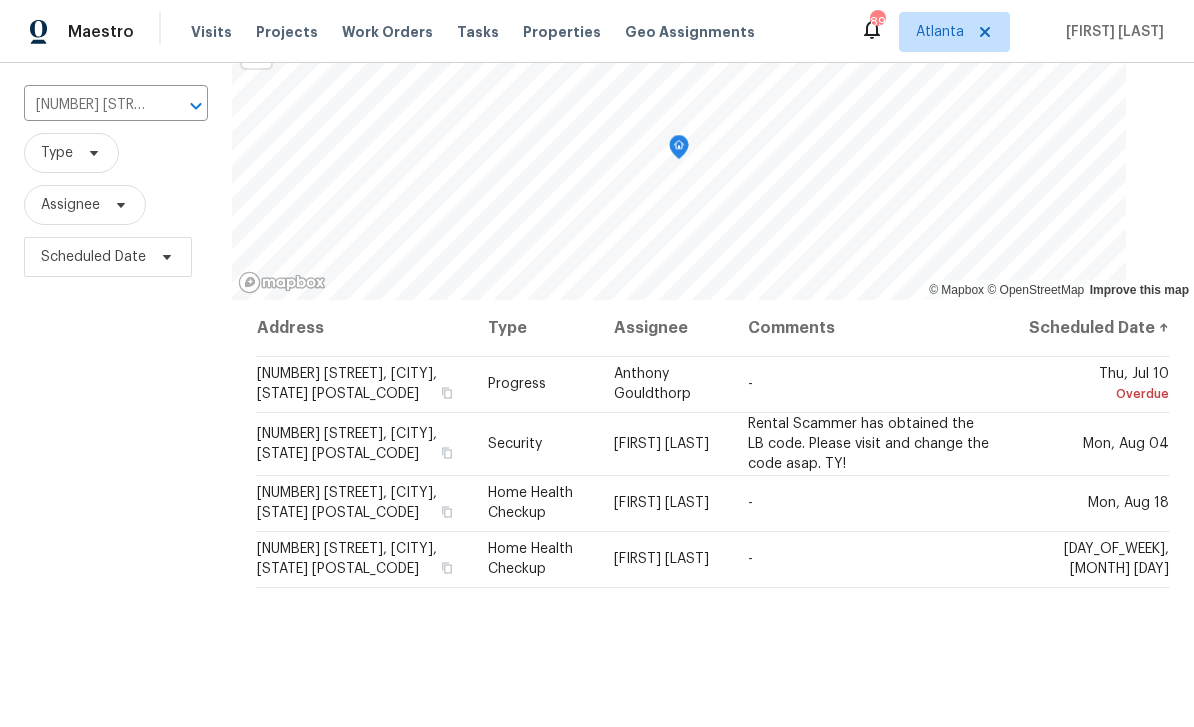 click at bounding box center (0, 0) 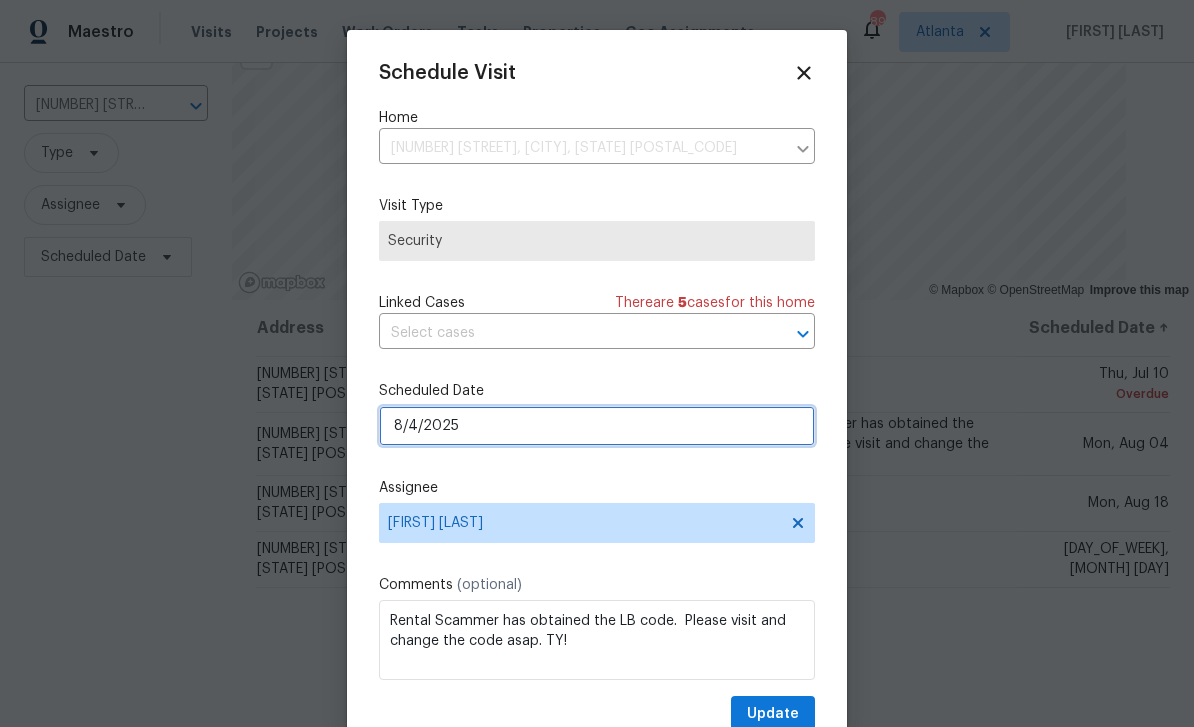 click on "8/4/2025" at bounding box center [597, 426] 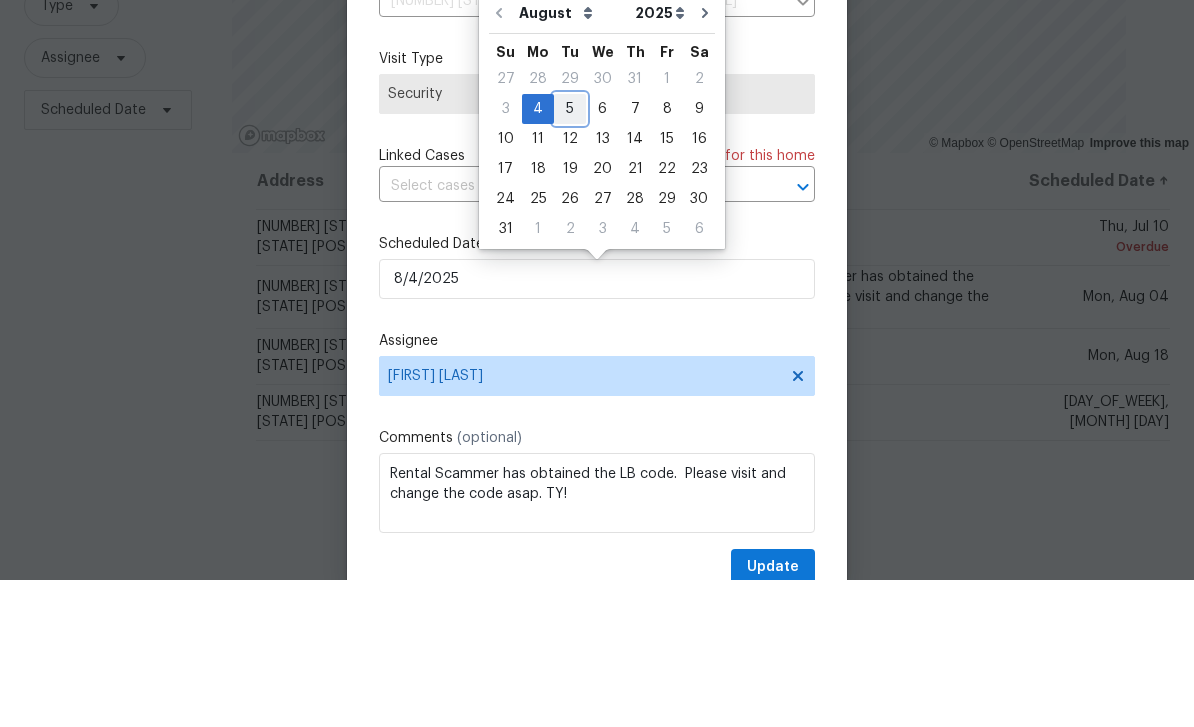 click on "5" at bounding box center [570, 256] 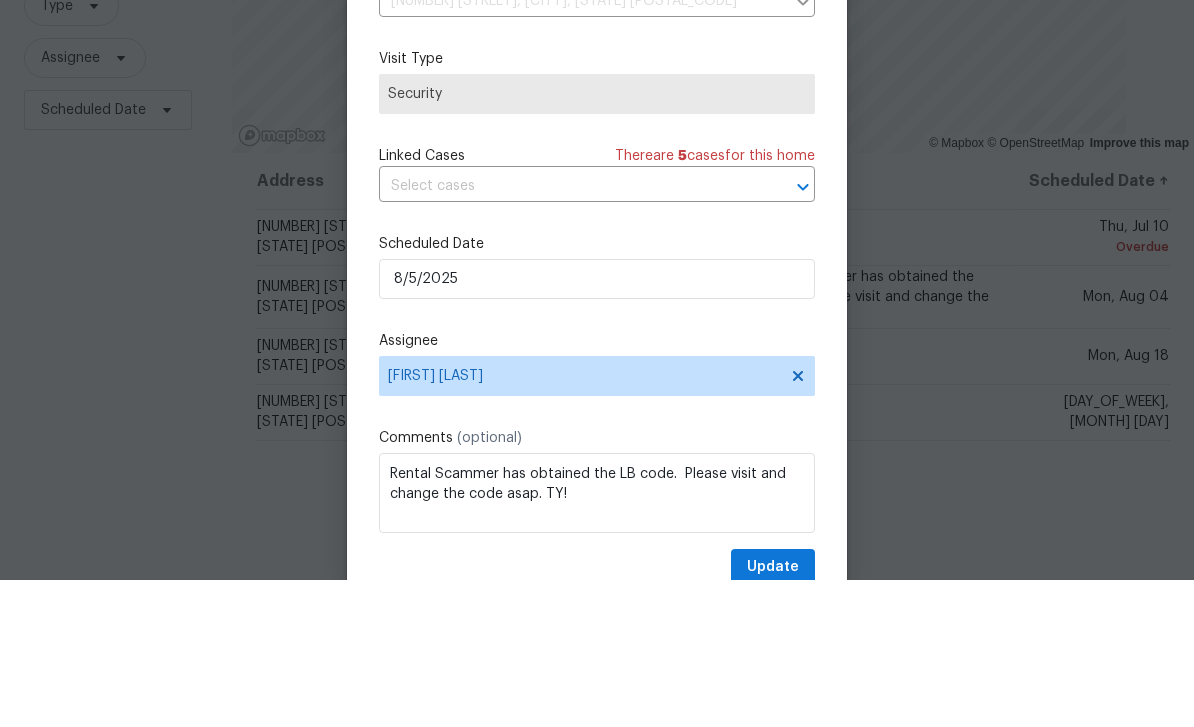 scroll, scrollTop: 64, scrollLeft: 0, axis: vertical 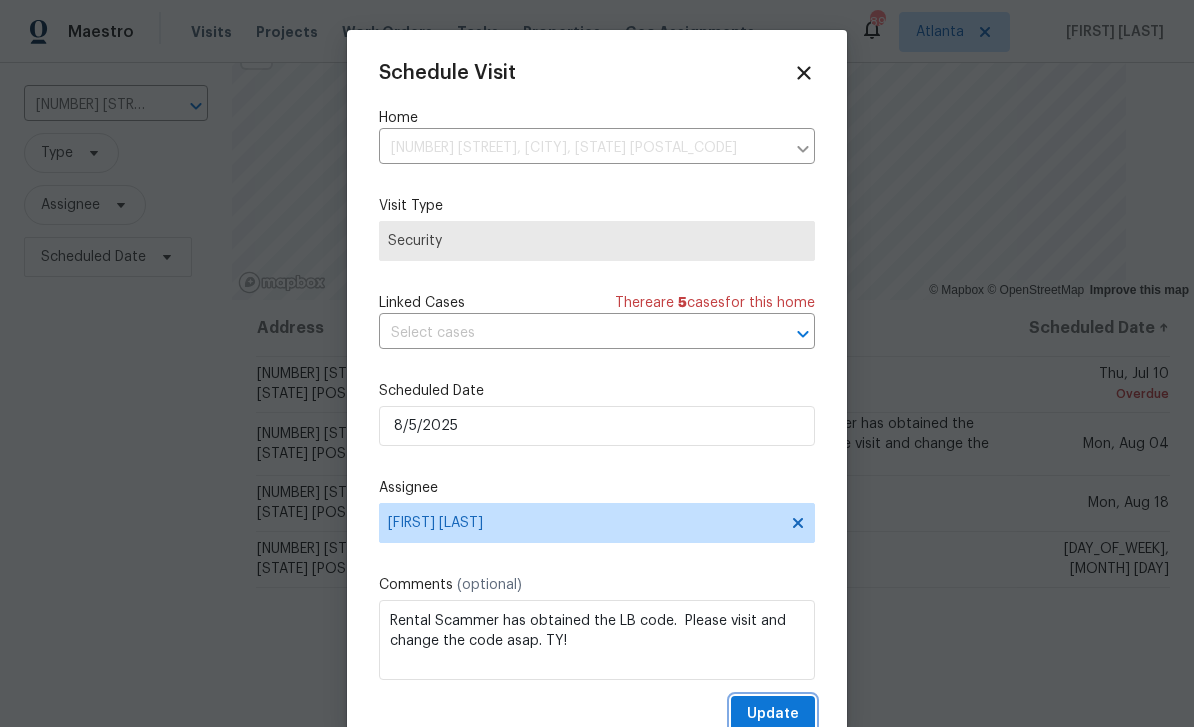 click on "Update" at bounding box center [773, 714] 